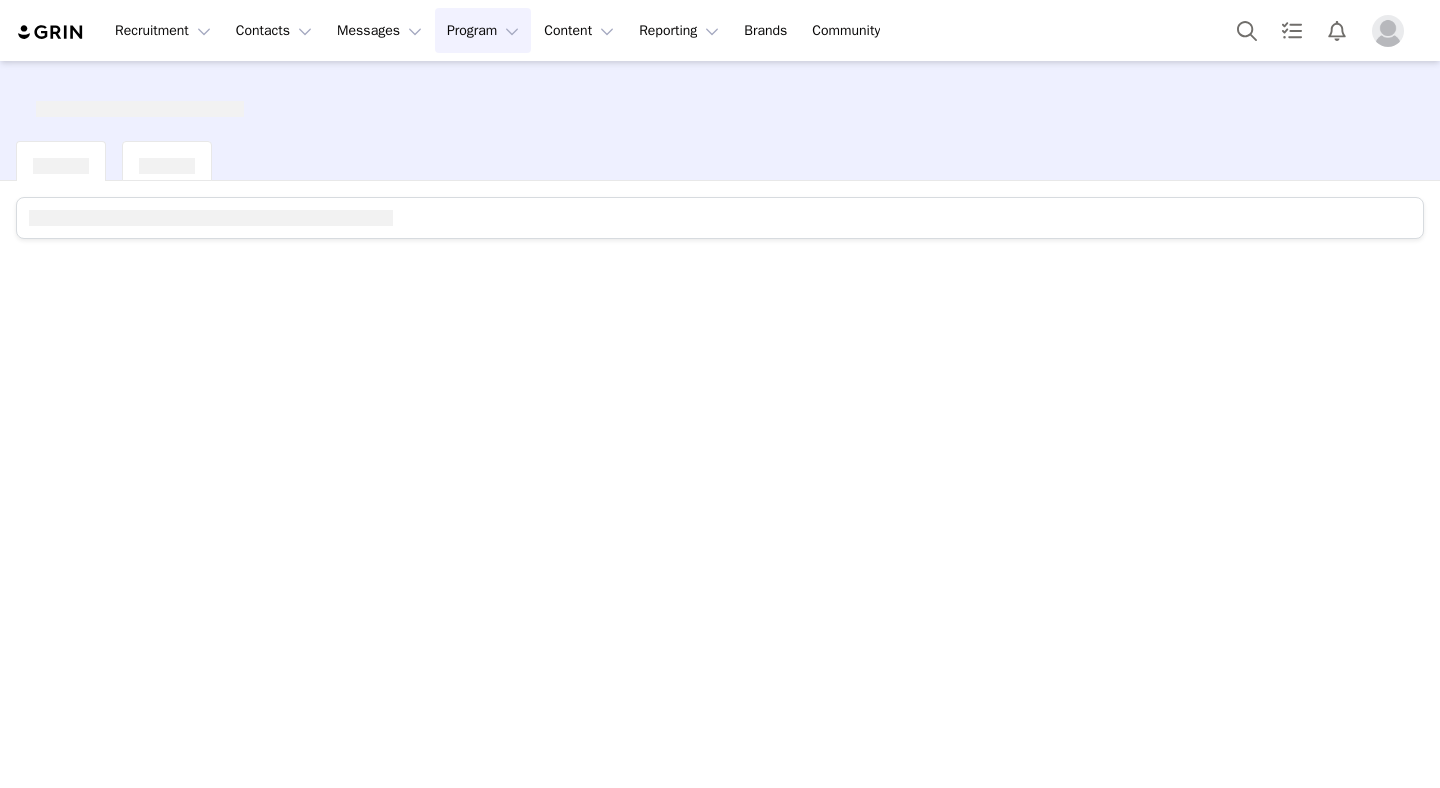 scroll, scrollTop: 0, scrollLeft: 0, axis: both 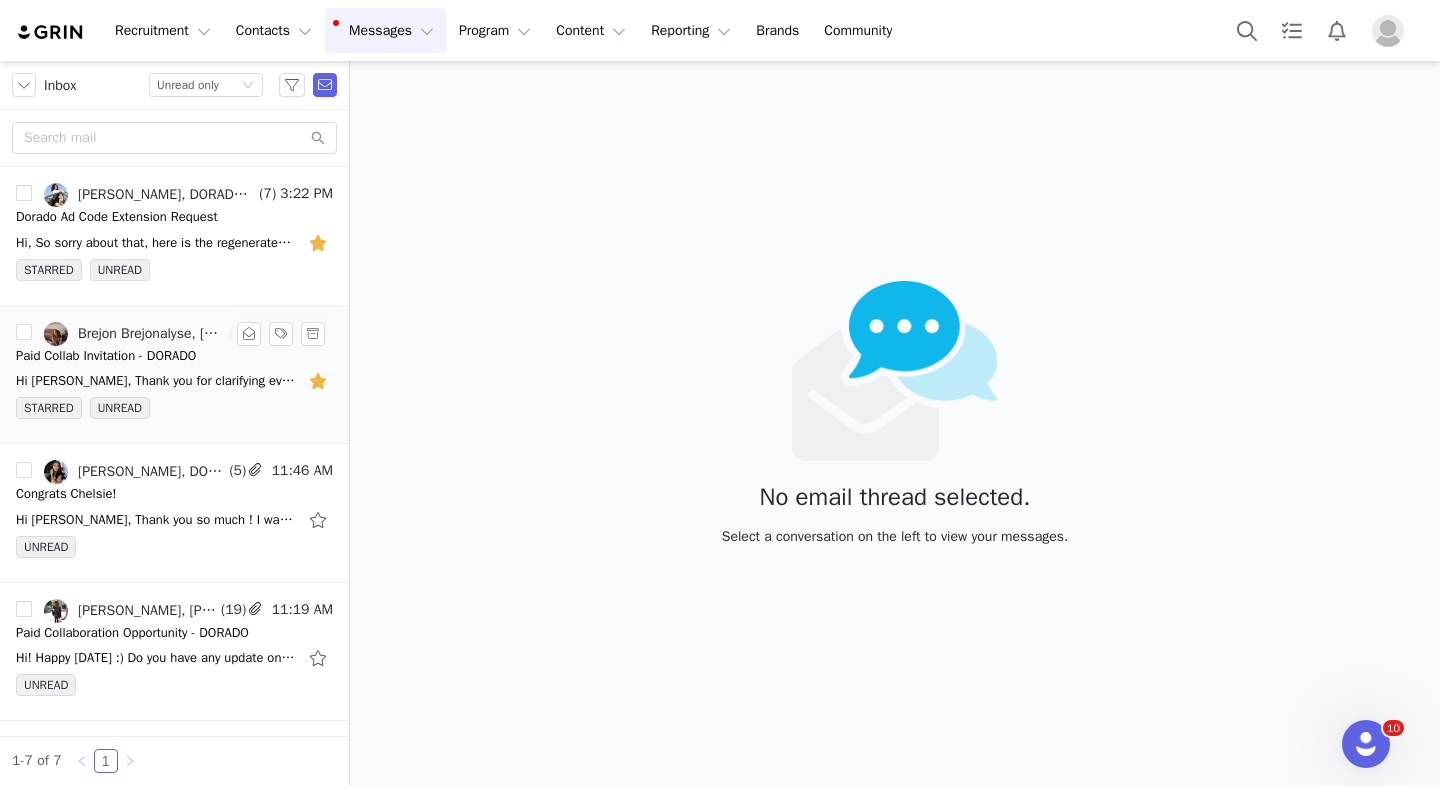 click on "Hi [PERSON_NAME], Thank you for clarifying everything that all sounds perfect! I'd love to move forward with these next two concepts as one combined video featuring one person. I can definitely maintain" at bounding box center [156, 381] 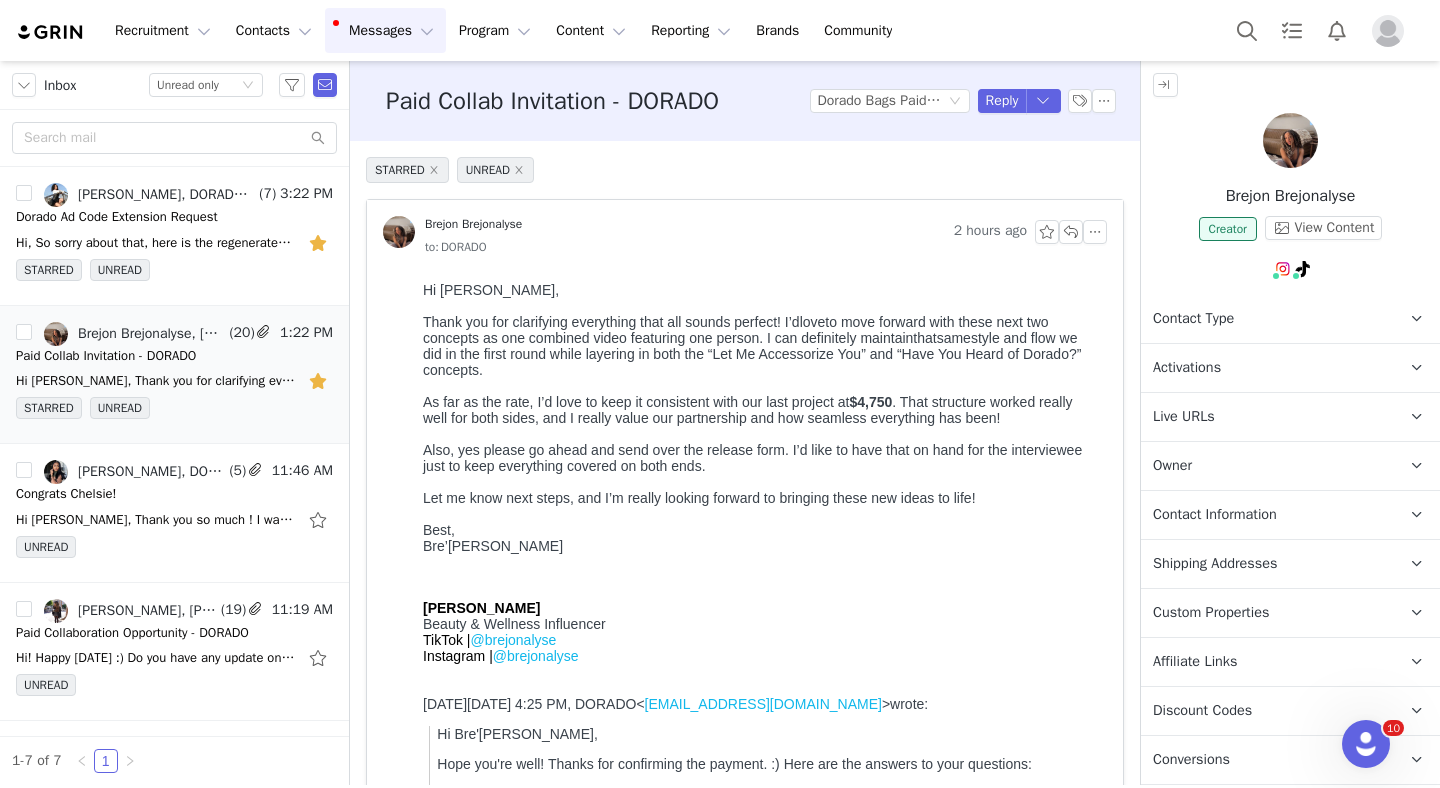 scroll, scrollTop: 0, scrollLeft: 0, axis: both 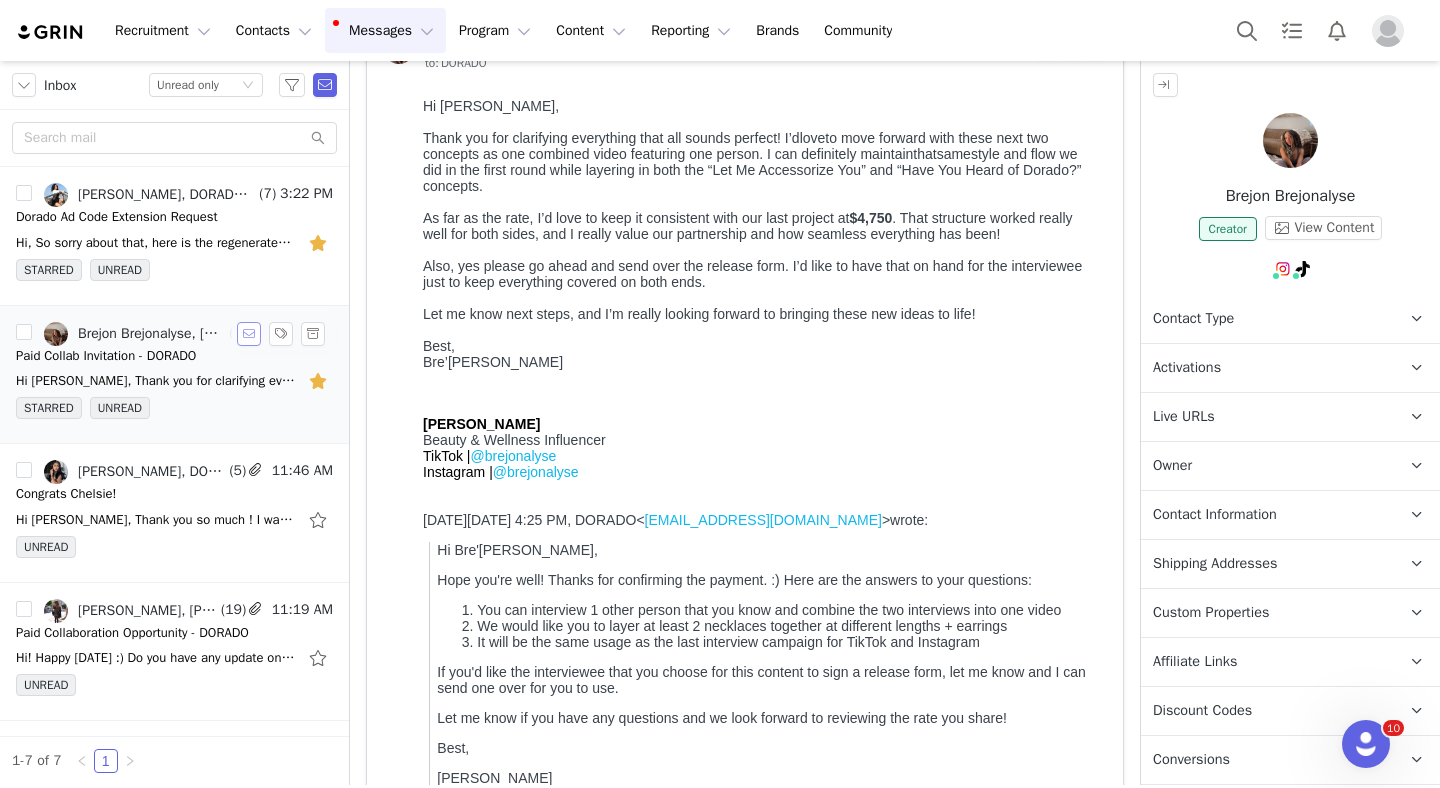 click at bounding box center (249, 334) 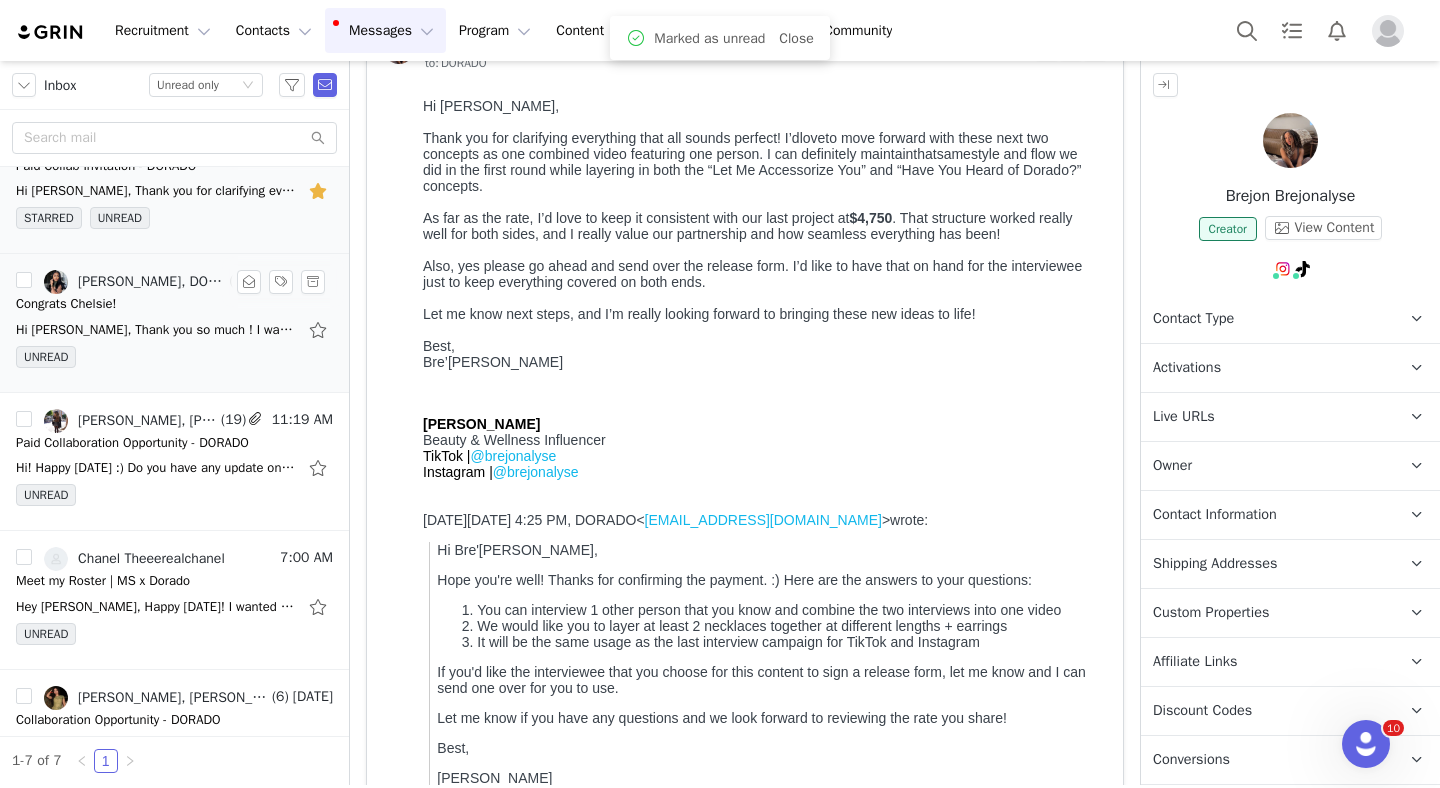 scroll, scrollTop: 195, scrollLeft: 0, axis: vertical 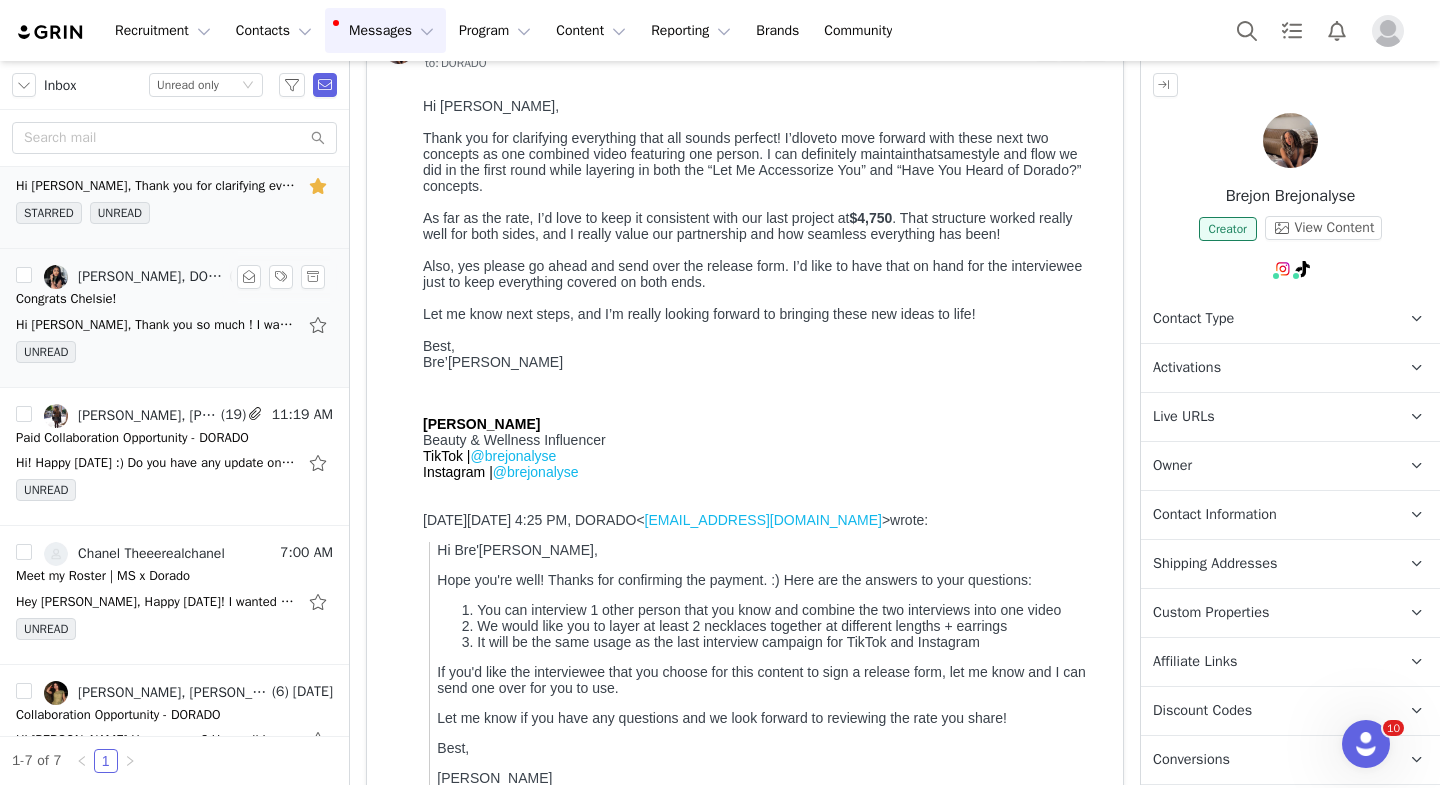 click on "Hi Jeanette, Thank you so much ! I wanted to confirm that I received the payment, but the fee was taken out. Is there anyway that this can be adjusted? Best Regards, Chelsiejayy On Jul 10, 2025, at 7:" at bounding box center [156, 325] 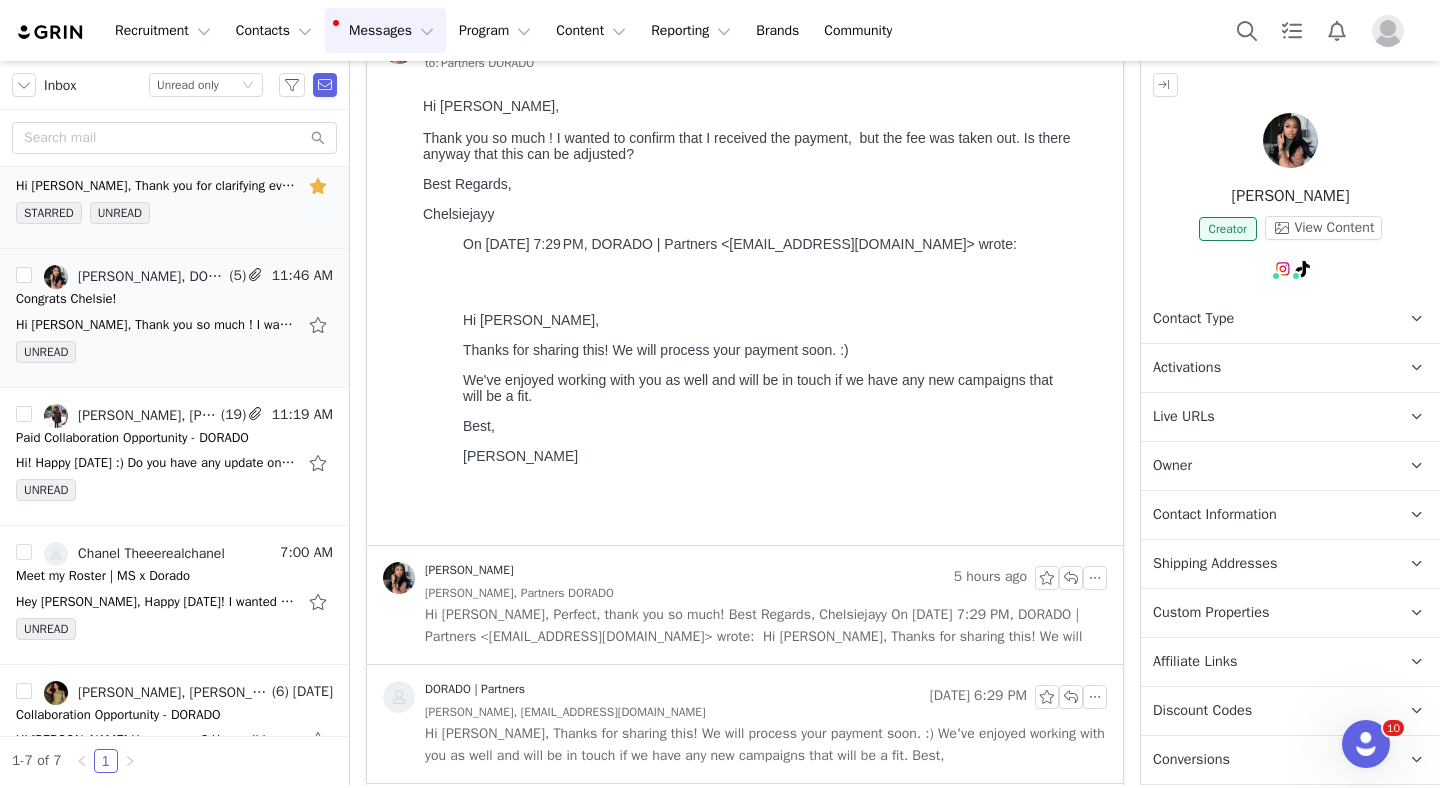 scroll, scrollTop: 0, scrollLeft: 0, axis: both 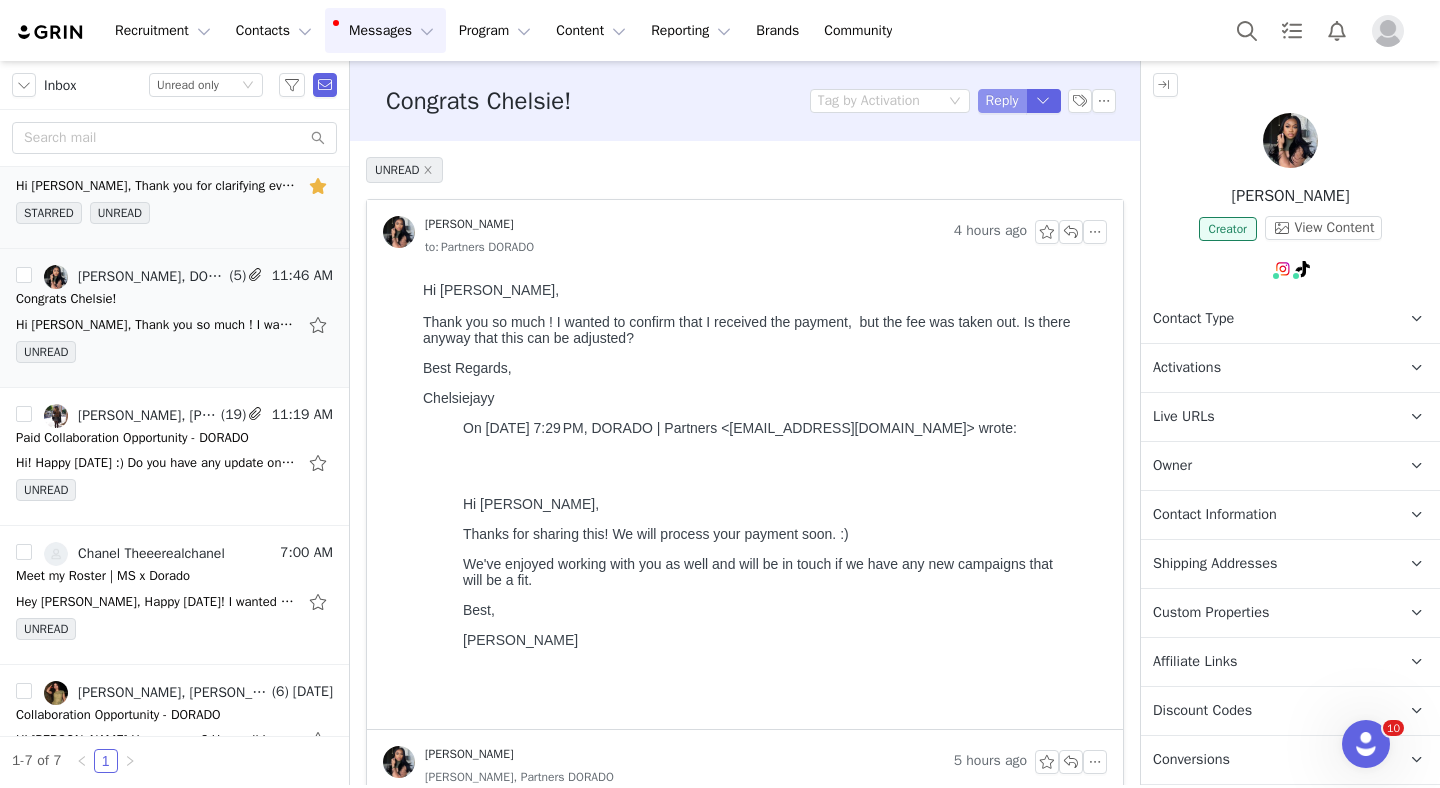 click on "Reply" at bounding box center [1002, 101] 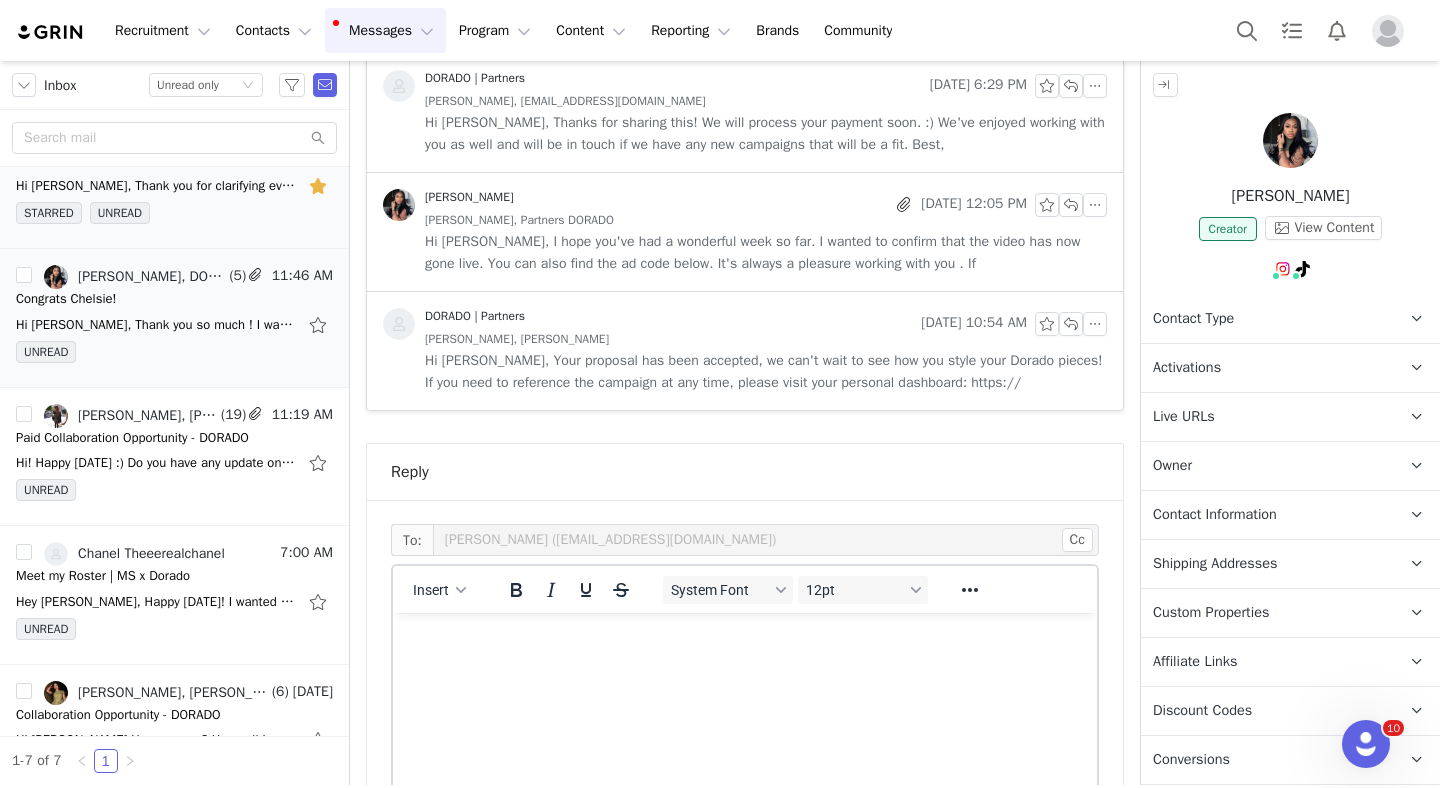 scroll, scrollTop: 1075, scrollLeft: 0, axis: vertical 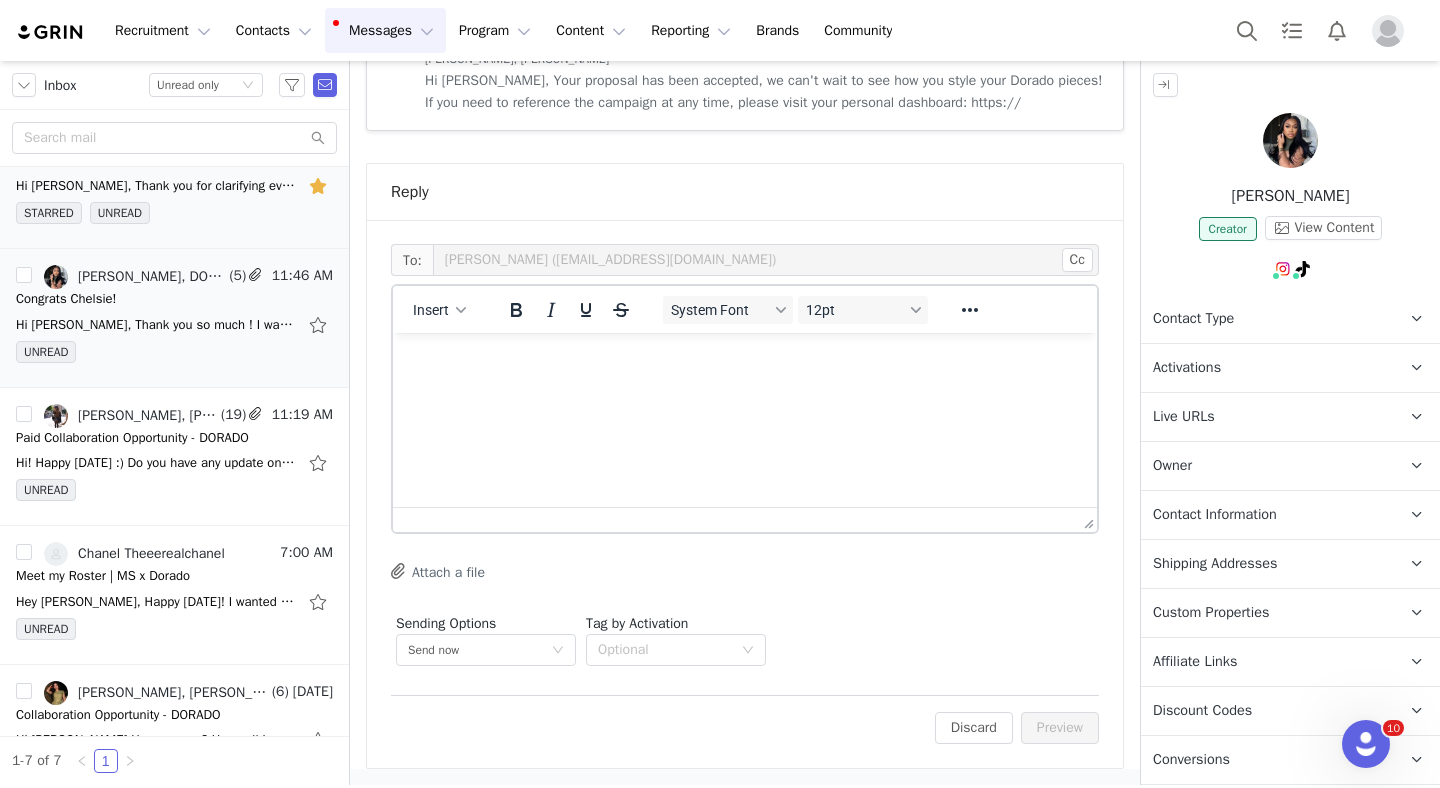 click at bounding box center [745, 360] 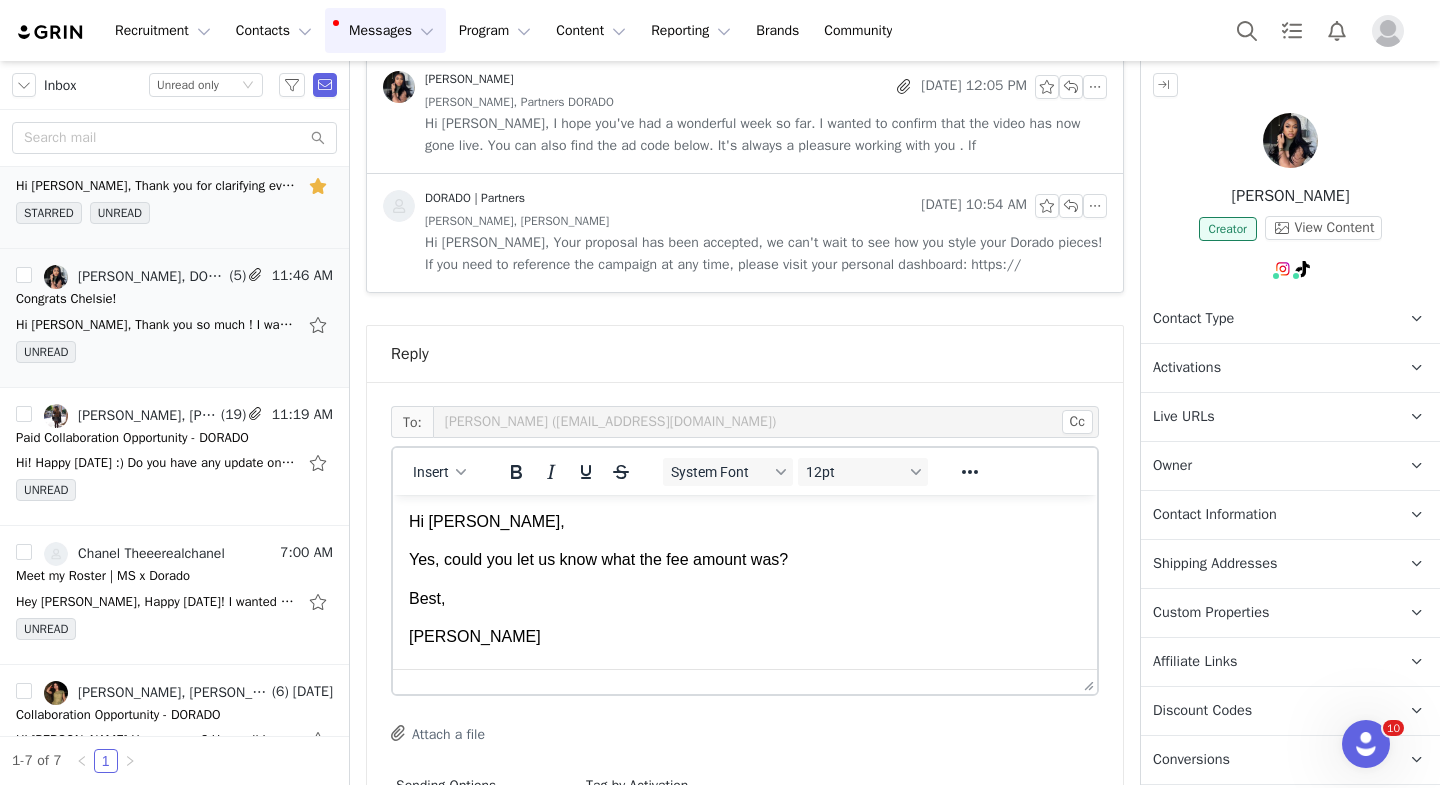 scroll, scrollTop: 1075, scrollLeft: 0, axis: vertical 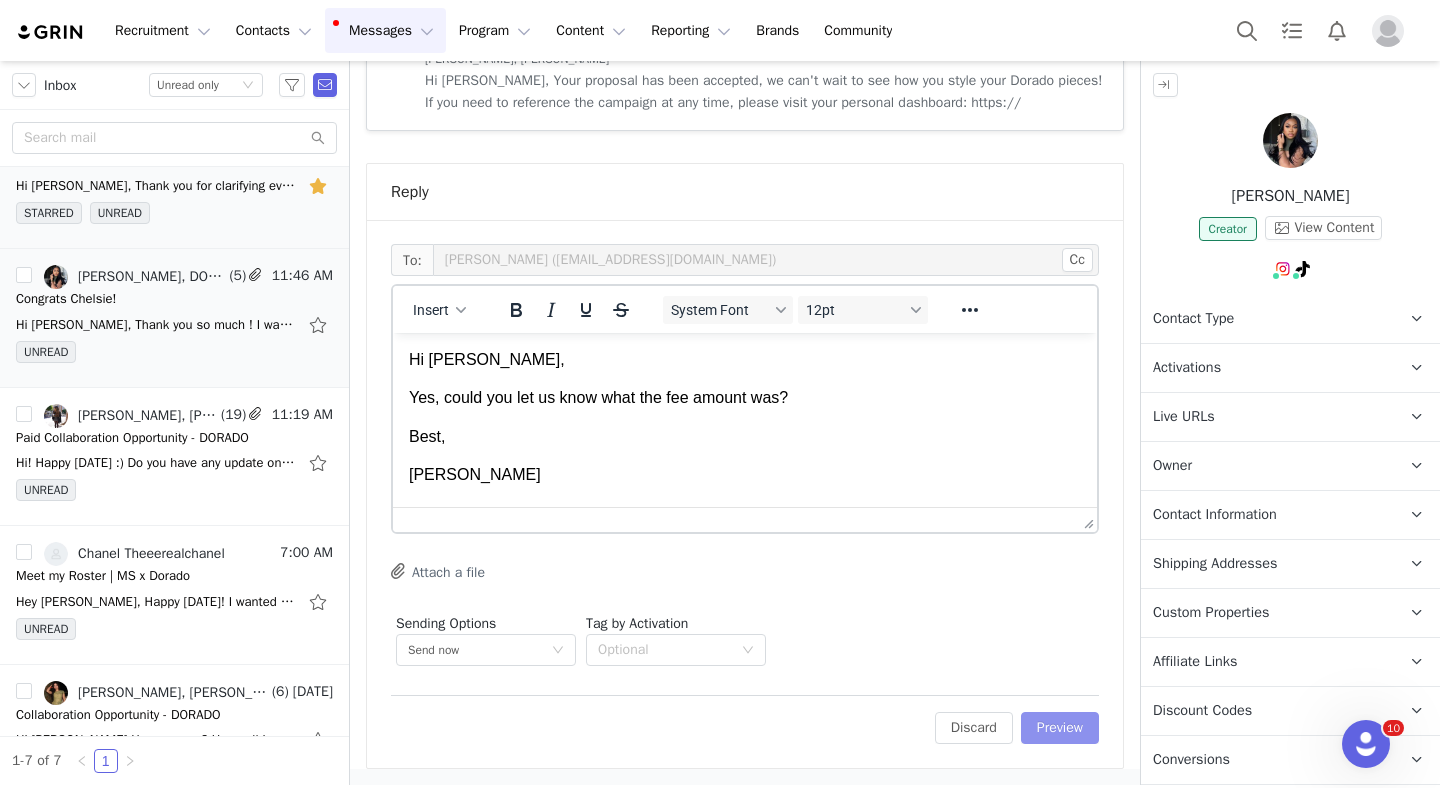 click on "Preview" at bounding box center [1060, 728] 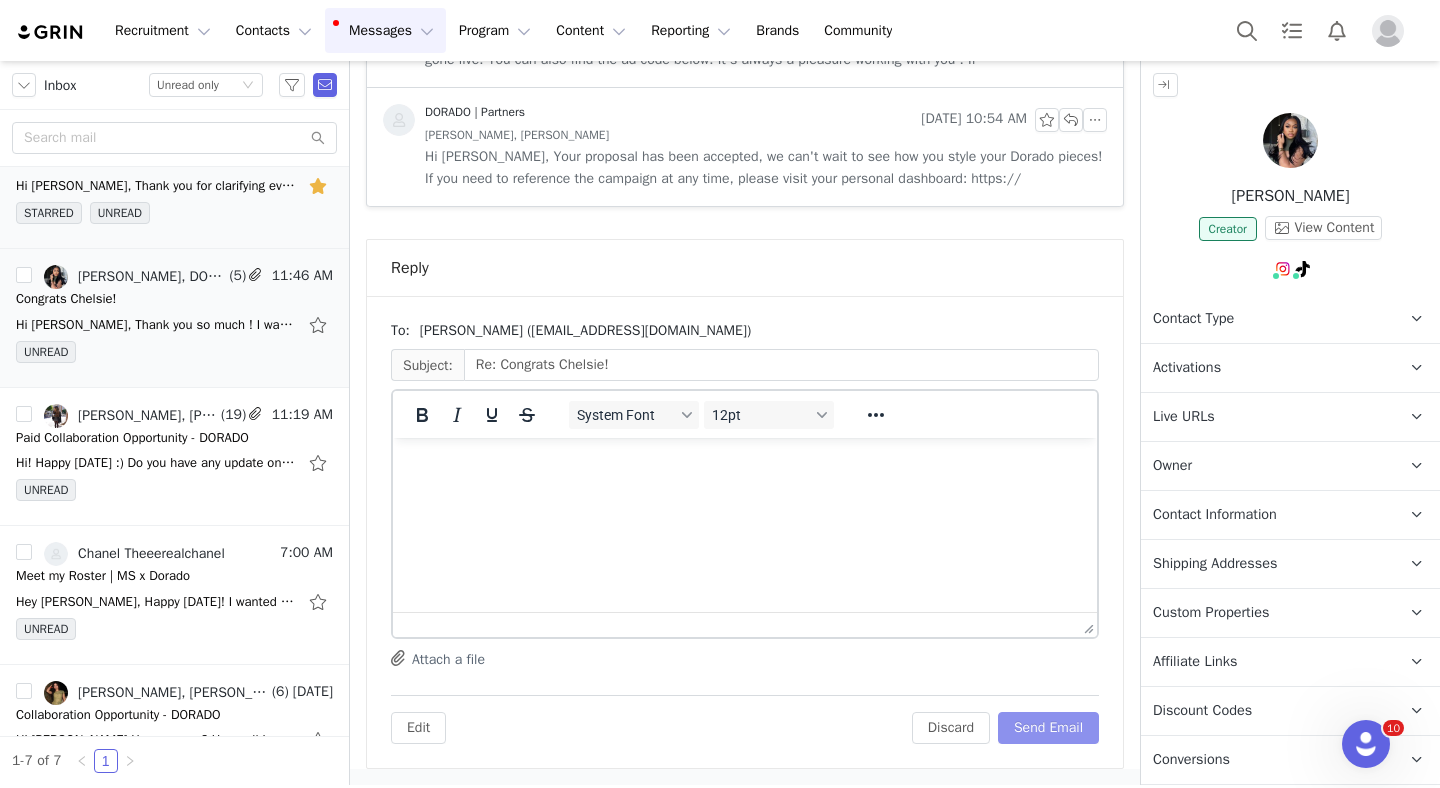 scroll, scrollTop: 999, scrollLeft: 0, axis: vertical 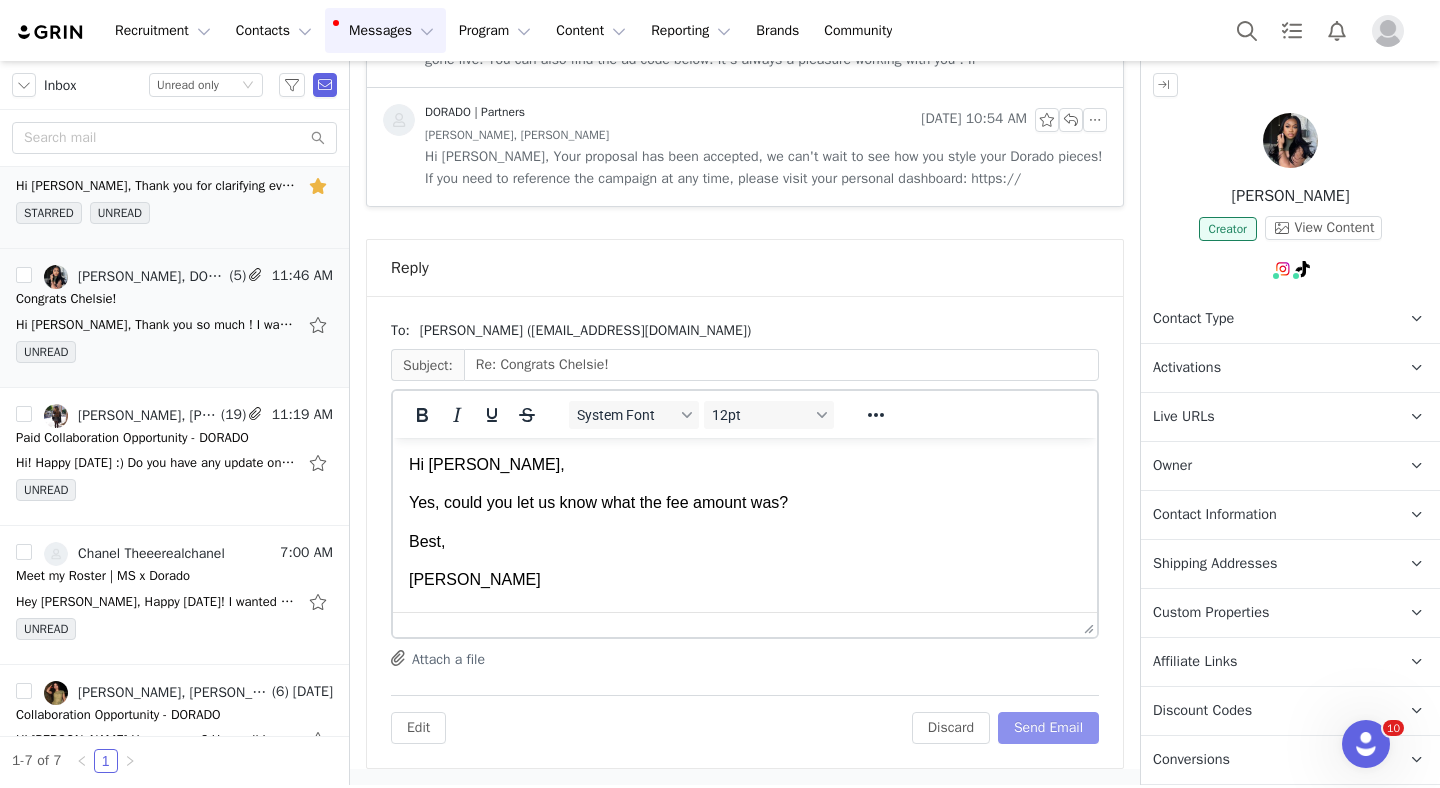 click on "Send Email" at bounding box center (1048, 728) 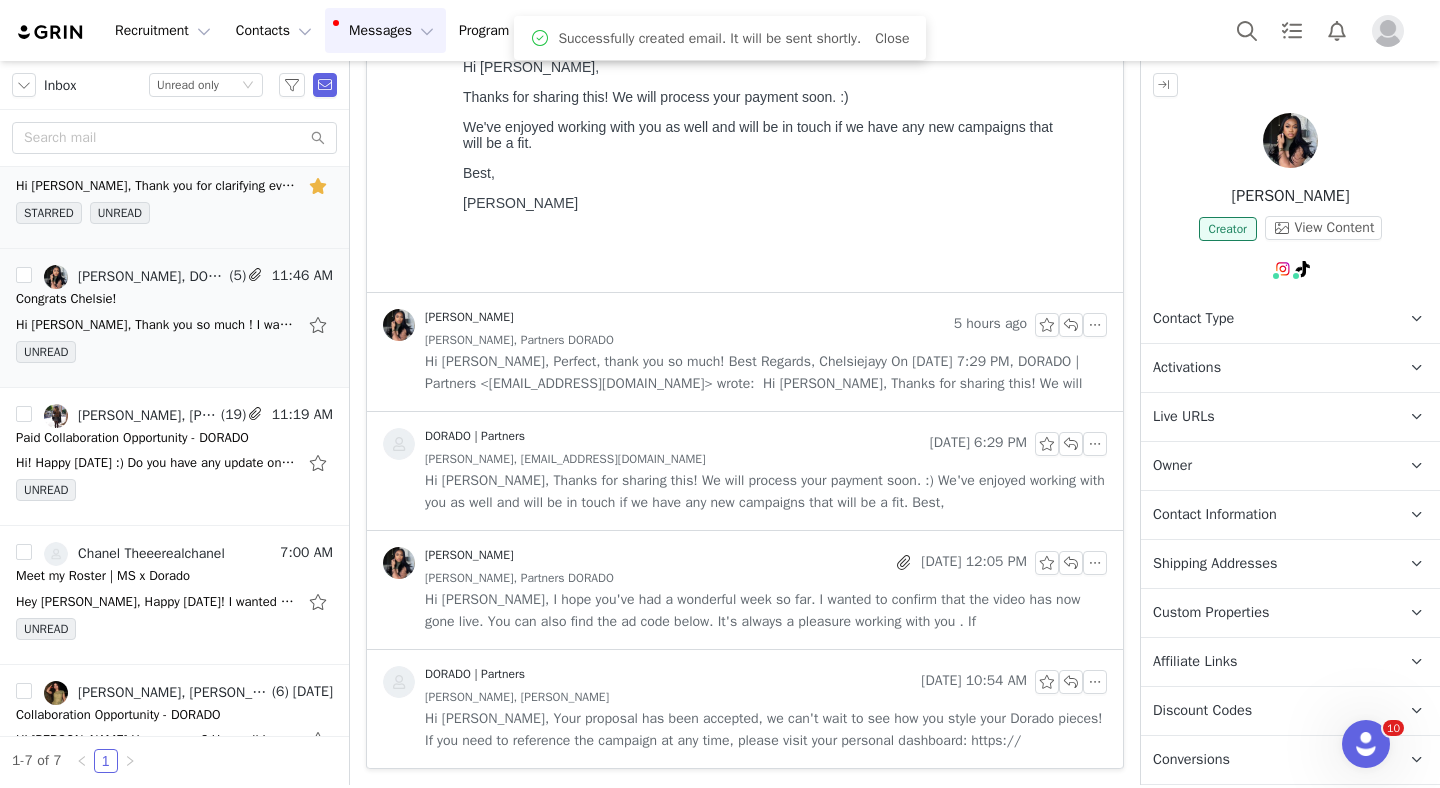 scroll, scrollTop: 437, scrollLeft: 0, axis: vertical 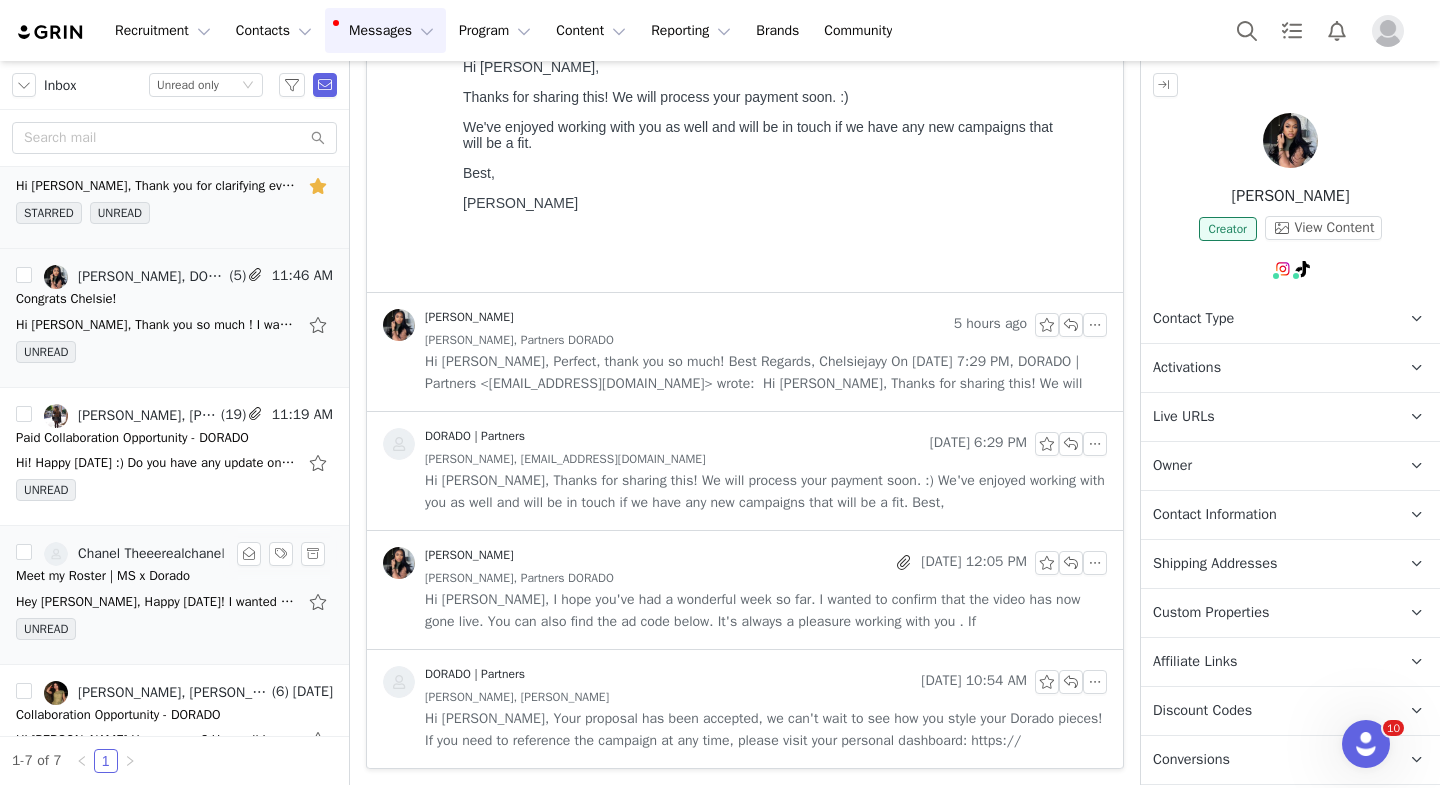 click on "Hey [PERSON_NAME], Happy [DATE]! I wanted to reach out and introduce you to the rest of my roster. I have quite a powerful group of women under my belt, and would love to build on our partnership should you" at bounding box center (156, 602) 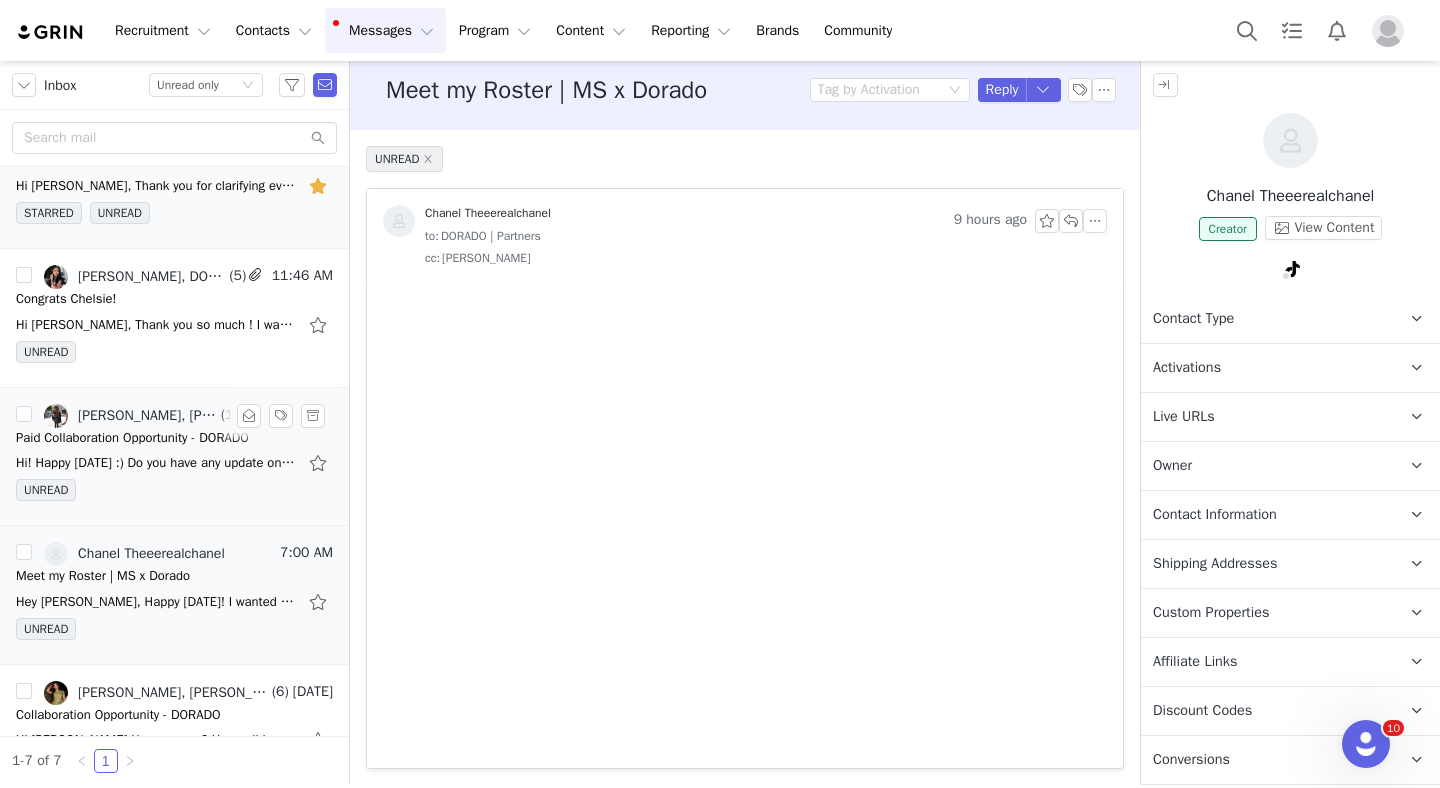 scroll, scrollTop: 0, scrollLeft: 0, axis: both 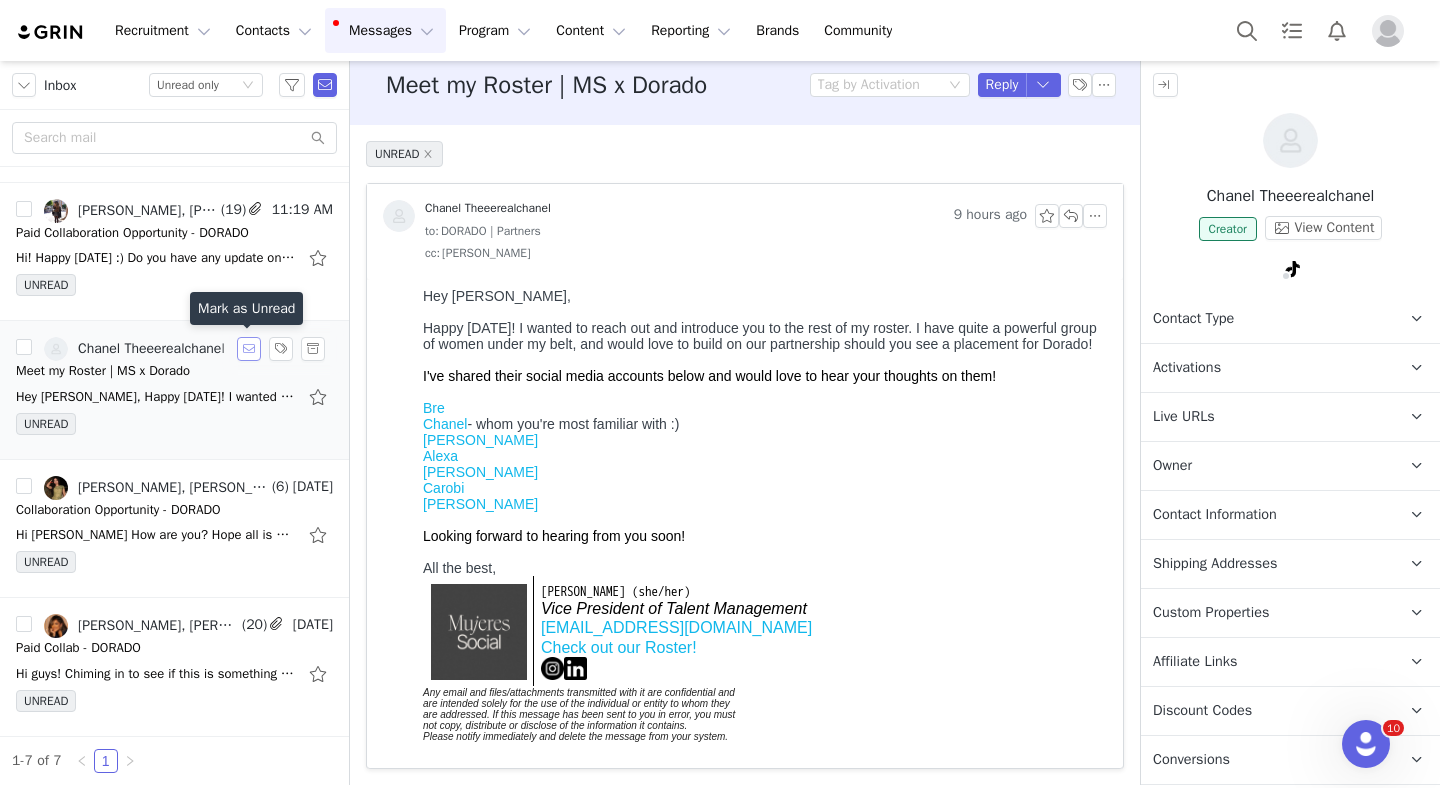 click at bounding box center (249, 349) 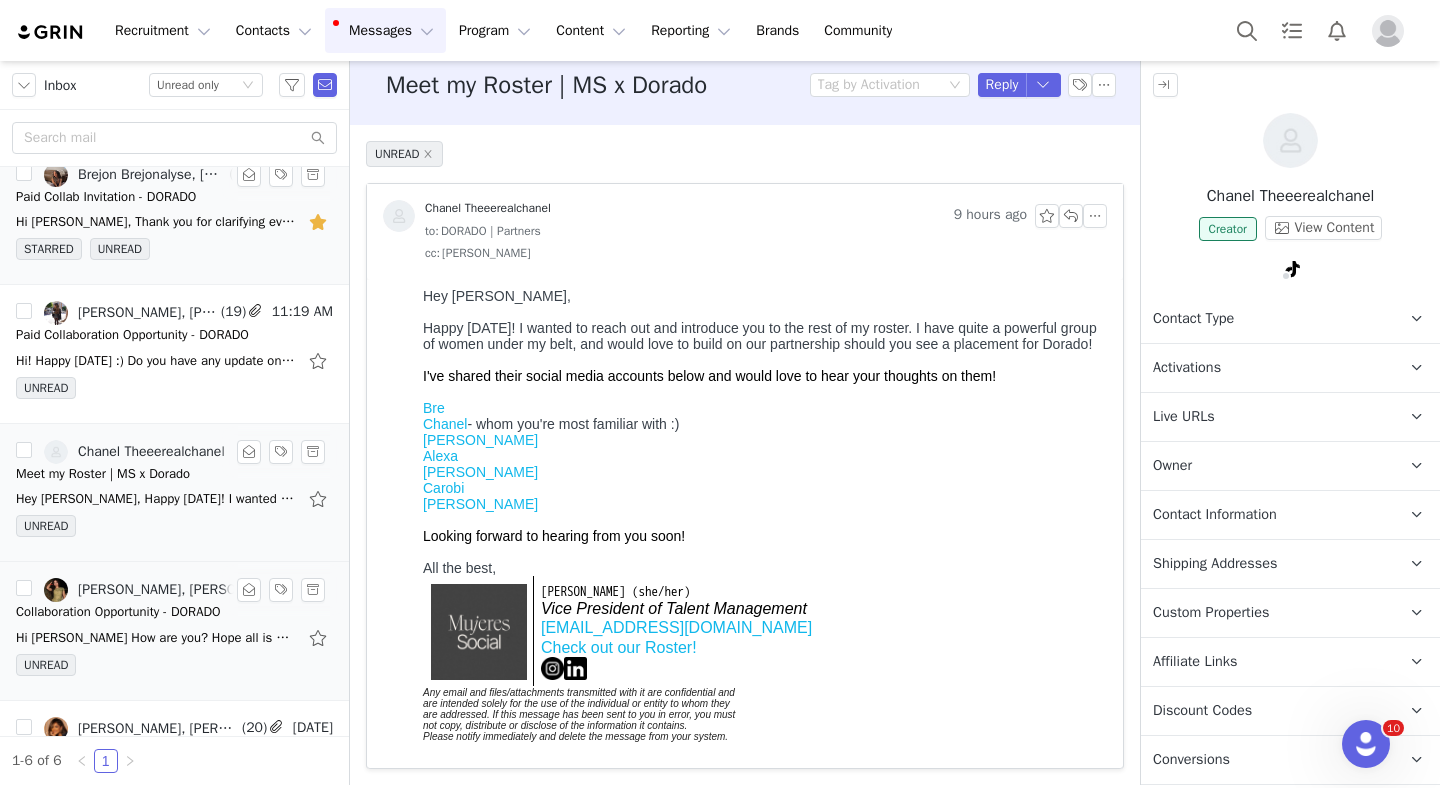 scroll, scrollTop: 0, scrollLeft: 0, axis: both 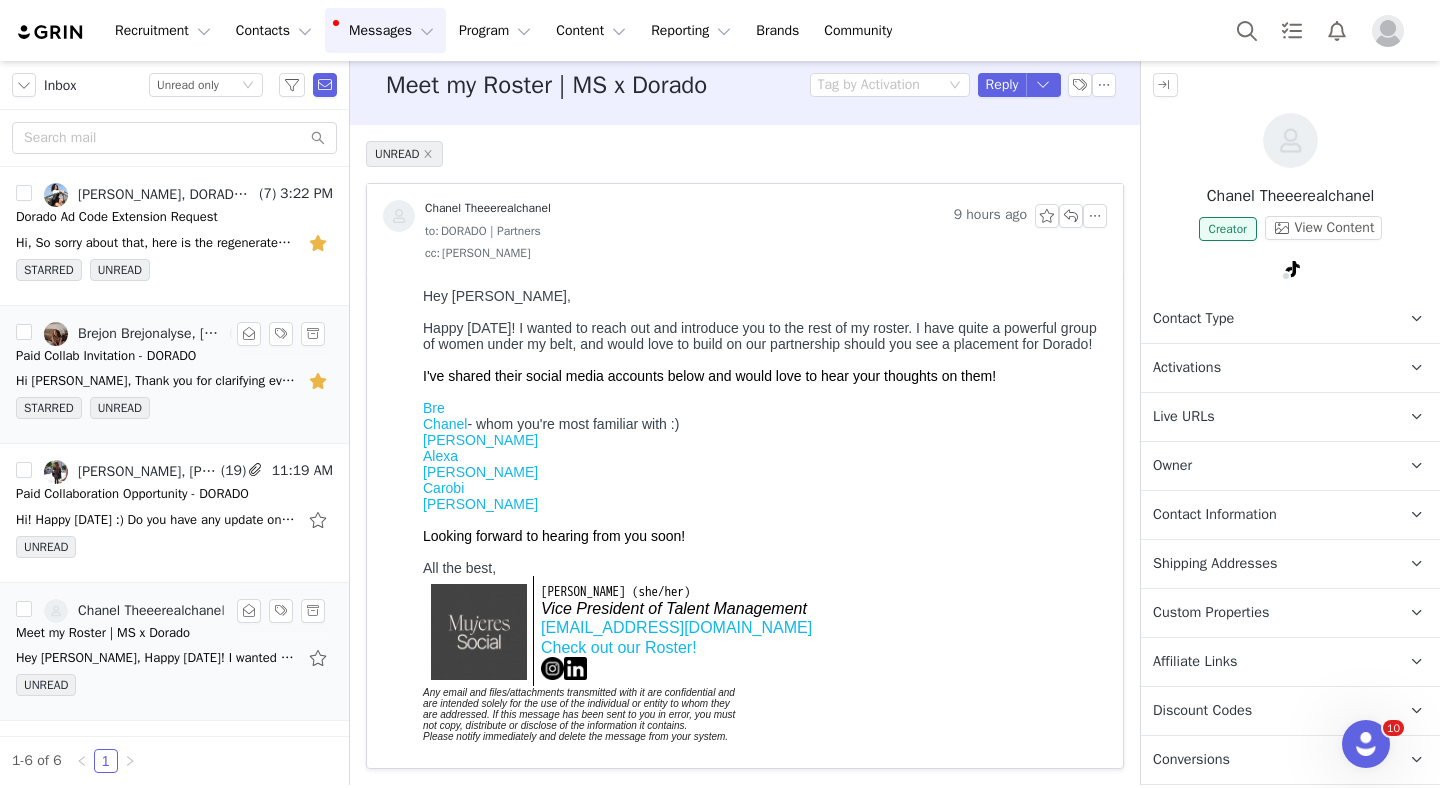 click on "Paid Collab Invitation - DORADO" at bounding box center (106, 356) 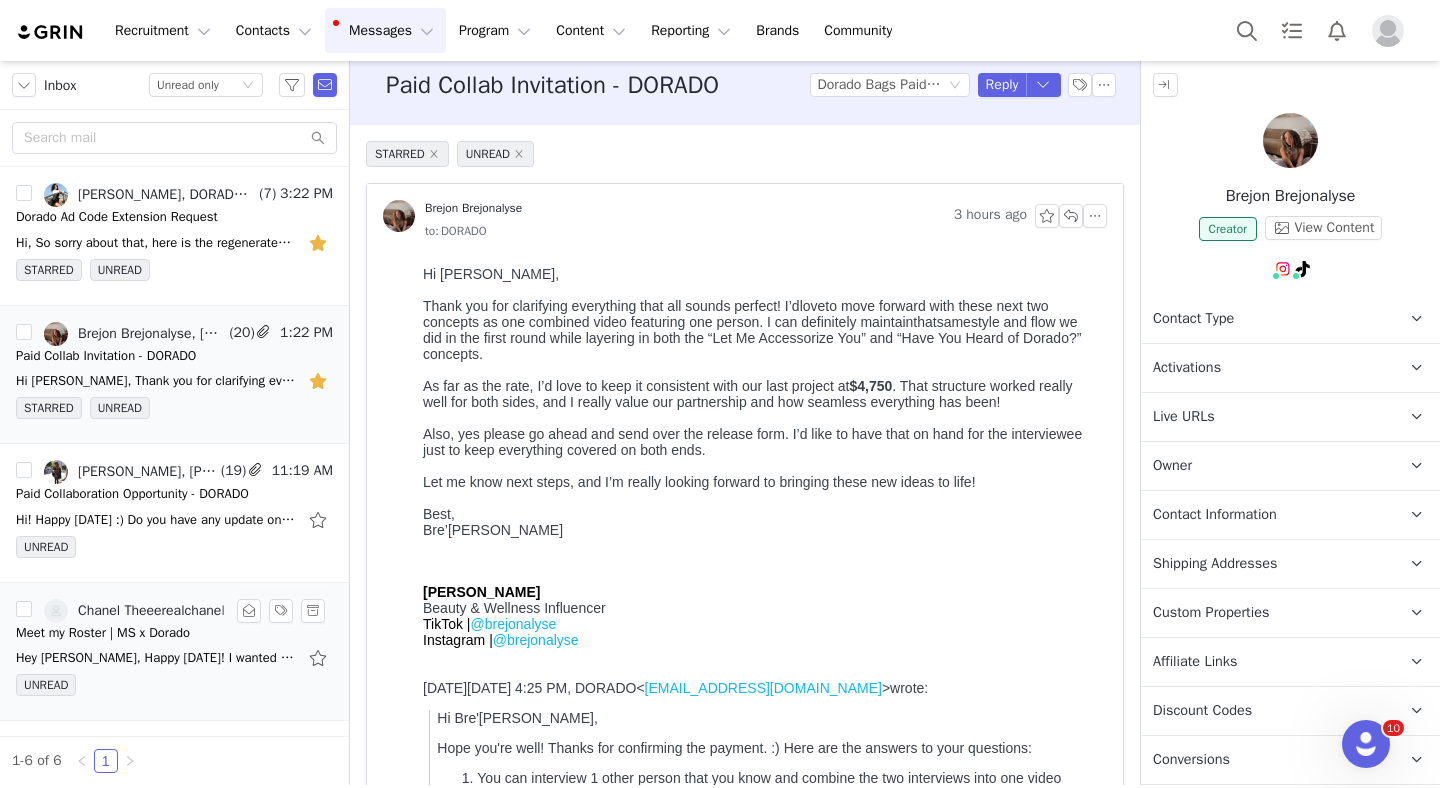 scroll, scrollTop: 0, scrollLeft: 0, axis: both 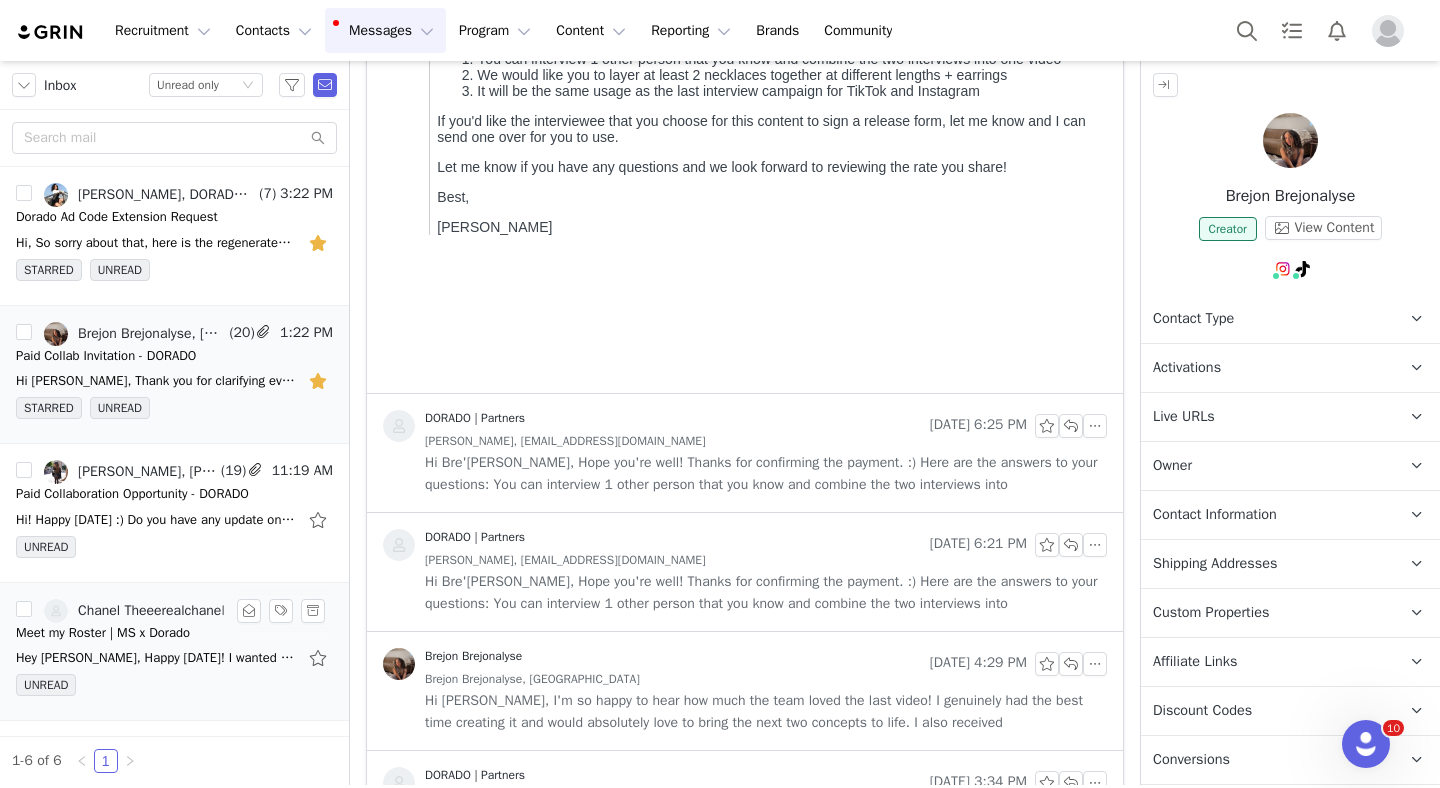 click on "Hi Bre'jon, Hope you're well! Thanks for confirming the payment. :) Here are the answers to your questions: You can interview 1 other person that you know and combine the two interviews into" at bounding box center [766, 474] 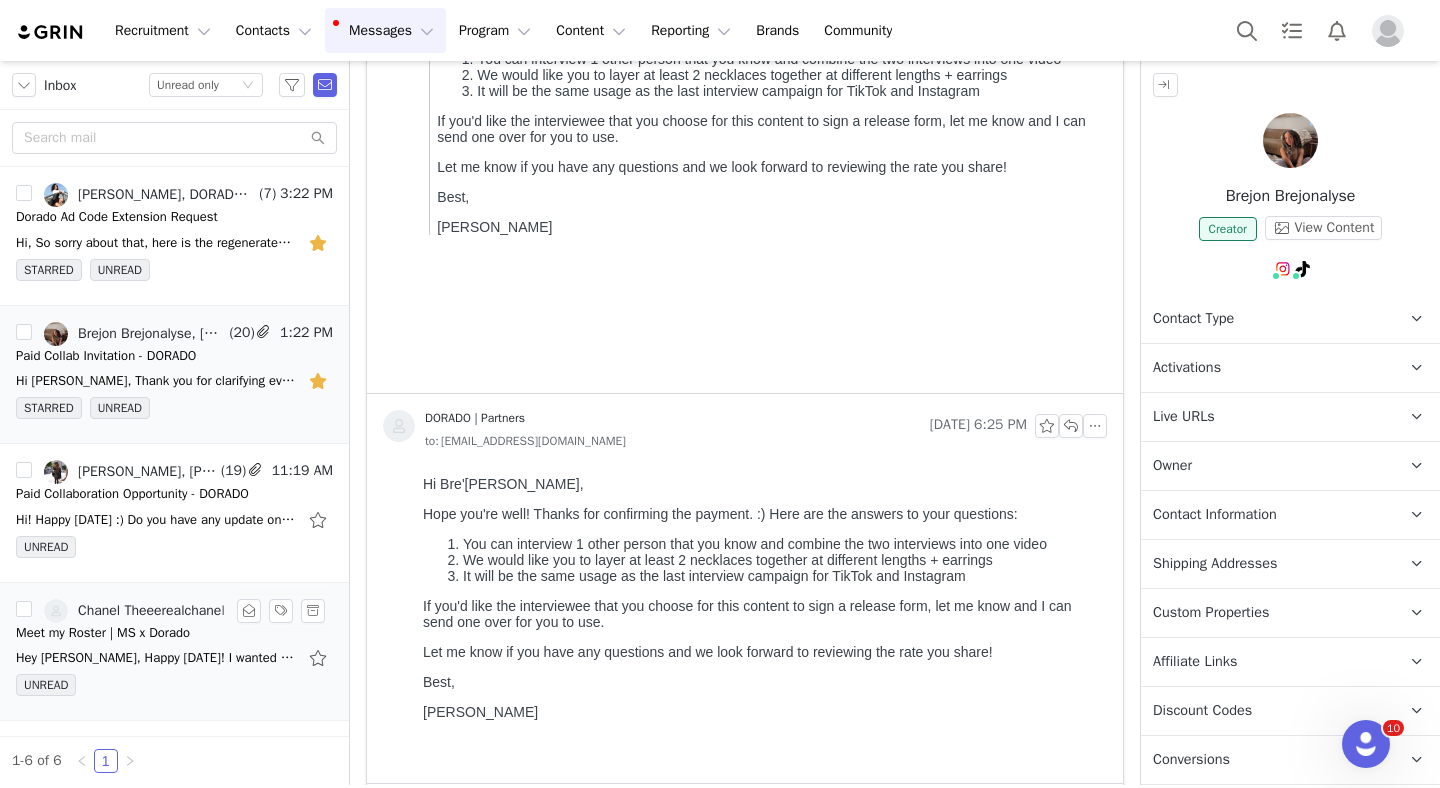 scroll, scrollTop: 0, scrollLeft: 0, axis: both 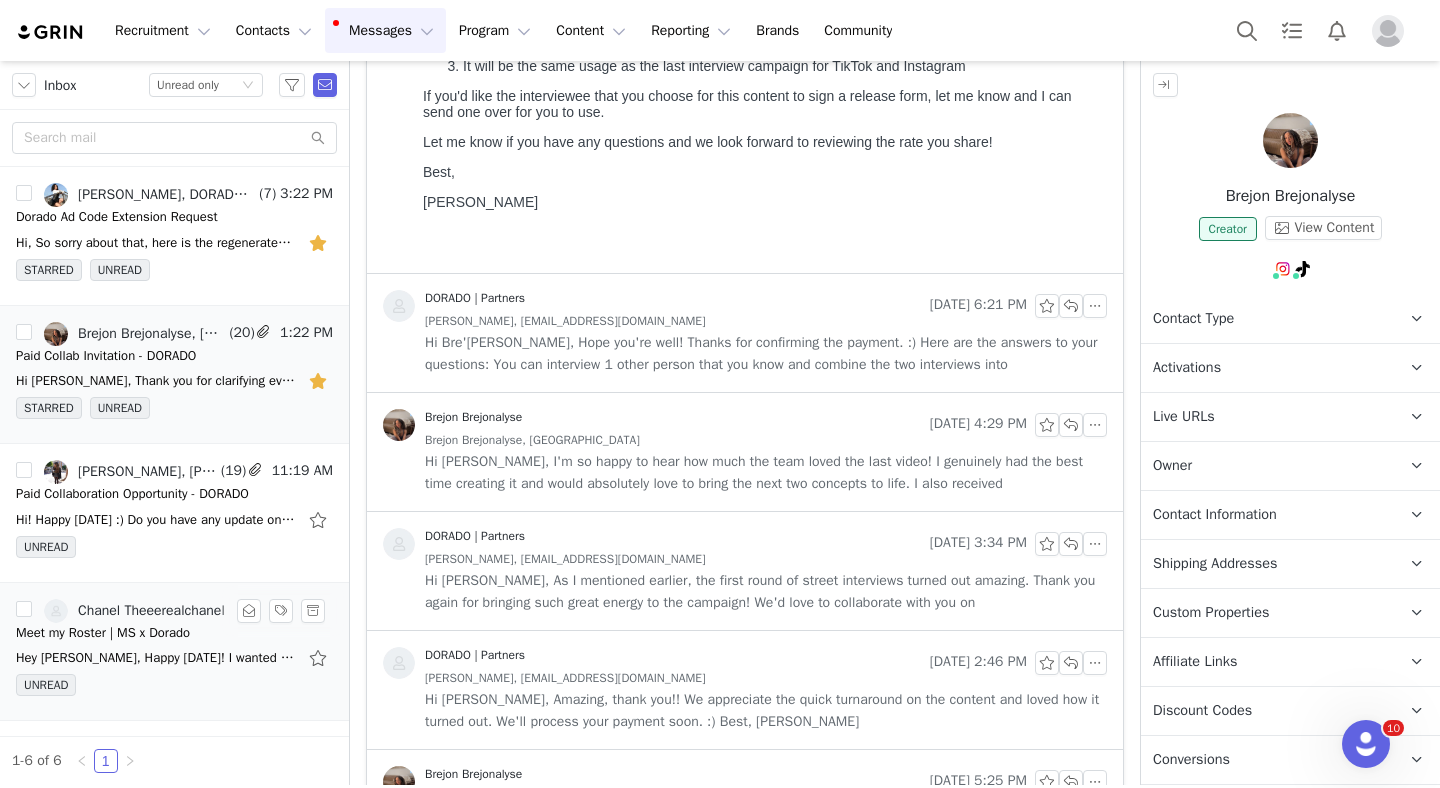 click on "Hi Bre'jon, Hope you're well! Thanks for confirming the payment. :) Here are the answers to your questions: You can interview 1 other person that you know and combine the two interviews into" at bounding box center (766, 354) 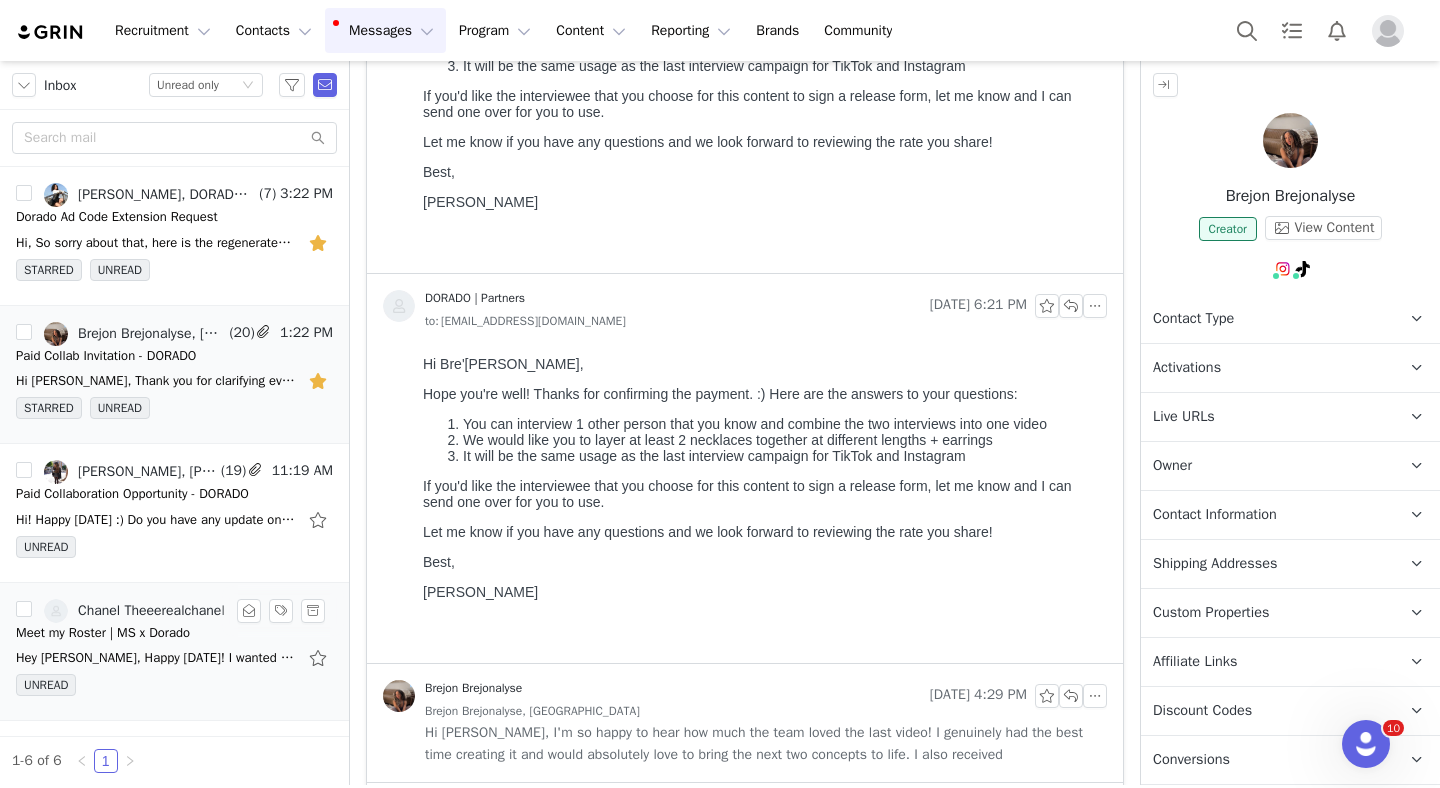 scroll, scrollTop: 0, scrollLeft: 0, axis: both 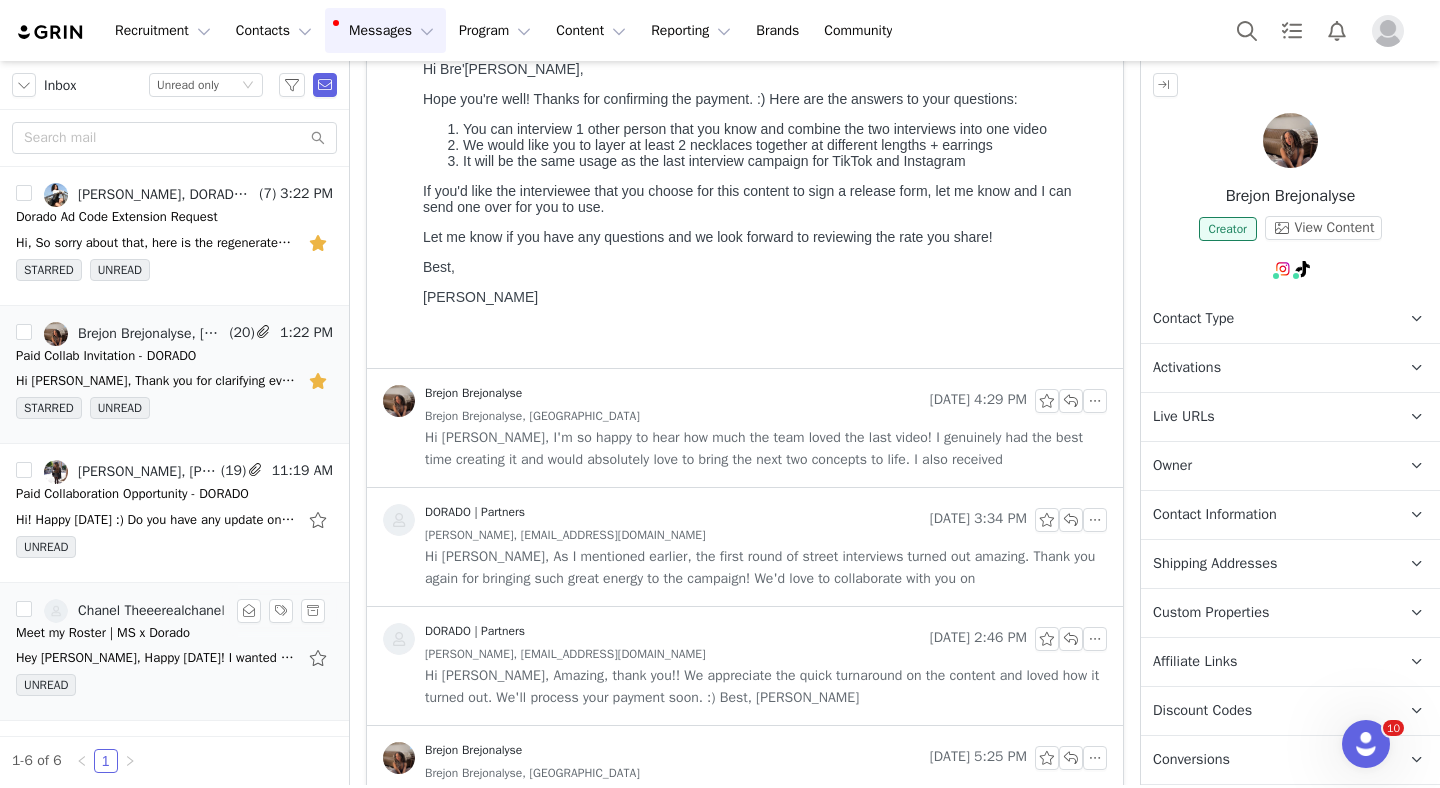click on "Hi Jeanette, I'm so happy to hear how much the team loved the last video! I genuinely had the best time creating it and would absolutely love to bring the next two concepts to life. I also received" at bounding box center [766, 449] 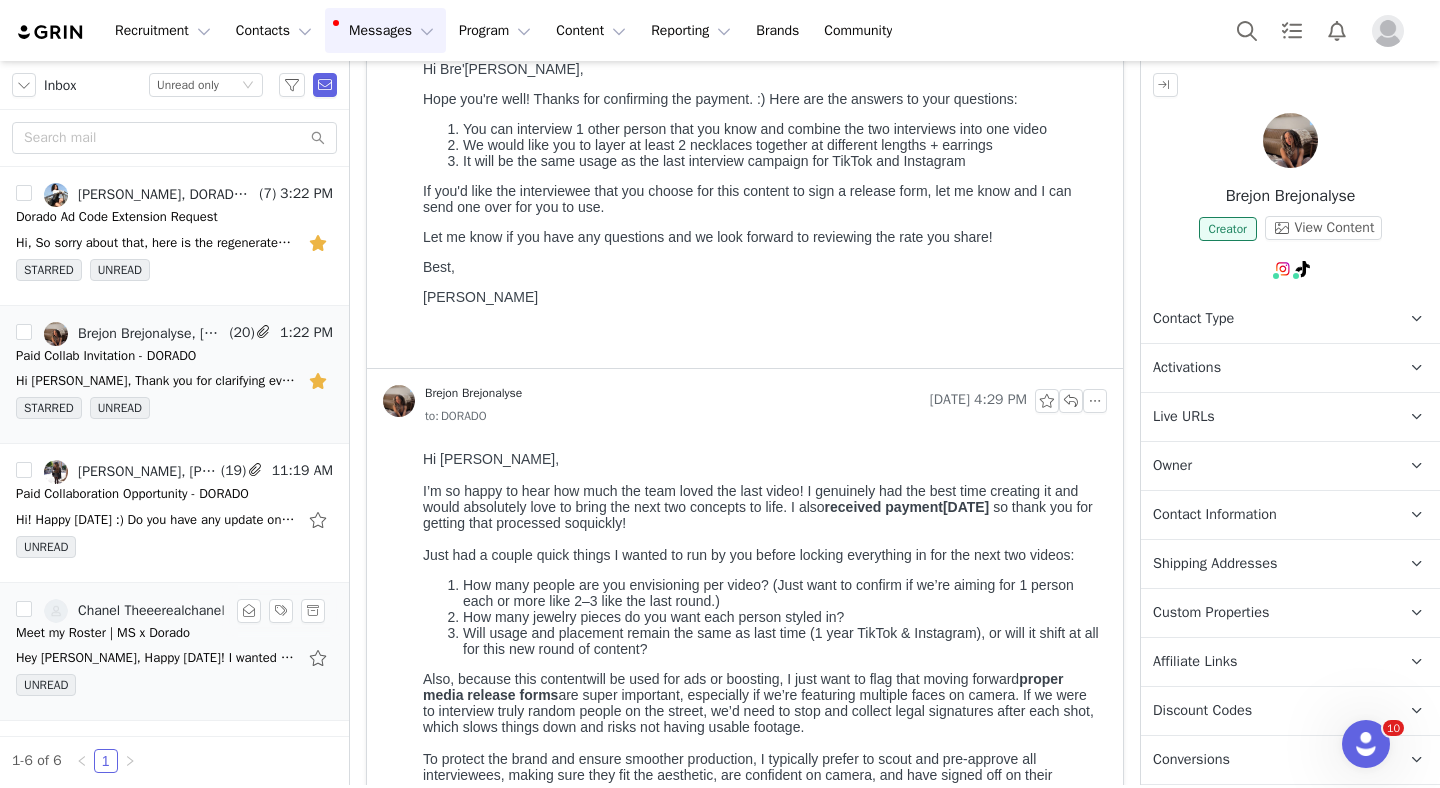 scroll, scrollTop: 0, scrollLeft: 0, axis: both 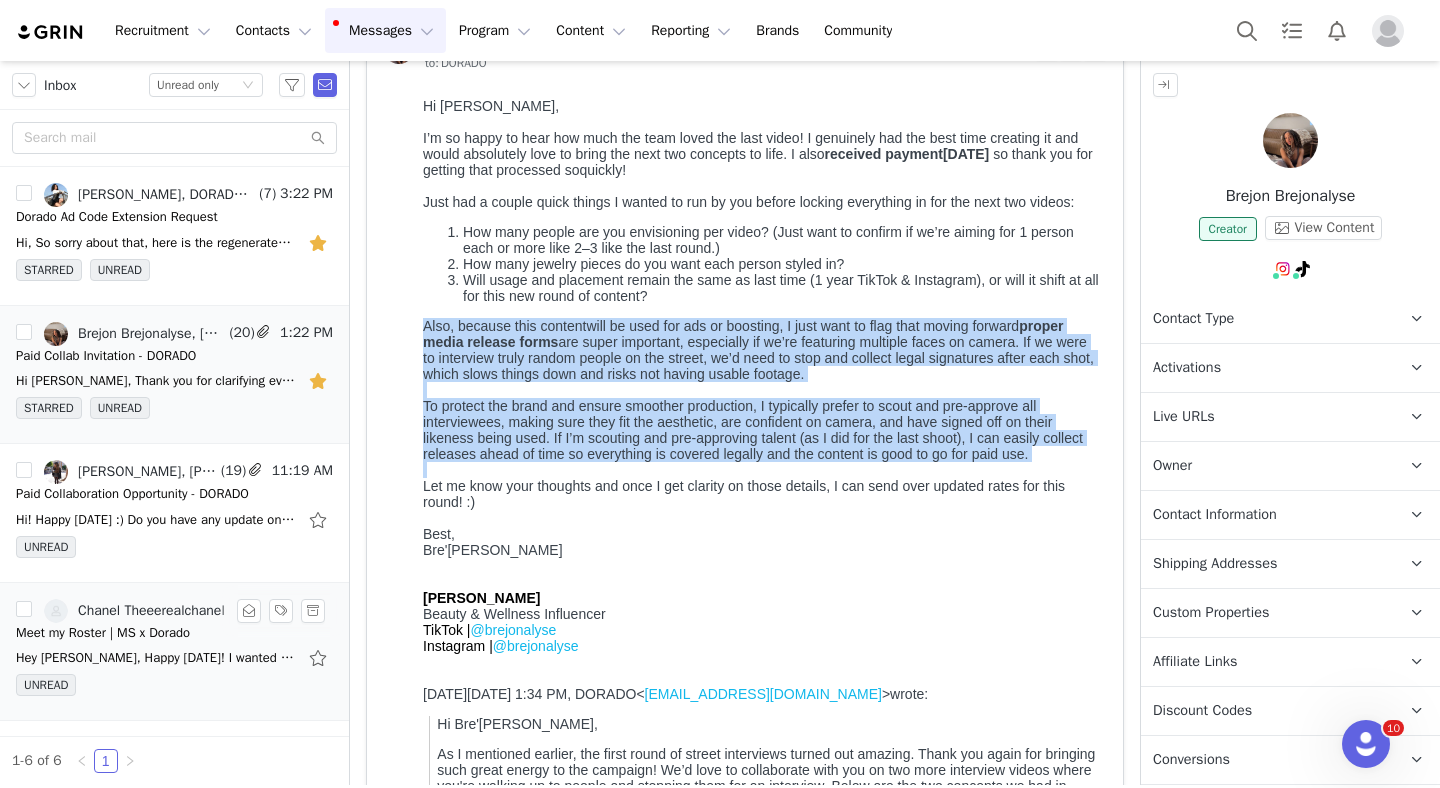 drag, startPoint x: 423, startPoint y: 338, endPoint x: 1054, endPoint y: 491, distance: 649.28424 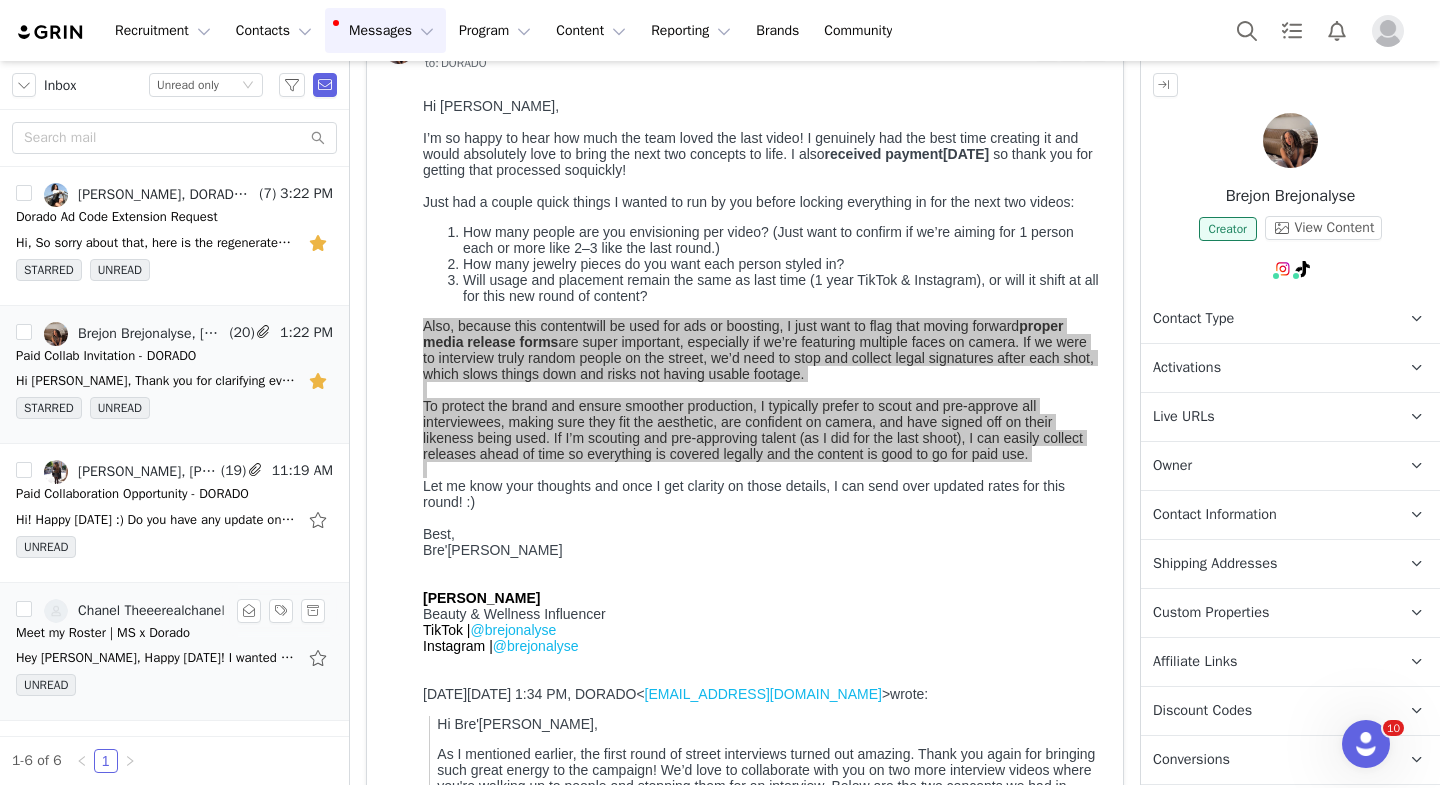 scroll, scrollTop: 1876, scrollLeft: 0, axis: vertical 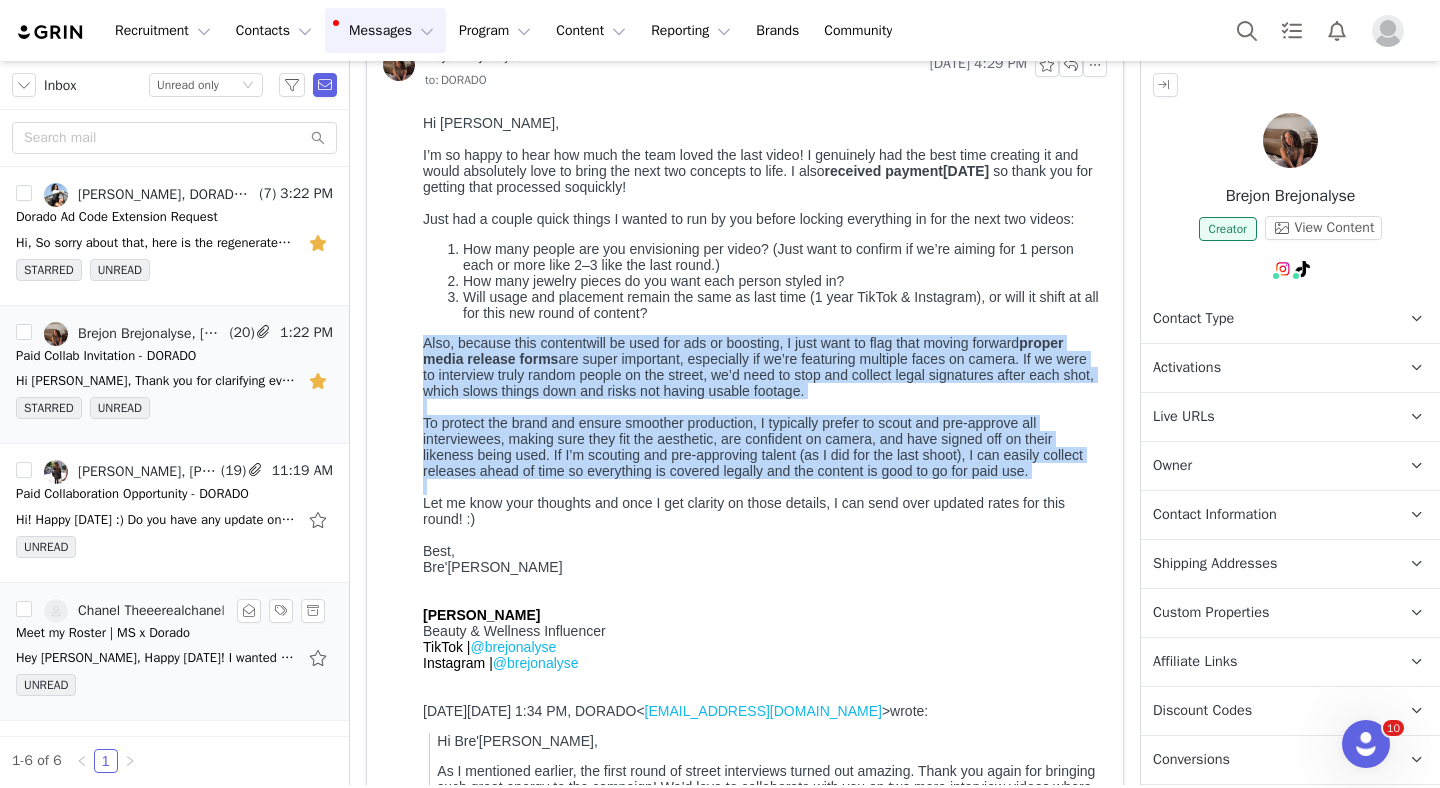 click on "To protect the brand and ensure smoother production, I typically prefer to scout and pre-approve all interviewees, making sure they fit the aesthetic, are confident on camera, and have signed off on their likeness being used. If I’m scouting and pre-approving talent (as I did for the last shoot), I can easily collect releases ahead of time so everything is covered legally and the content is good to go for paid use." at bounding box center [761, 447] 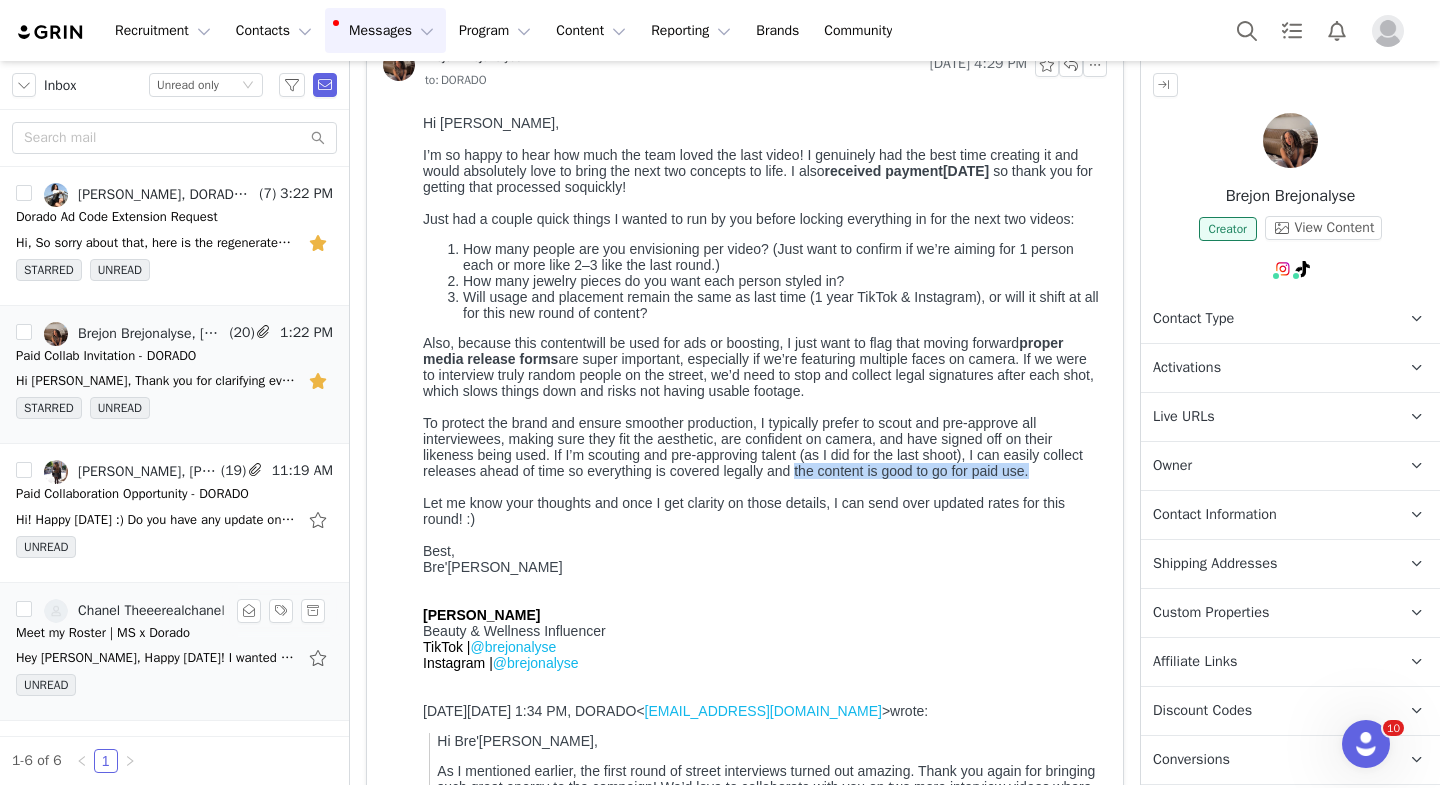 drag, startPoint x: 794, startPoint y: 495, endPoint x: 1069, endPoint y: 493, distance: 275.00726 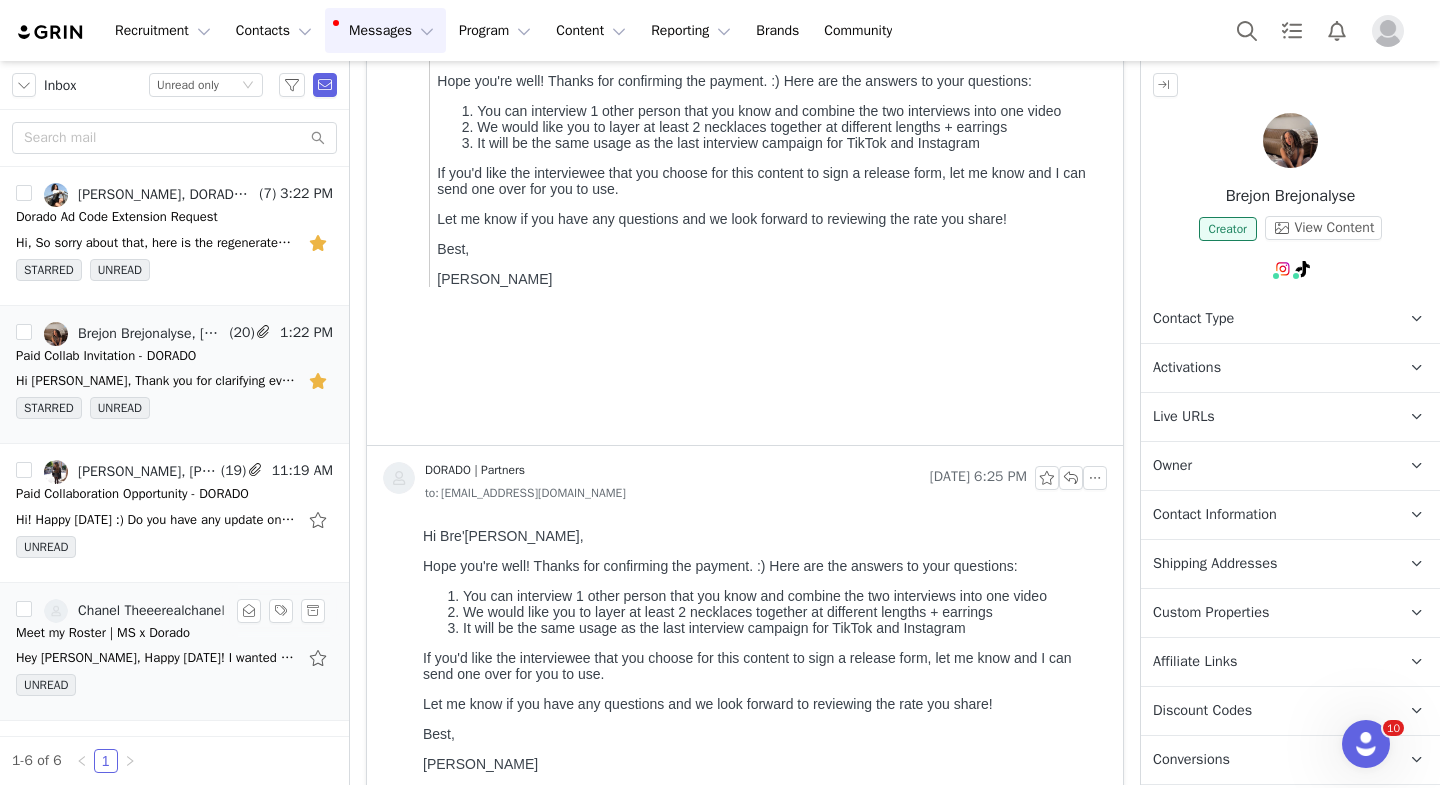 scroll, scrollTop: 0, scrollLeft: 0, axis: both 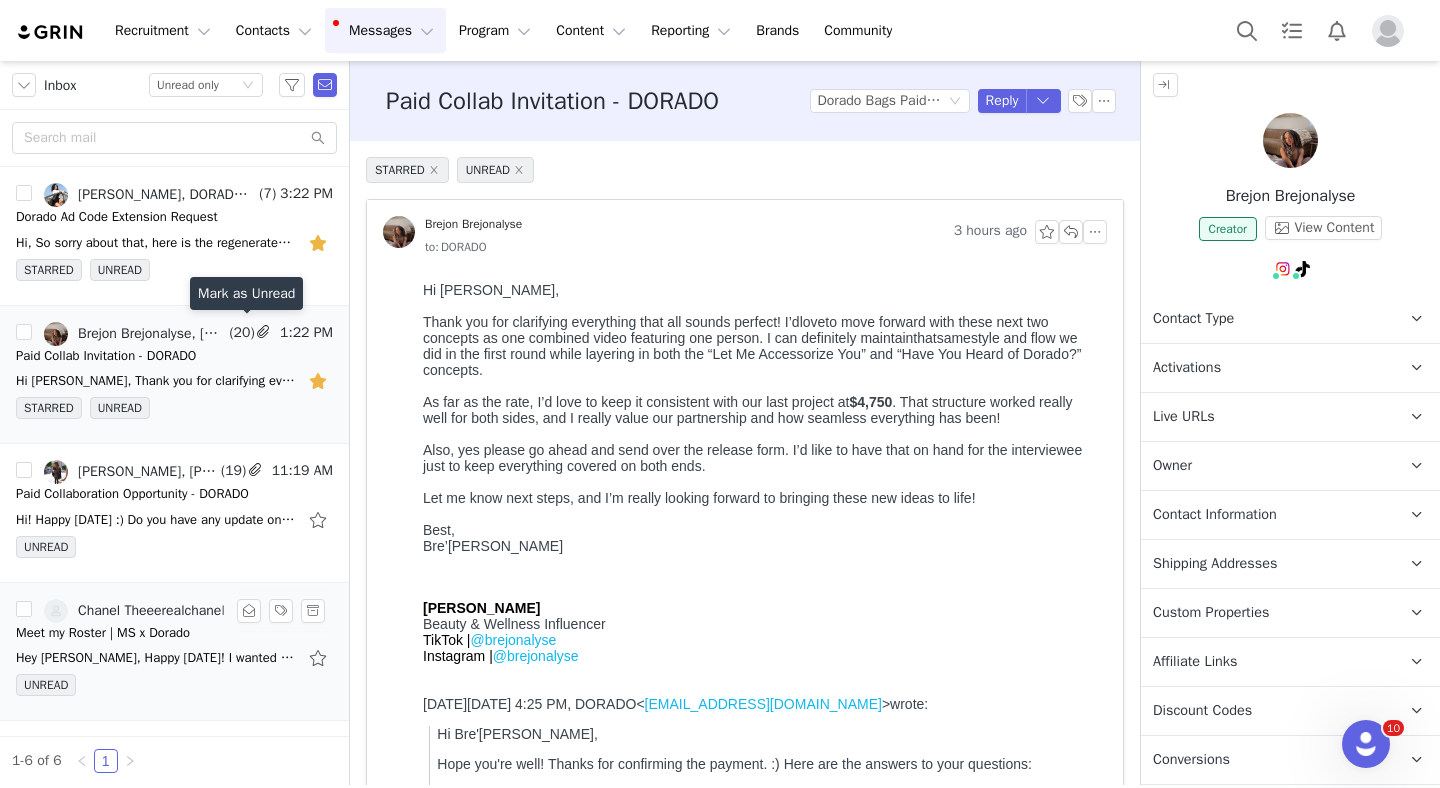 click at bounding box center (249, 334) 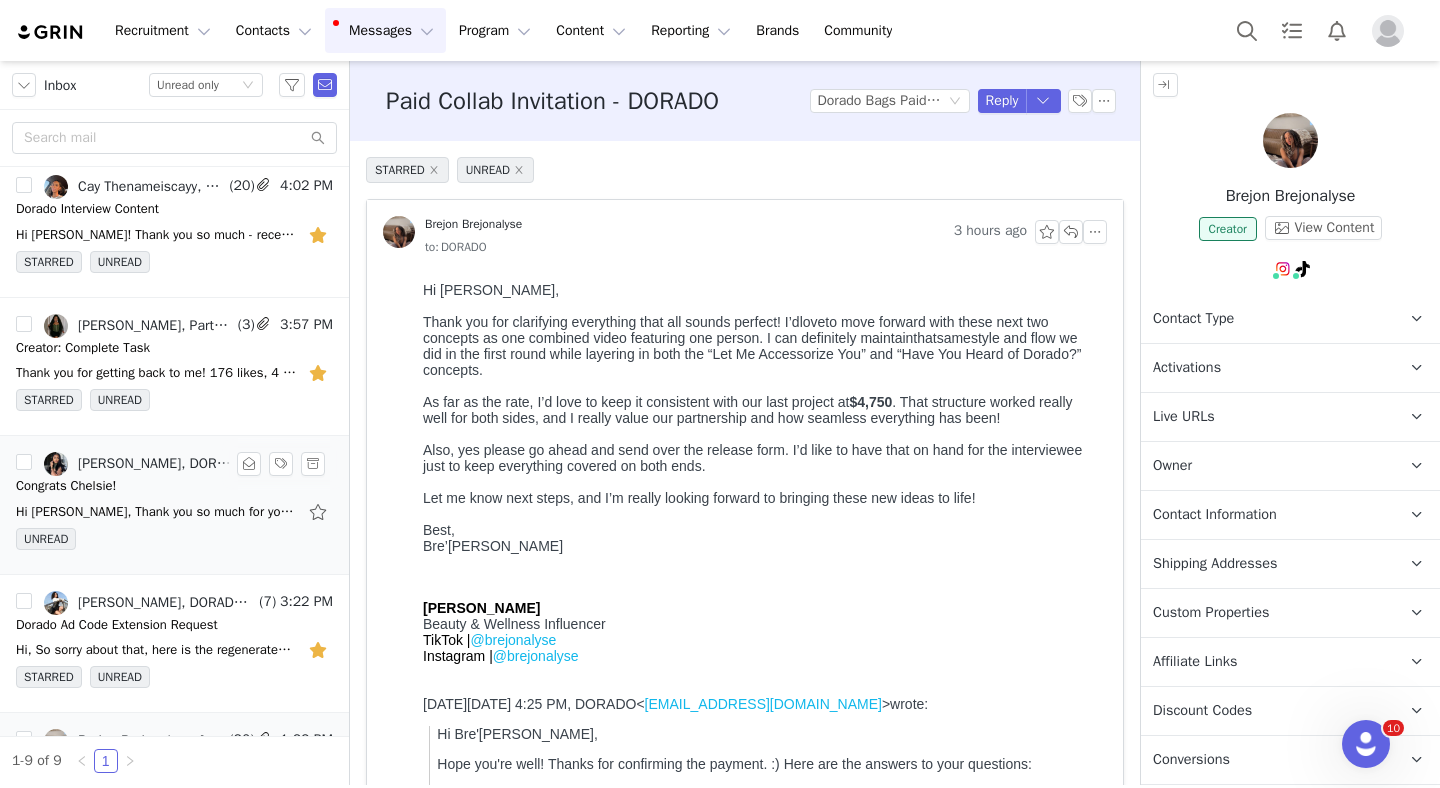 scroll, scrollTop: 0, scrollLeft: 0, axis: both 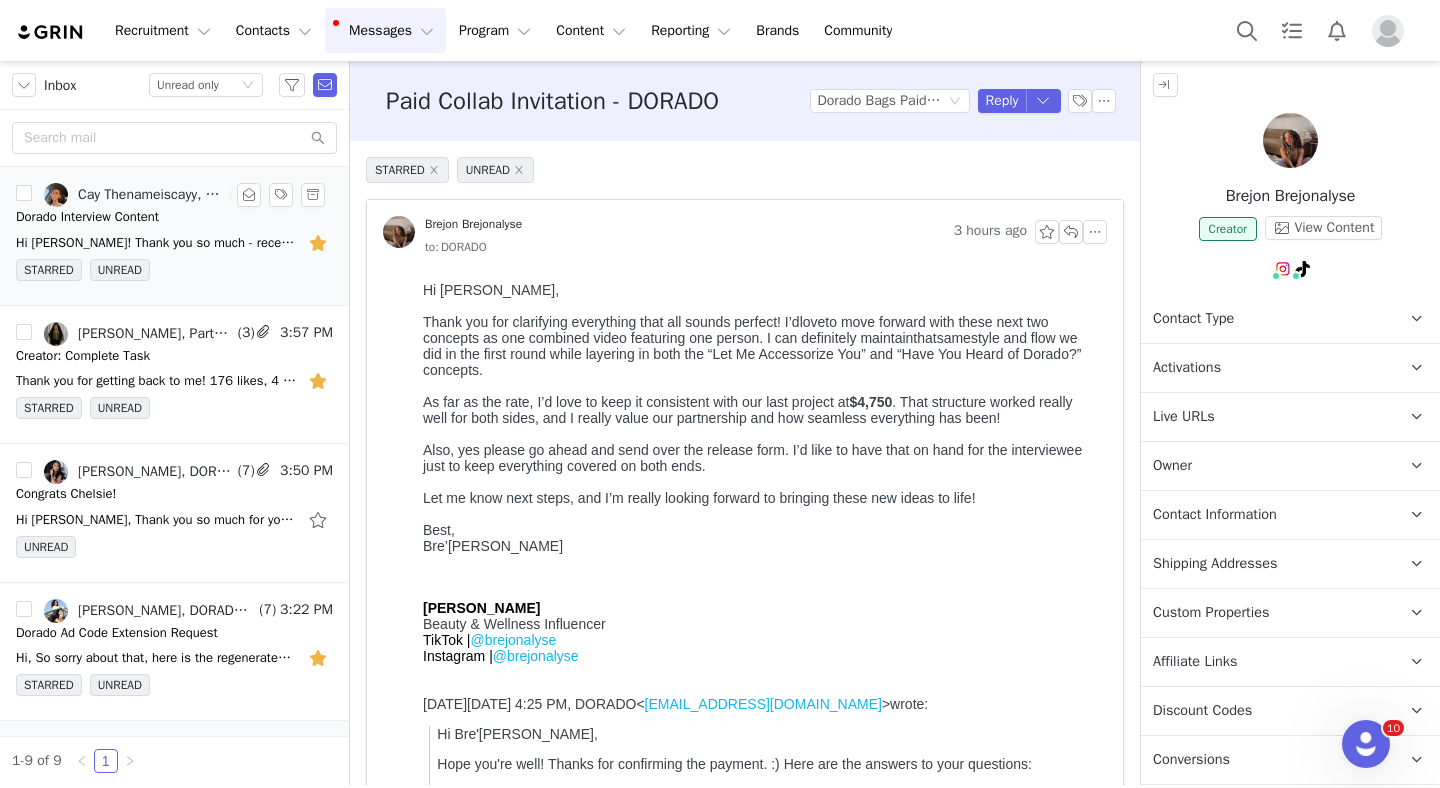 click on "Hi Jeanette! Thank you so much - received! Always a pleasure working with Dorado and hope we continue to going forward! Thanks, Cayley! On Jul 10, 2025, at 4:35 PM, DORADO | Partners <partner@" at bounding box center [156, 243] 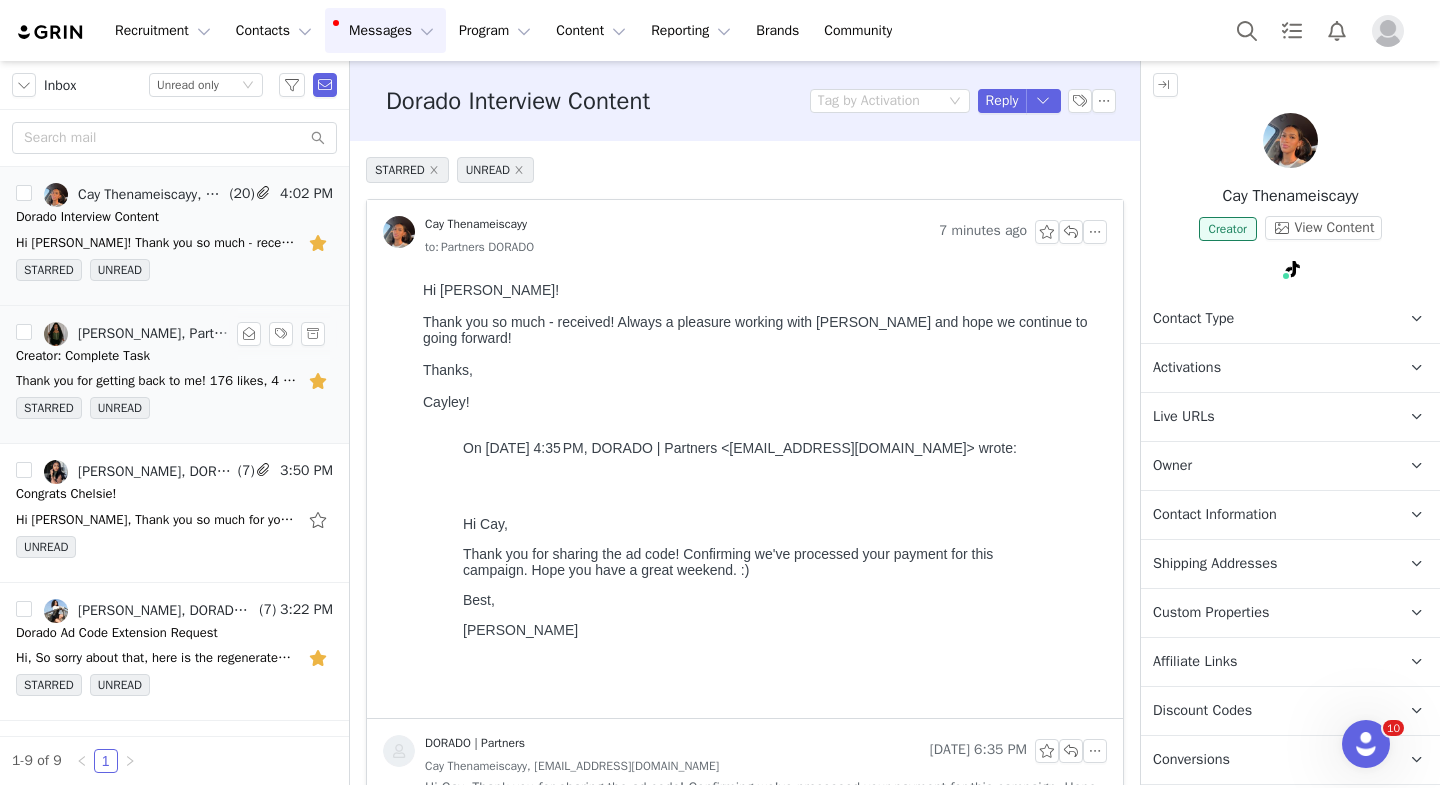 scroll, scrollTop: 0, scrollLeft: 0, axis: both 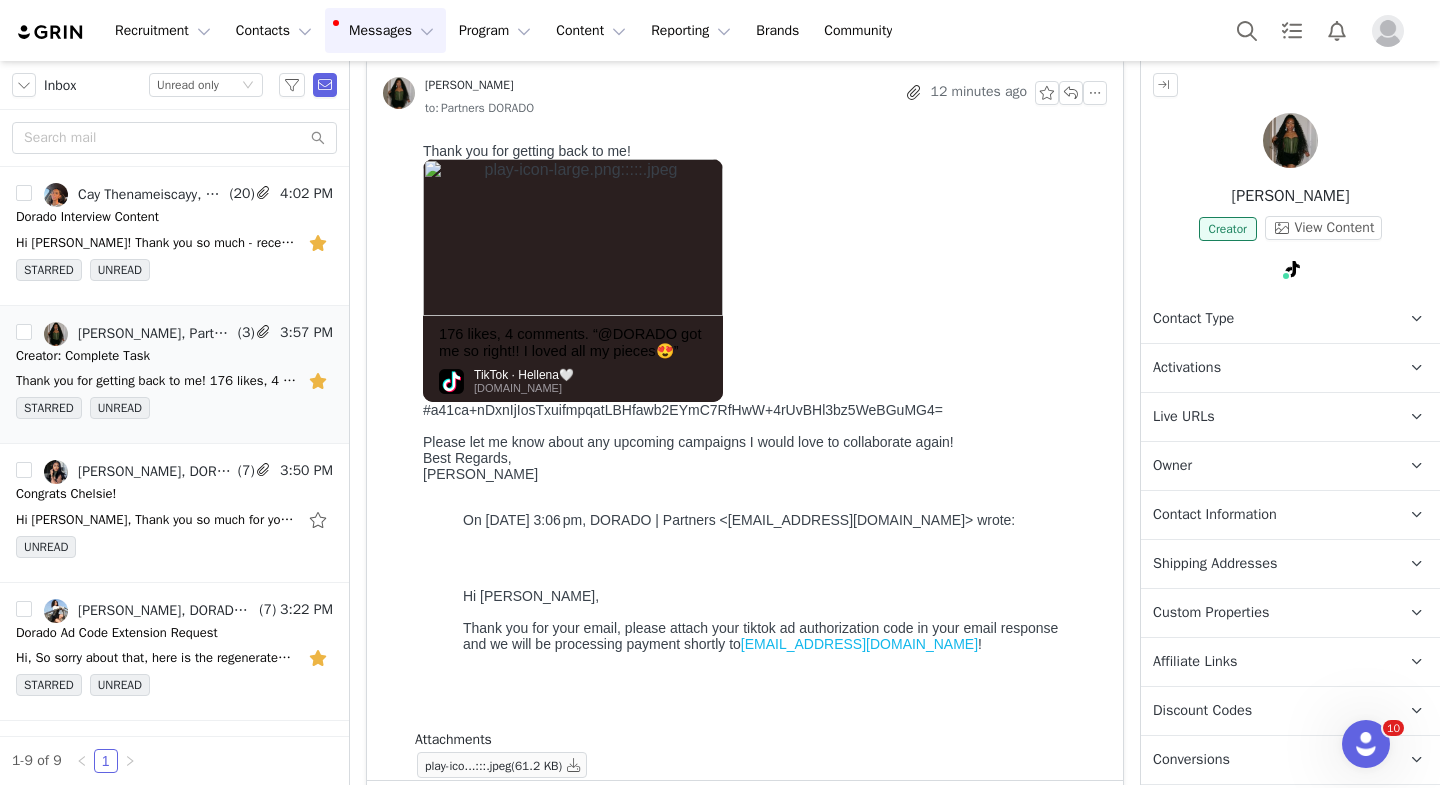 click at bounding box center [573, 237] 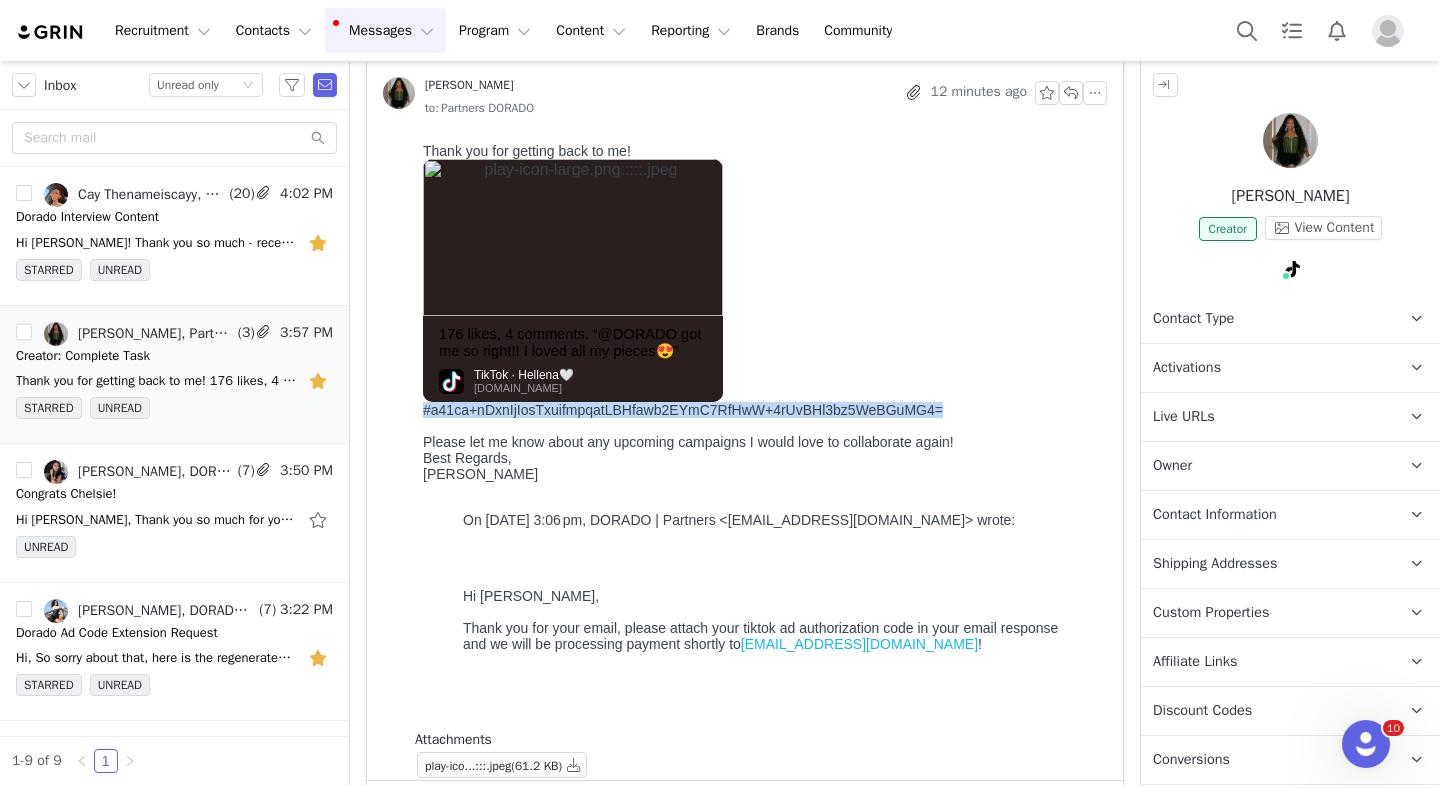 drag, startPoint x: 967, startPoint y: 410, endPoint x: 420, endPoint y: 412, distance: 547.00366 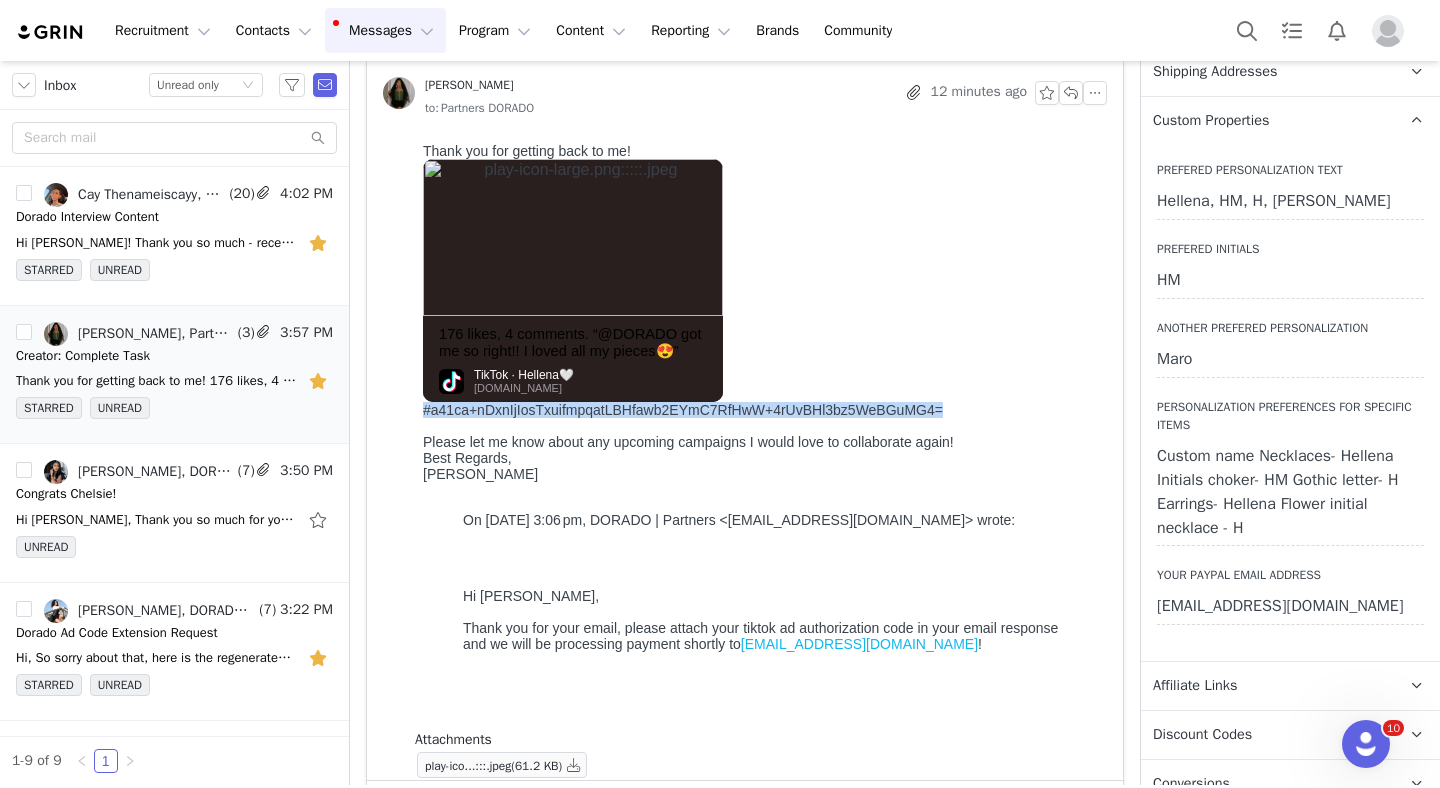 scroll, scrollTop: 710, scrollLeft: 0, axis: vertical 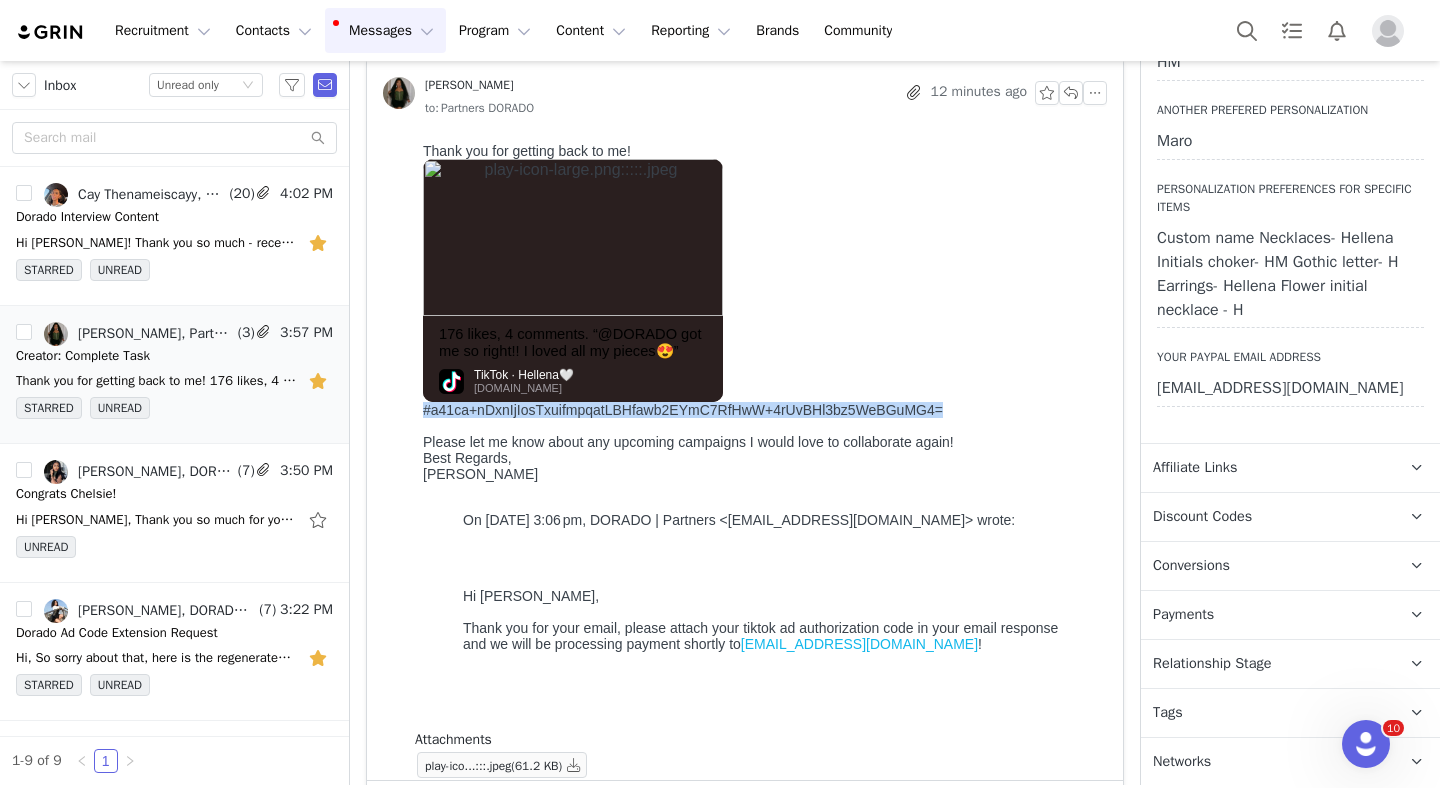 click on "Hellenmaro45@icloud.com" at bounding box center (1290, 389) 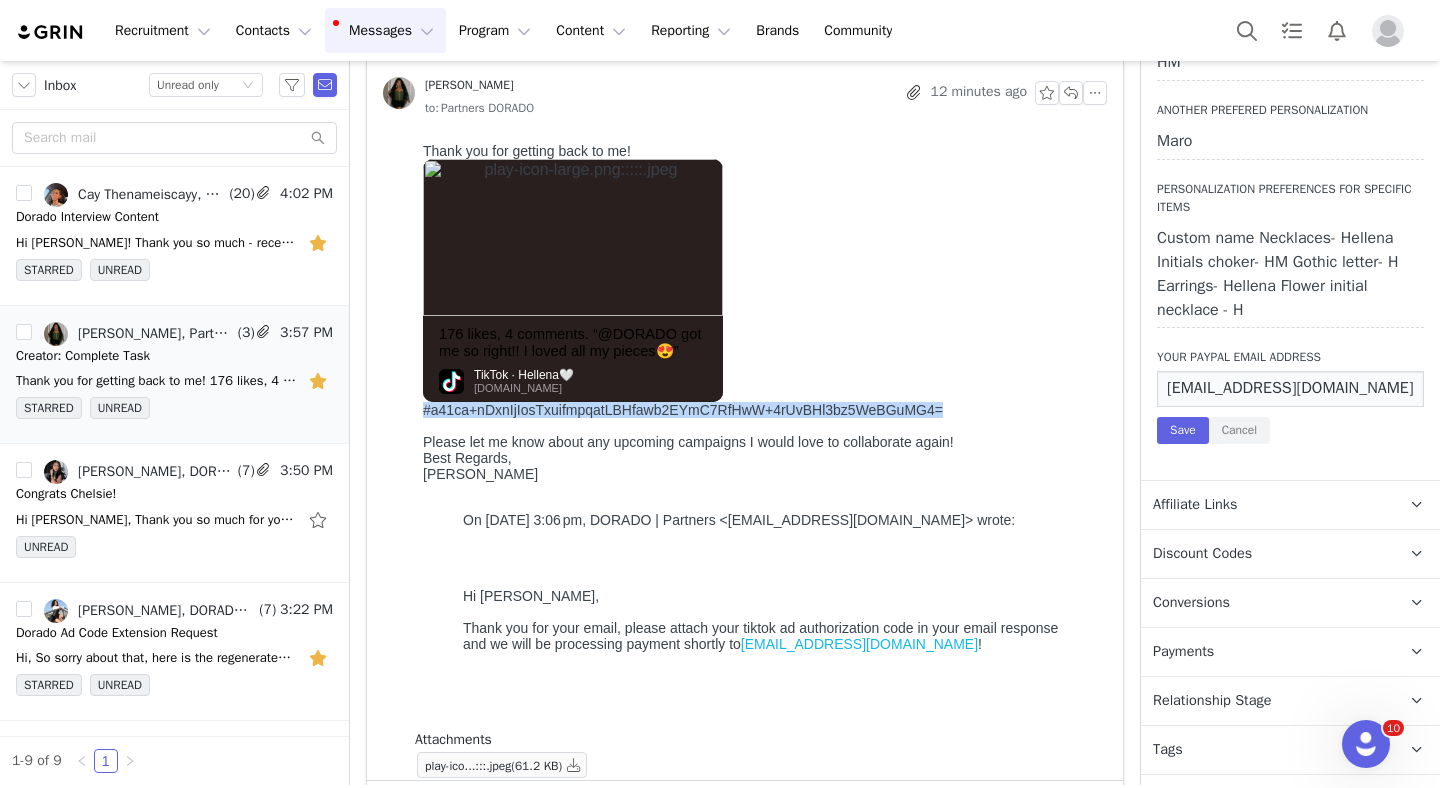 drag, startPoint x: 1800, startPoint y: 515, endPoint x: 1039, endPoint y: 377, distance: 773.41125 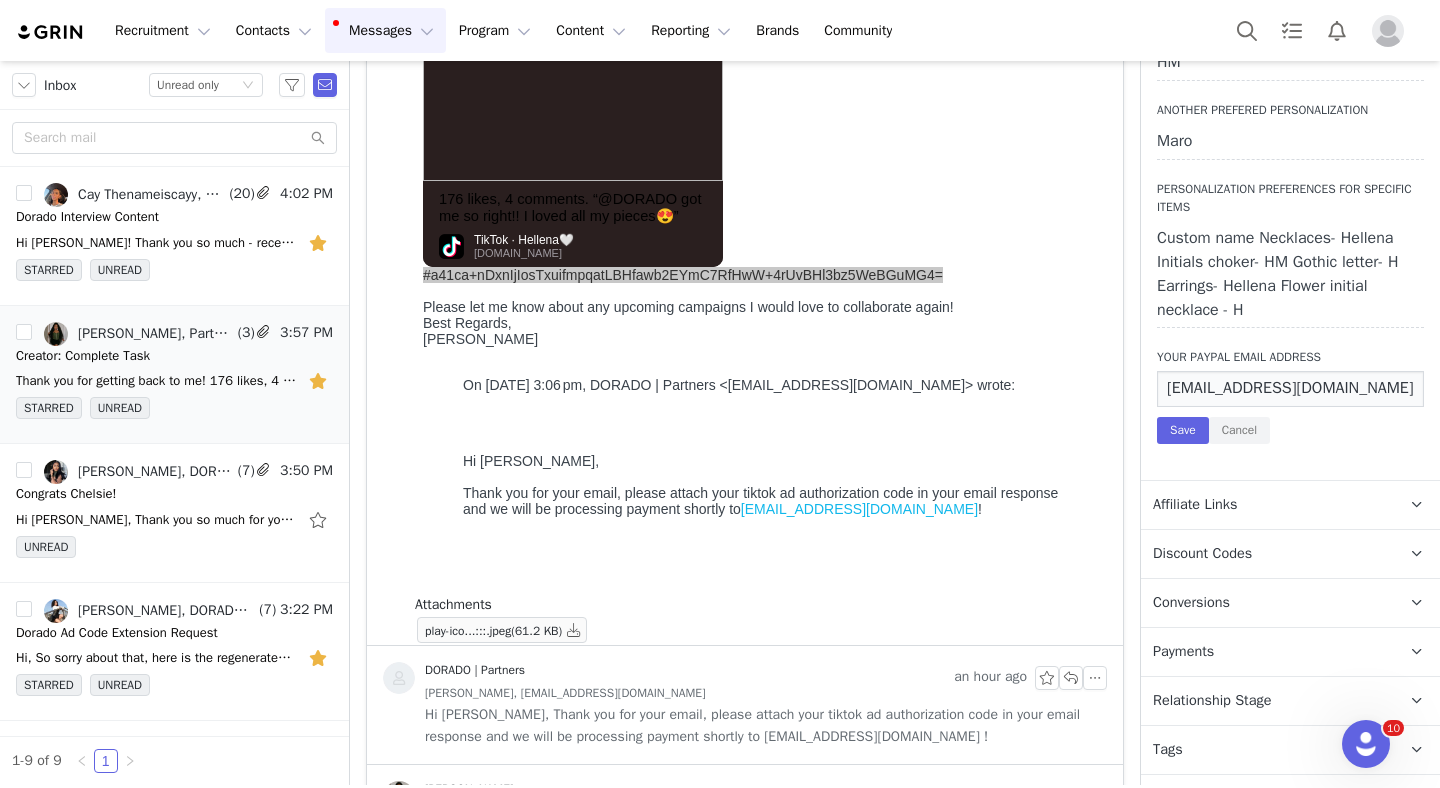 scroll, scrollTop: 389, scrollLeft: 0, axis: vertical 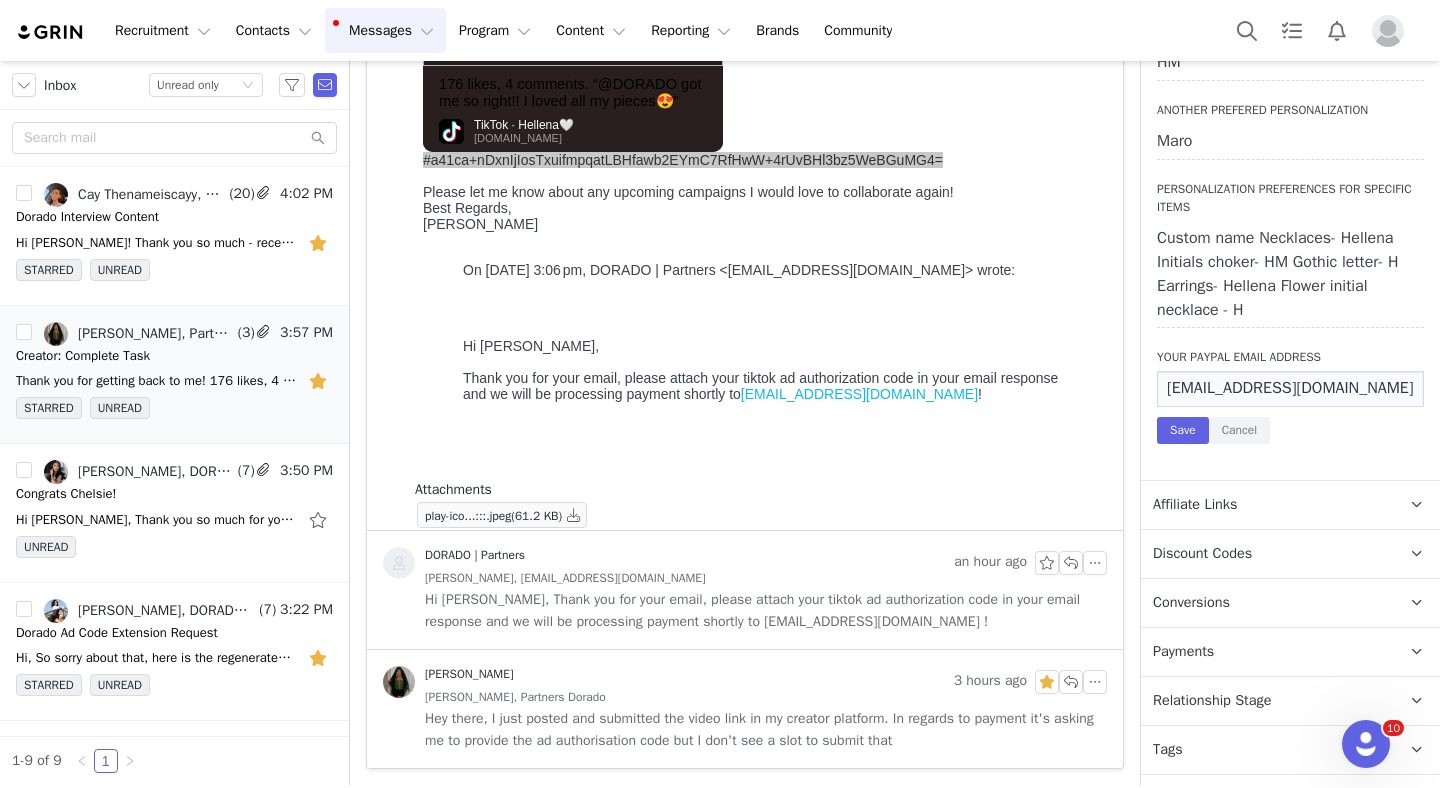 click on "Hellena Maro" at bounding box center [664, 682] 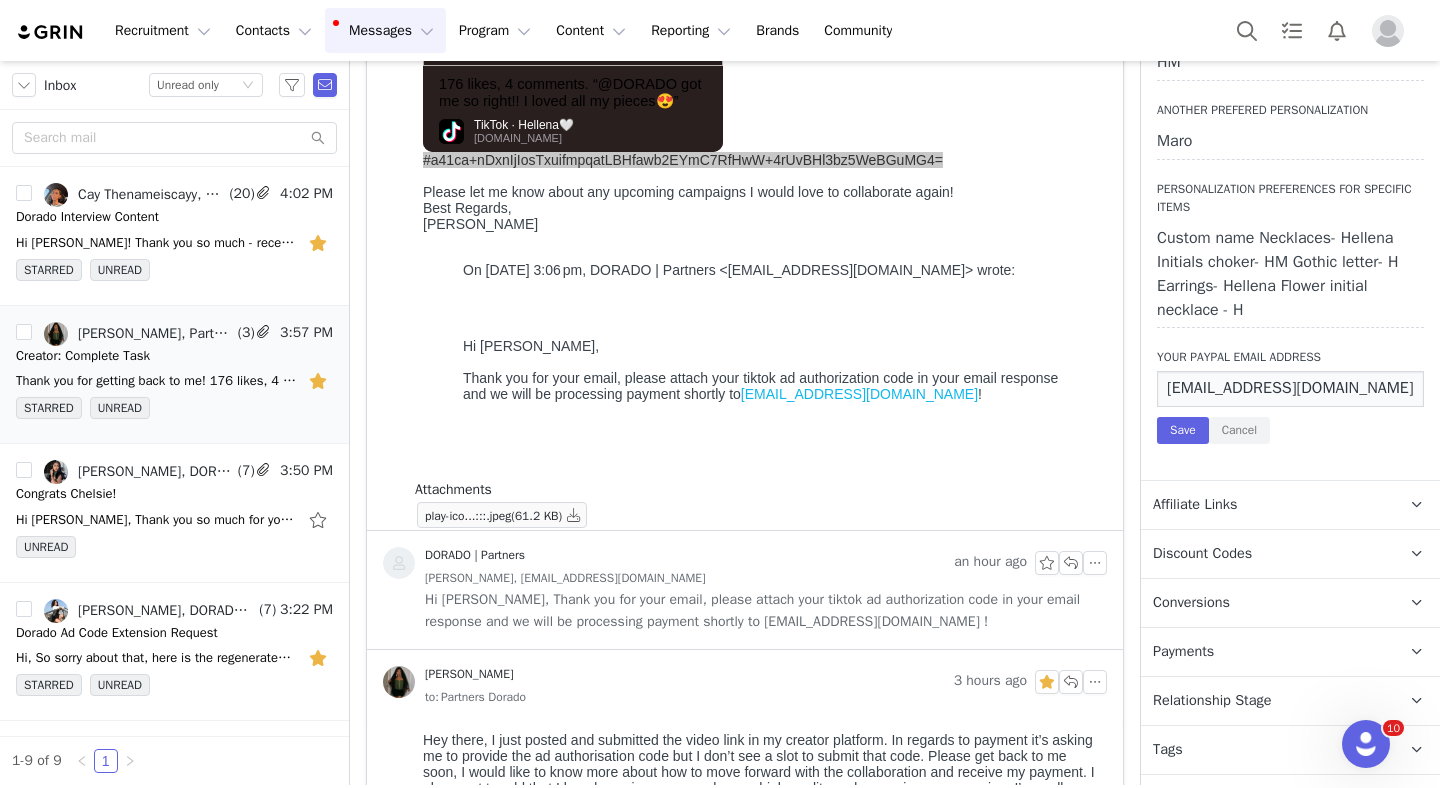 scroll, scrollTop: 0, scrollLeft: 0, axis: both 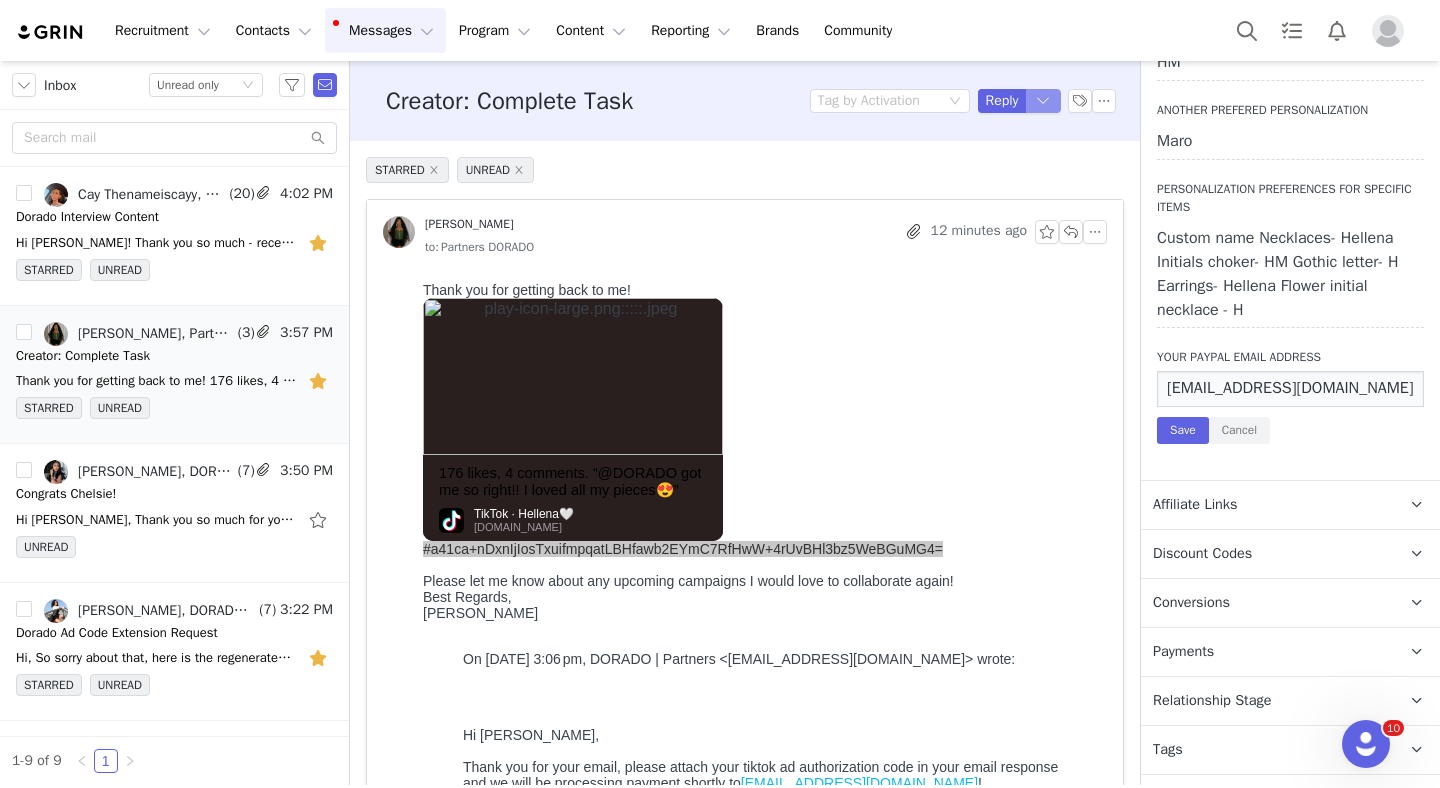 click at bounding box center [1044, 101] 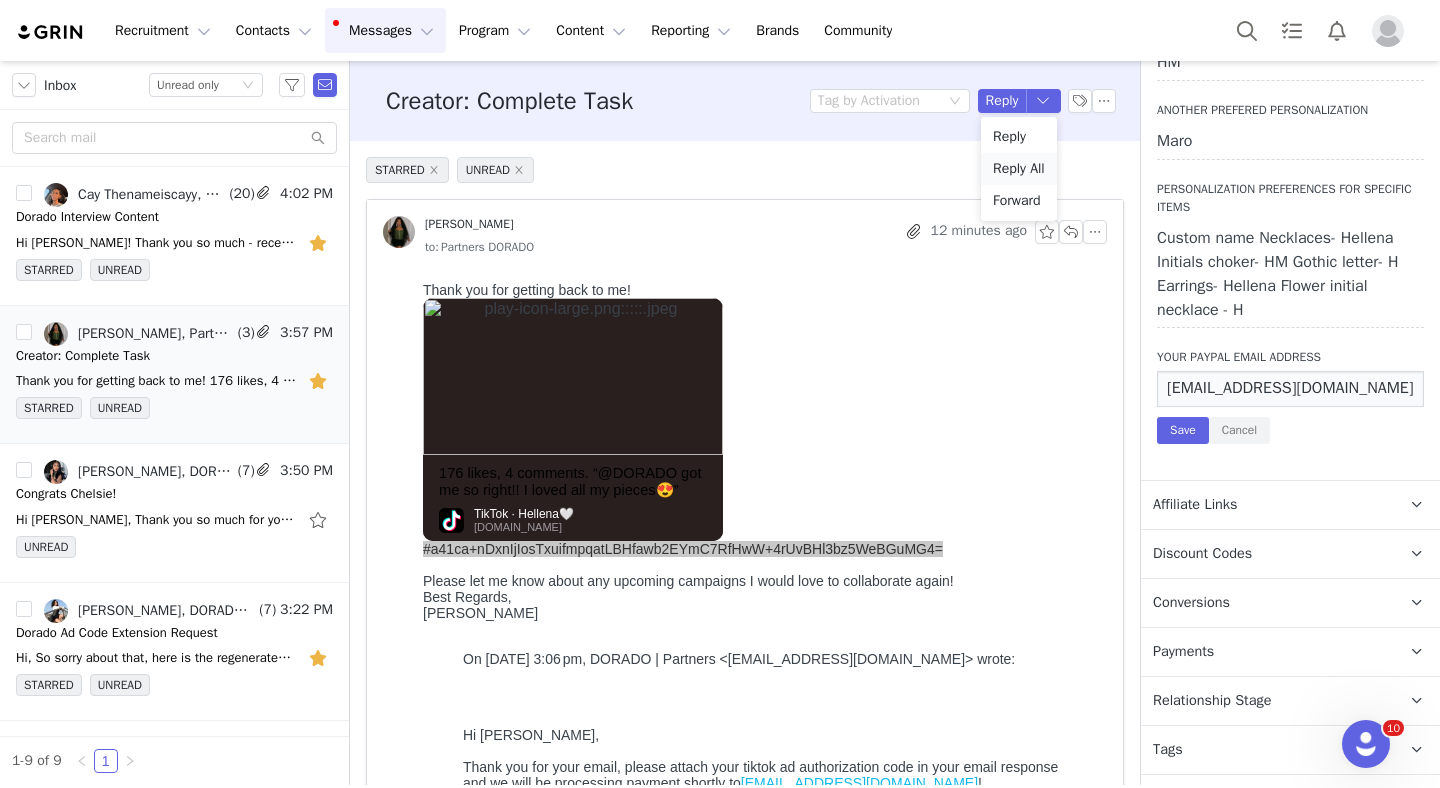click on "Reply All" at bounding box center [1019, 169] 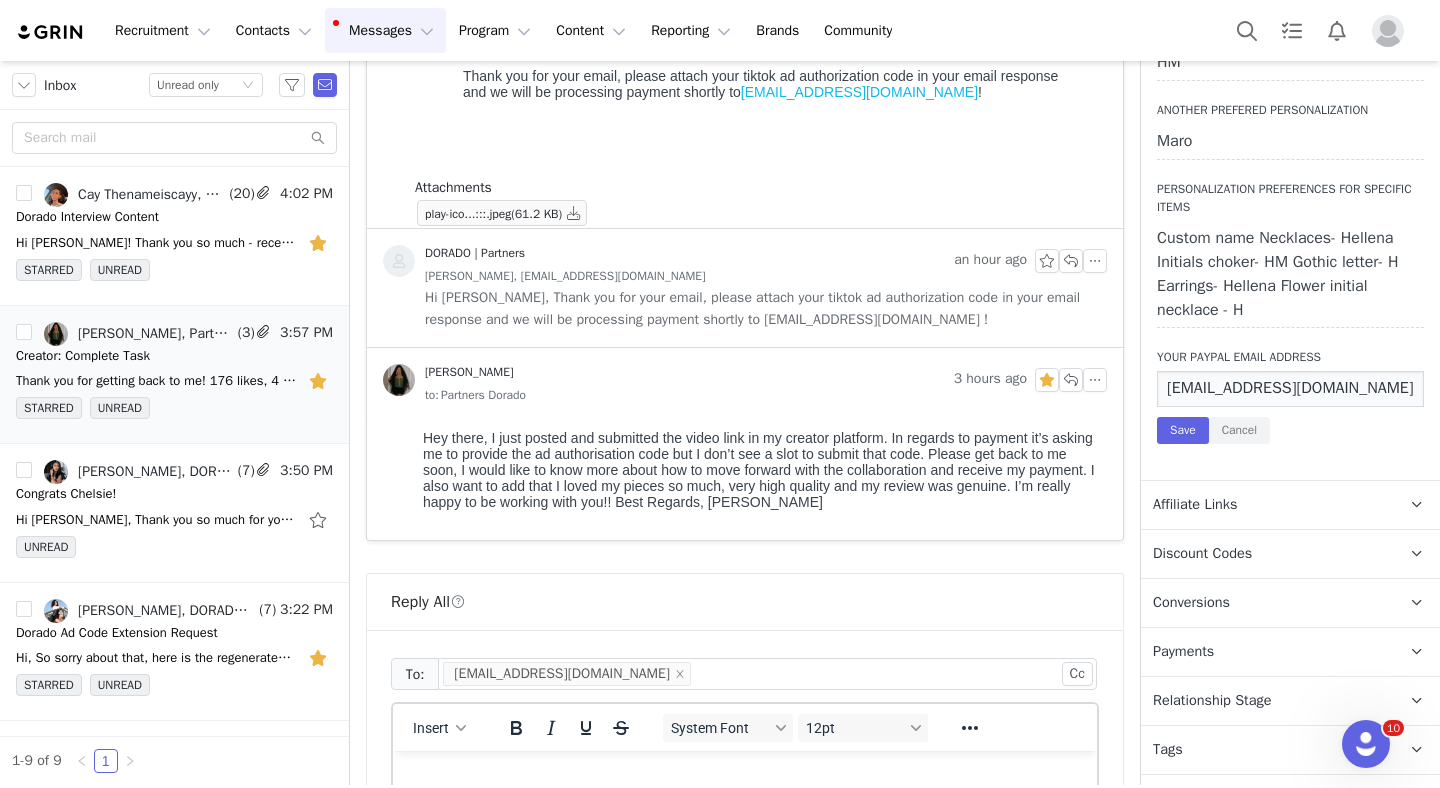 scroll, scrollTop: 0, scrollLeft: 0, axis: both 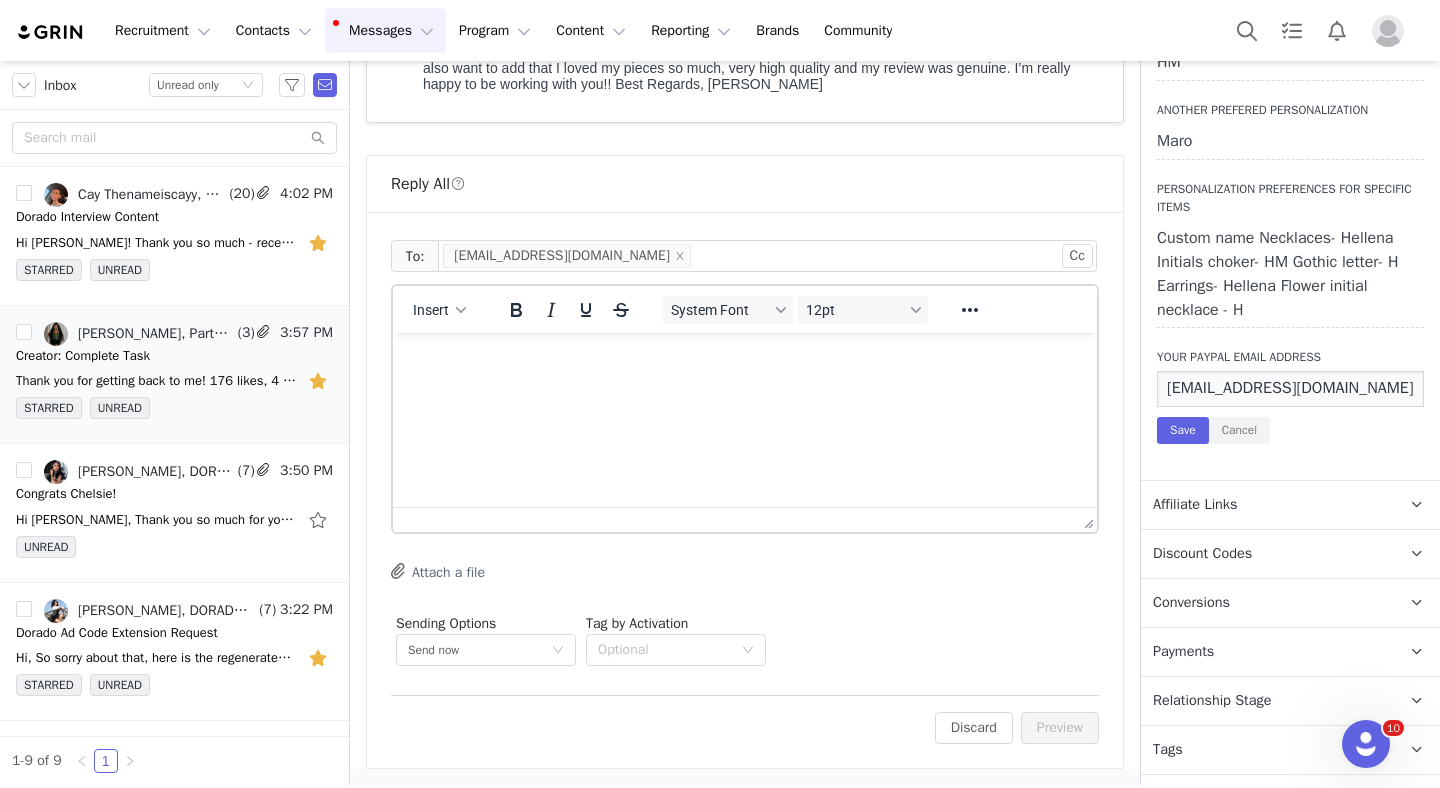 click at bounding box center (745, 360) 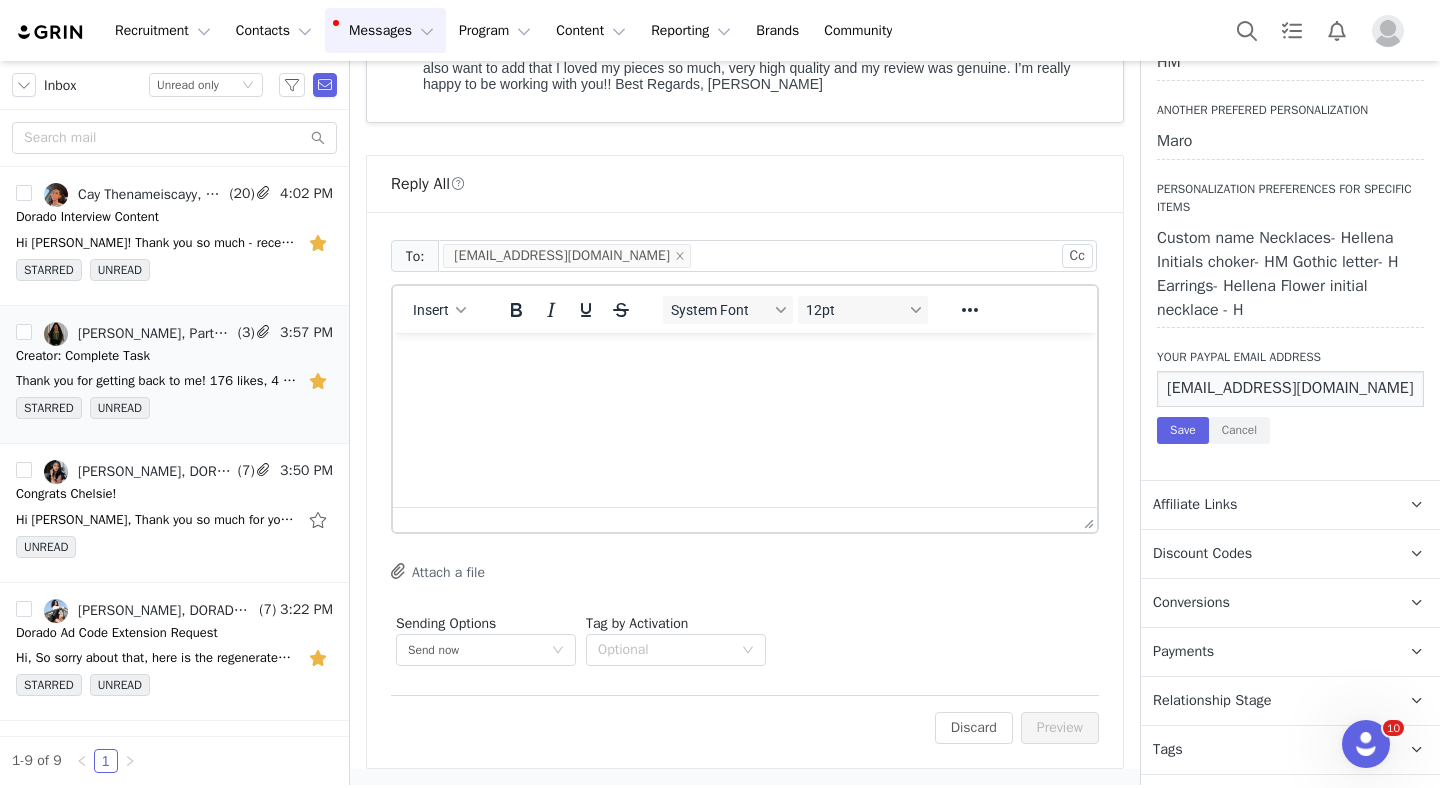 type 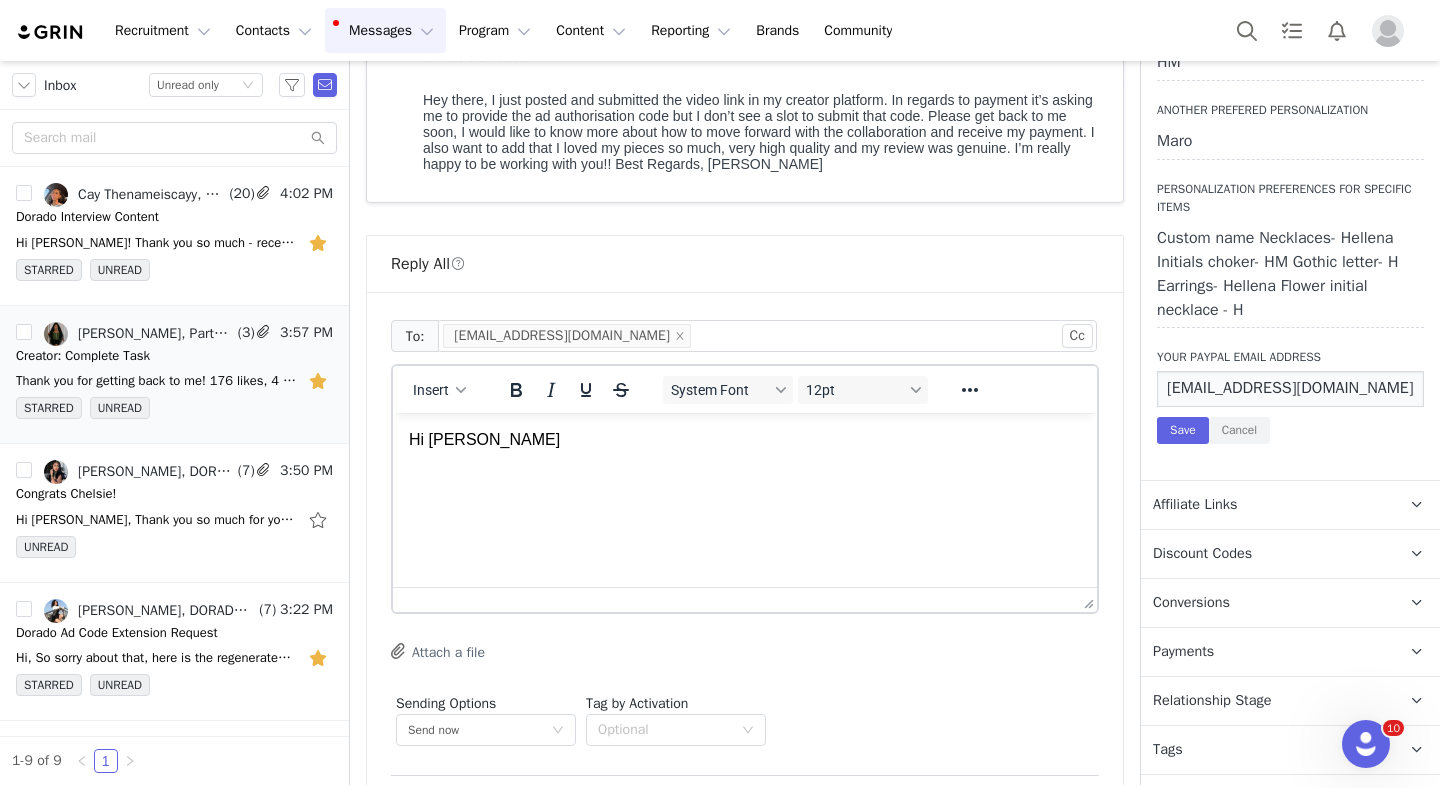 scroll, scrollTop: 1109, scrollLeft: 0, axis: vertical 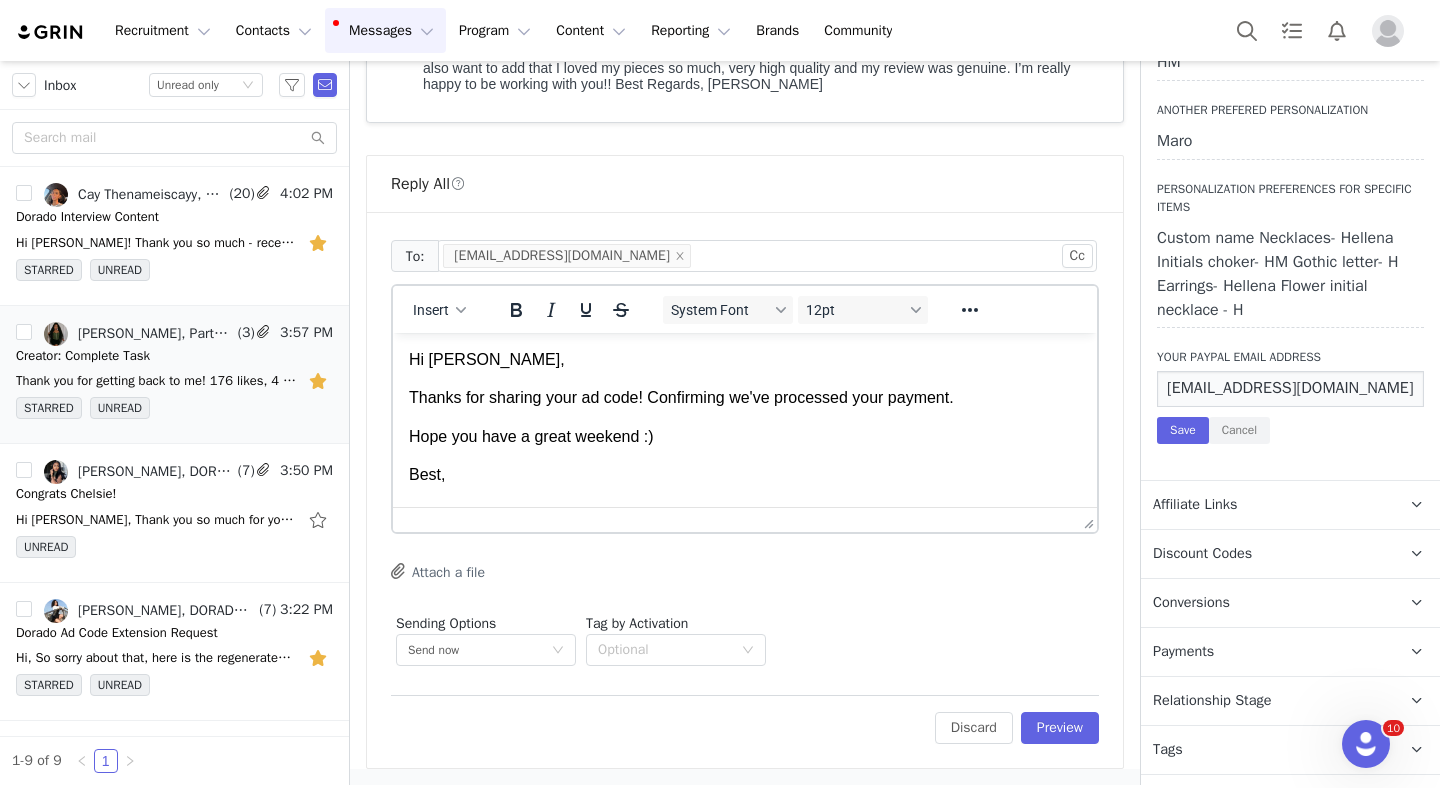 click on "Hi Hellena, Thanks for sharing your ad code! Confirming we've processed your payment. Hope you have a great weekend :) Best, Jeanette" at bounding box center (745, 437) 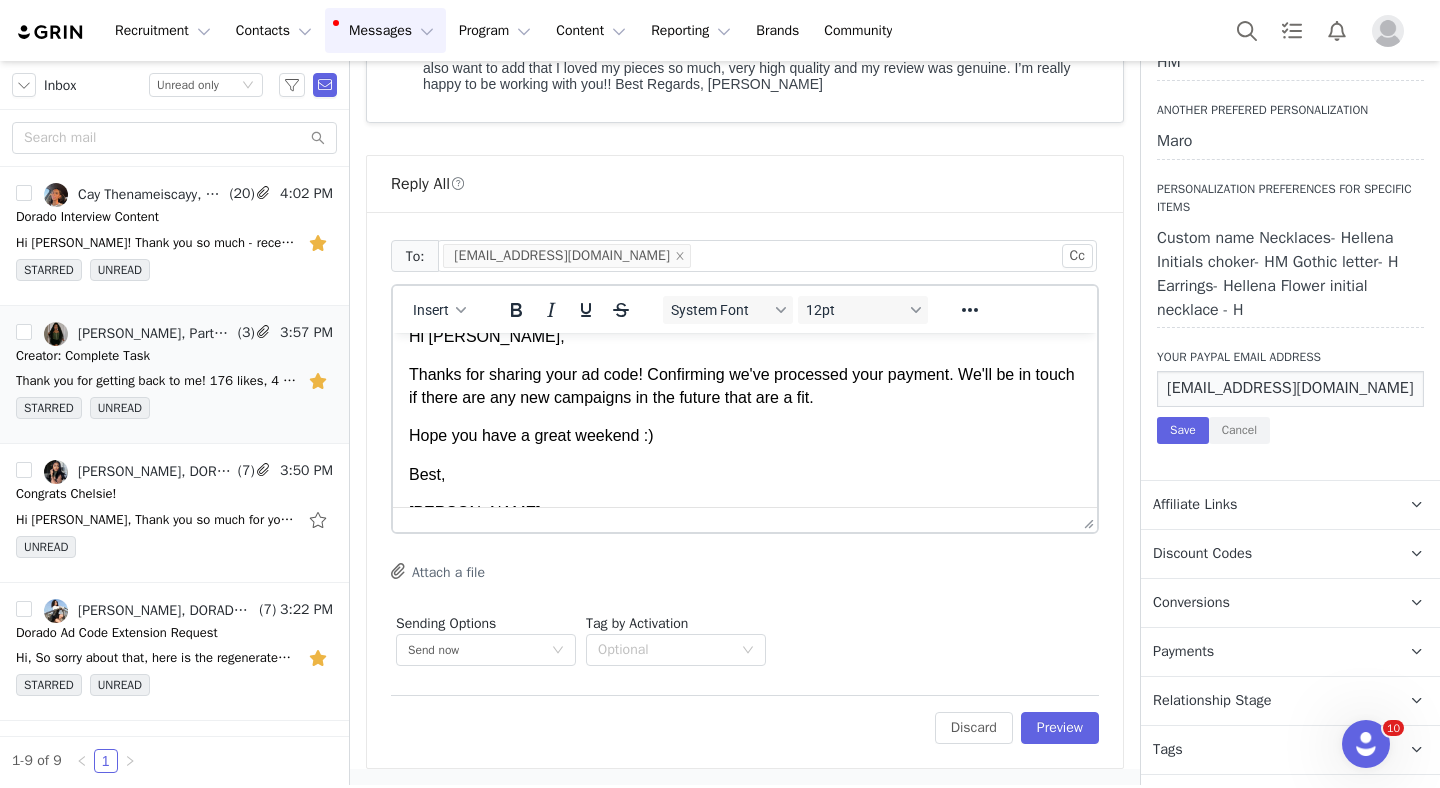 scroll, scrollTop: 56, scrollLeft: 0, axis: vertical 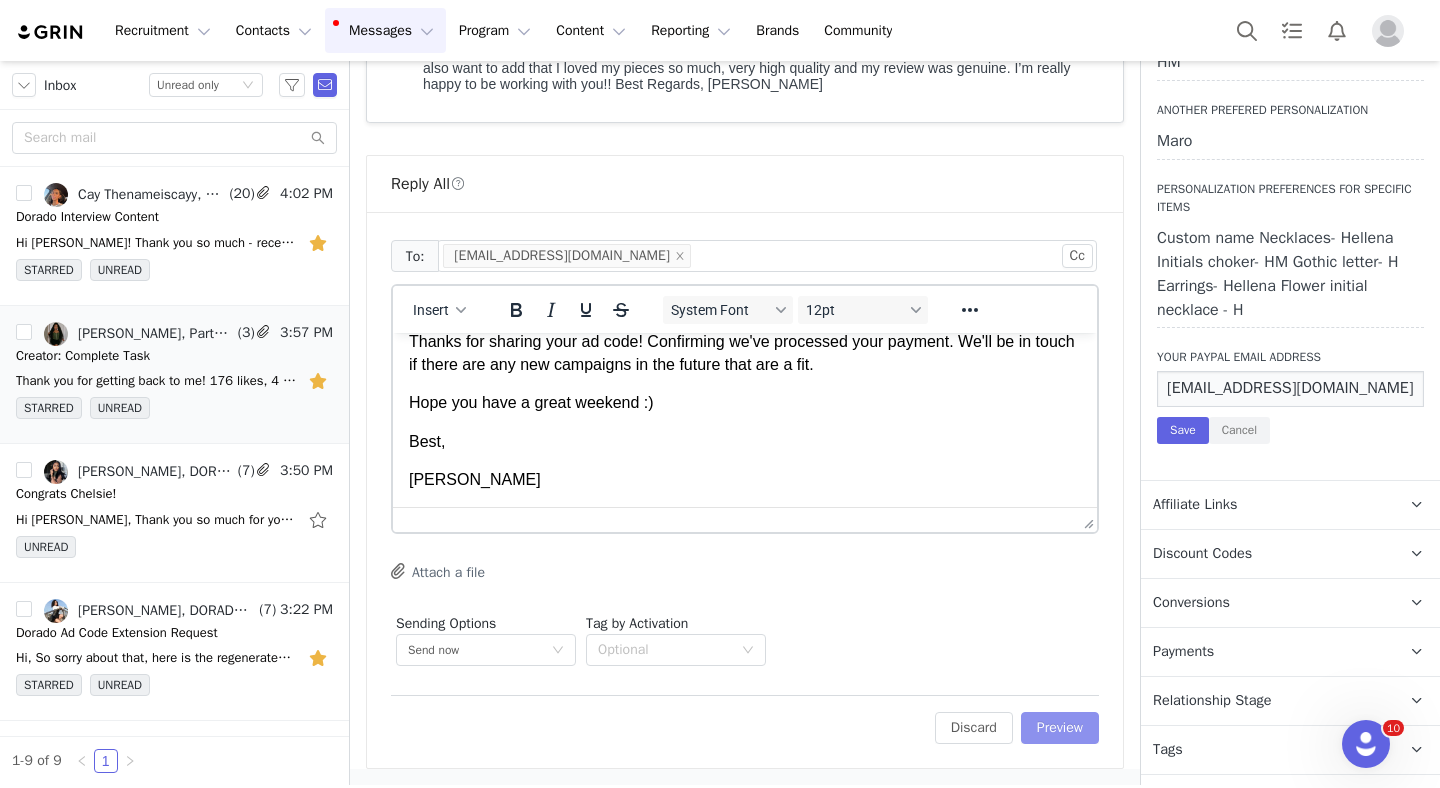 click on "Preview" at bounding box center [1060, 728] 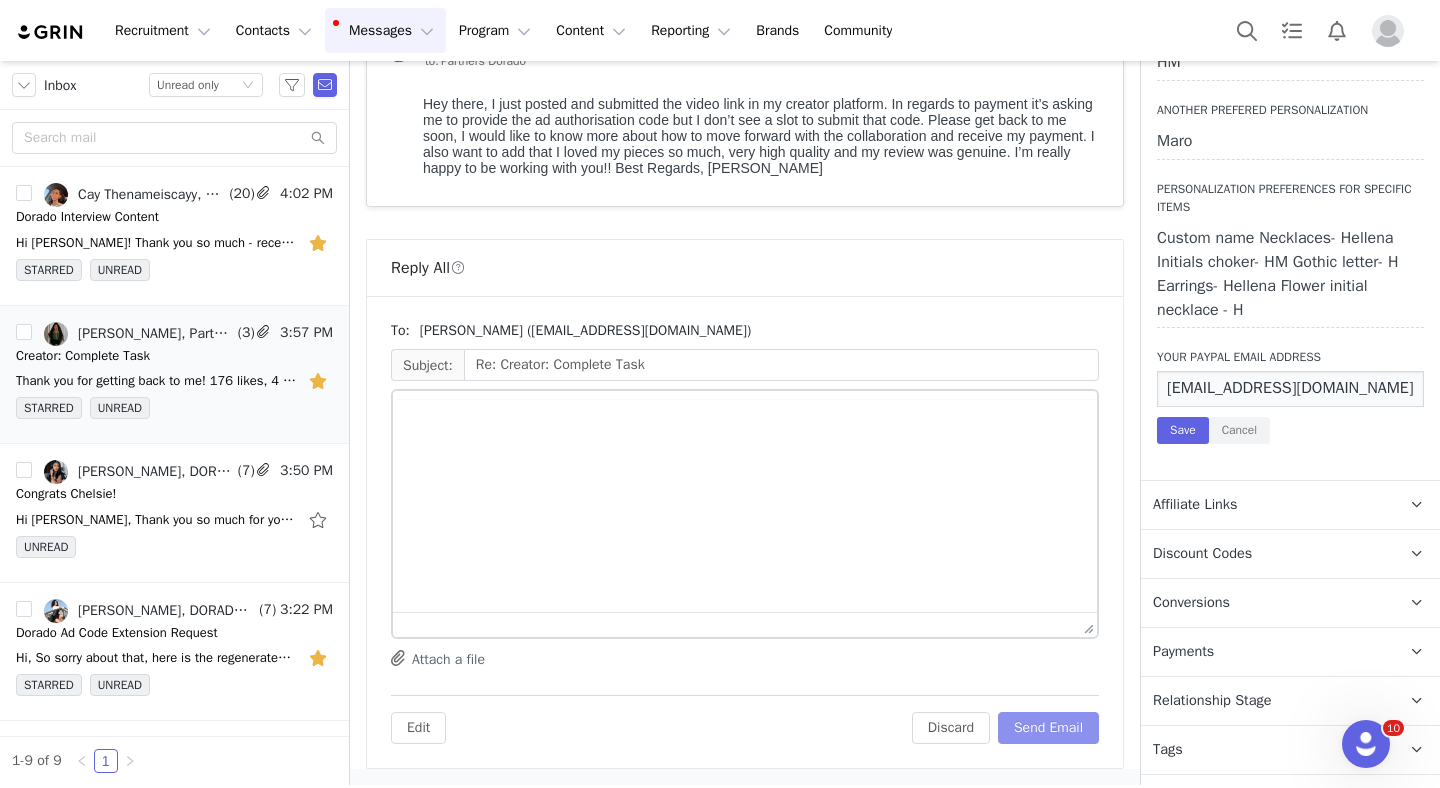 scroll, scrollTop: 1025, scrollLeft: 0, axis: vertical 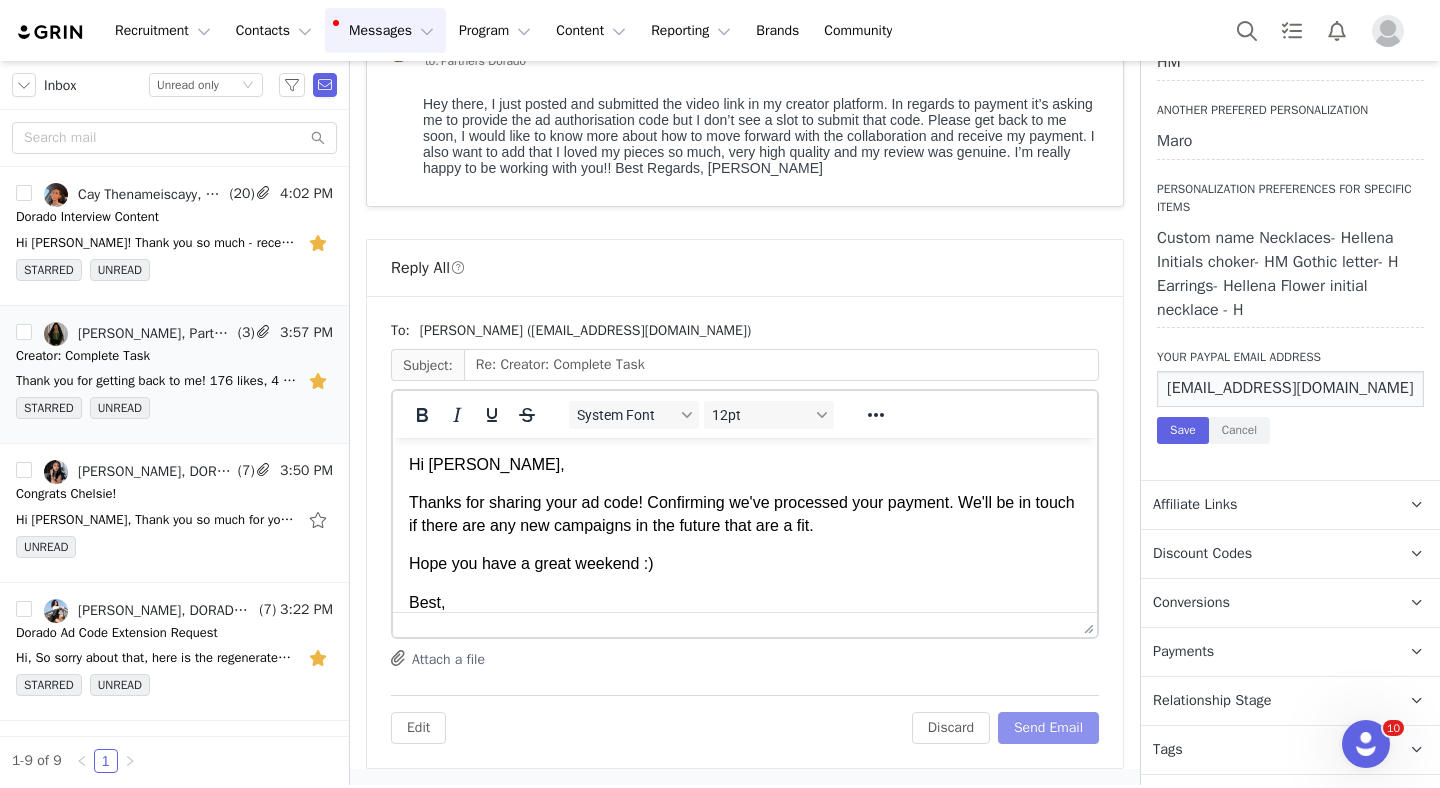 click on "Send Email" at bounding box center [1048, 728] 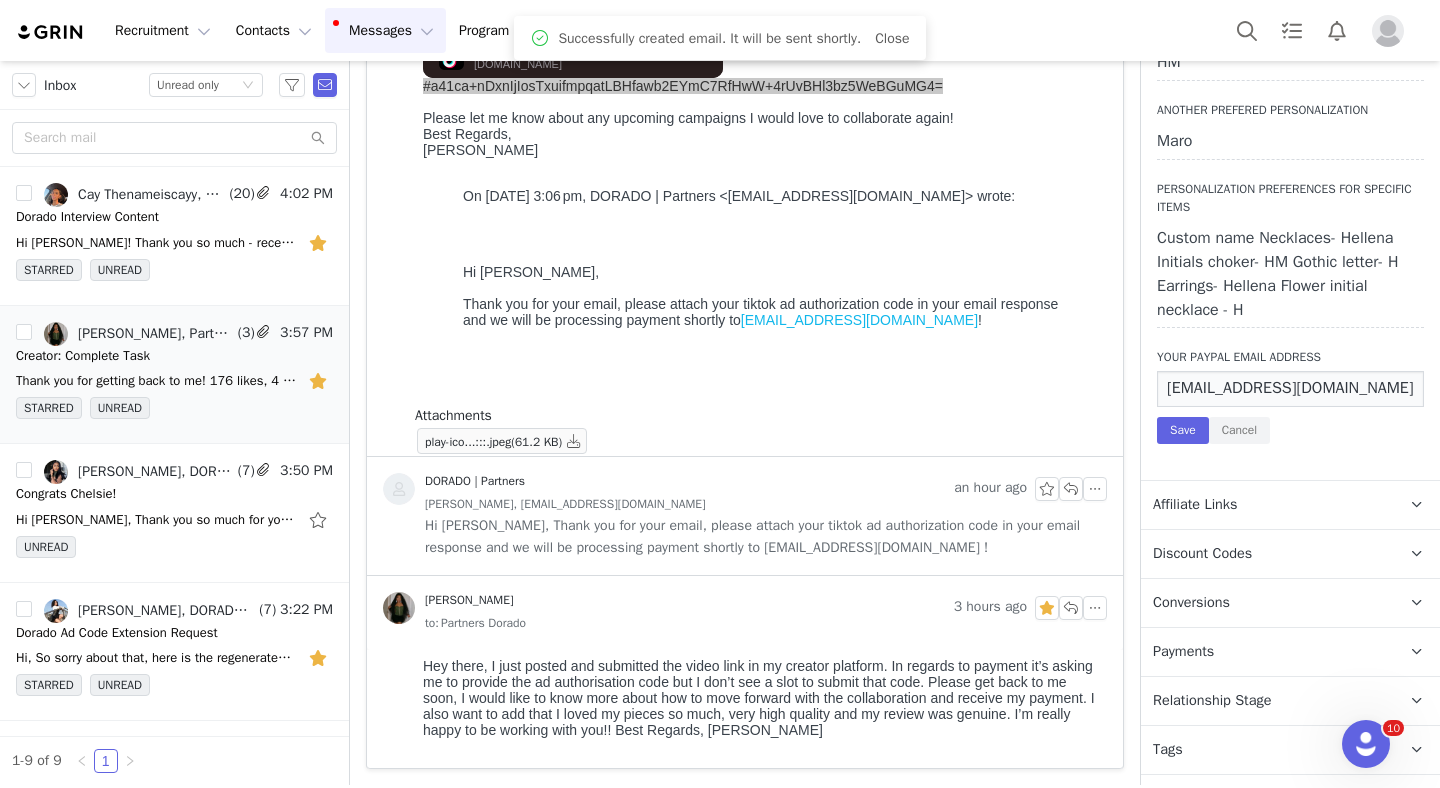scroll, scrollTop: 0, scrollLeft: 0, axis: both 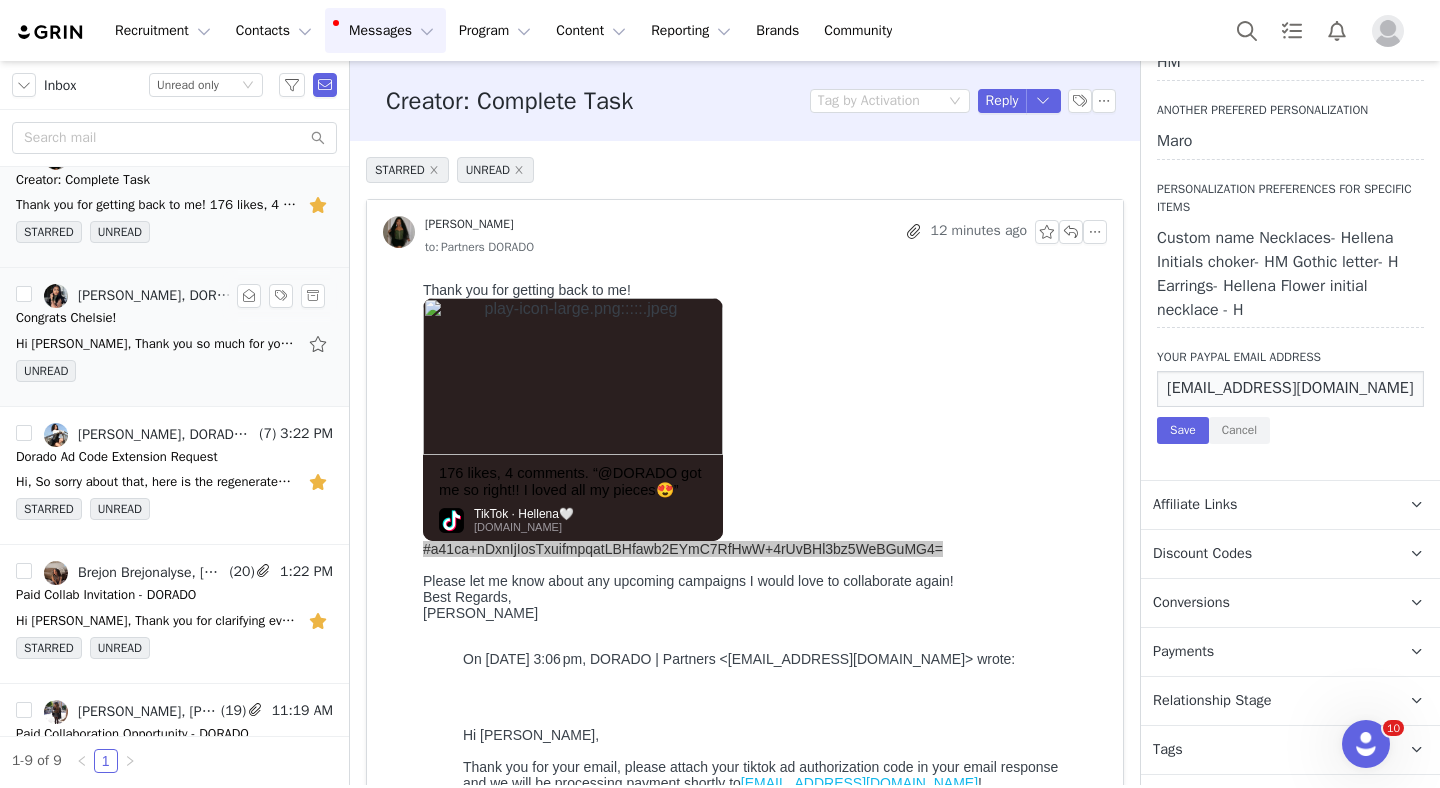 click on "Hi Jeanette, Thank you so much for your help, it was $55.00. Best Regards, Chelsie On Jul 11, 2025, at 4:45 PM, DORADO | Partners <partner@doradofashion.com> wrote: ﻿ Hi Chelsie, Yes, could you" at bounding box center [156, 344] 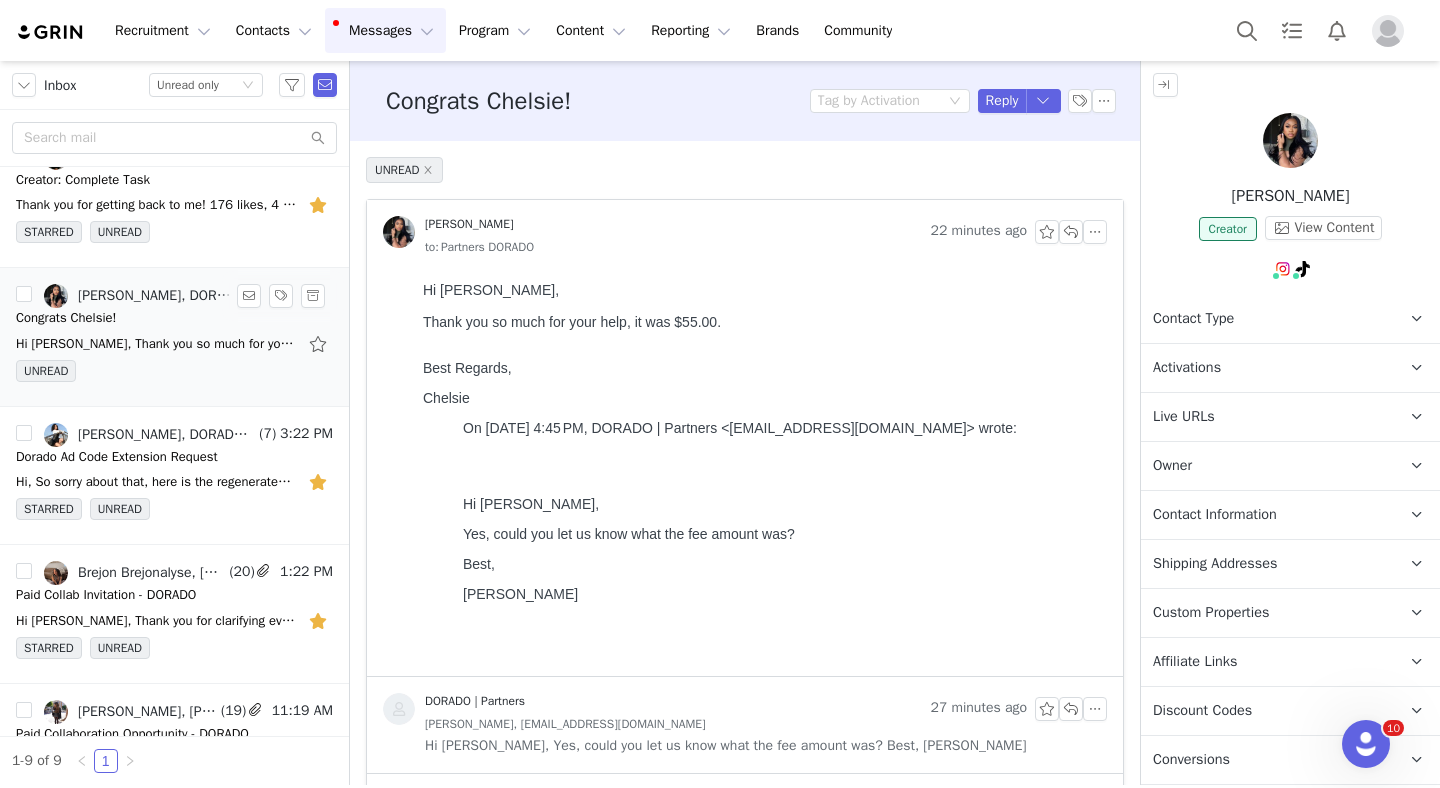 scroll, scrollTop: 0, scrollLeft: 0, axis: both 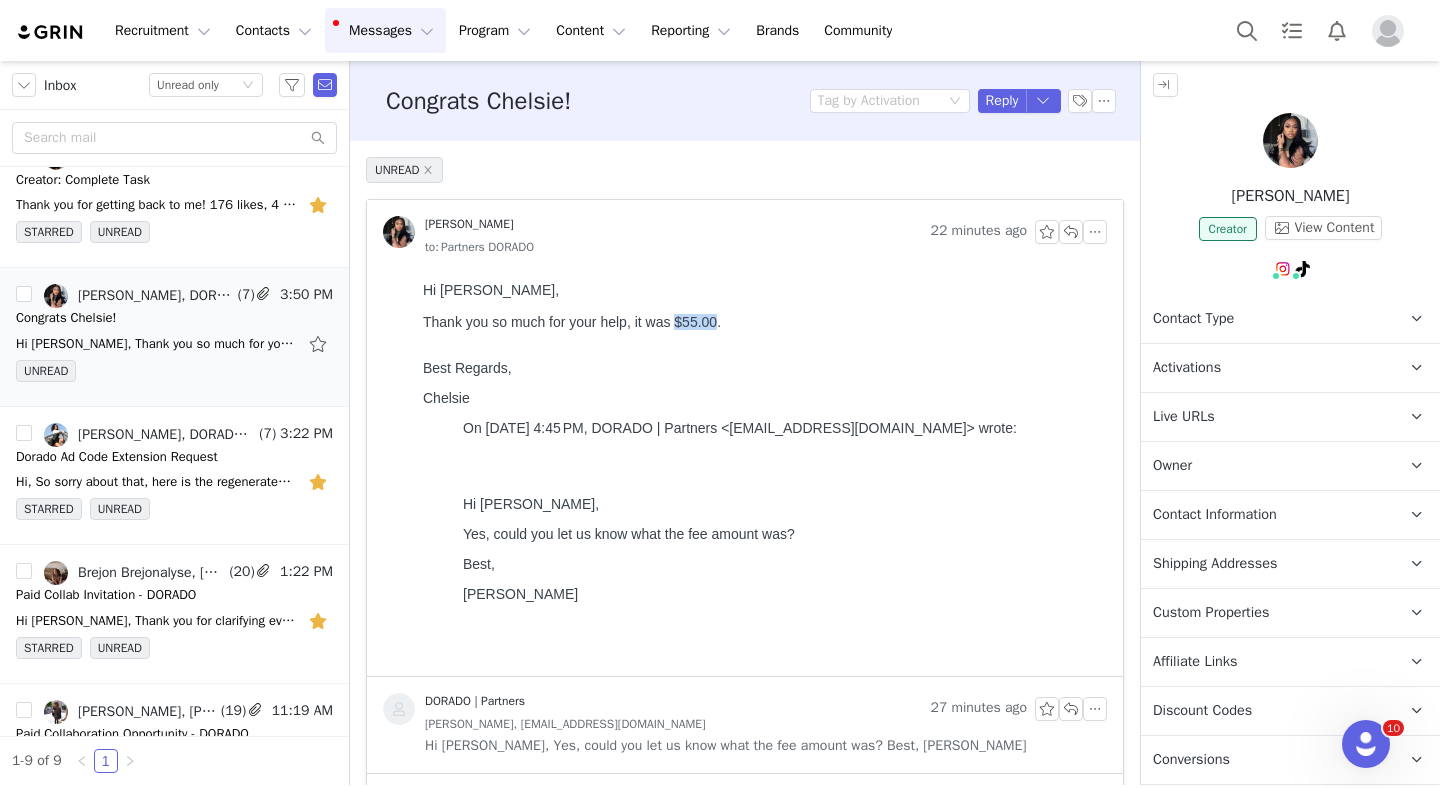 drag, startPoint x: 721, startPoint y: 325, endPoint x: 678, endPoint y: 324, distance: 43.011627 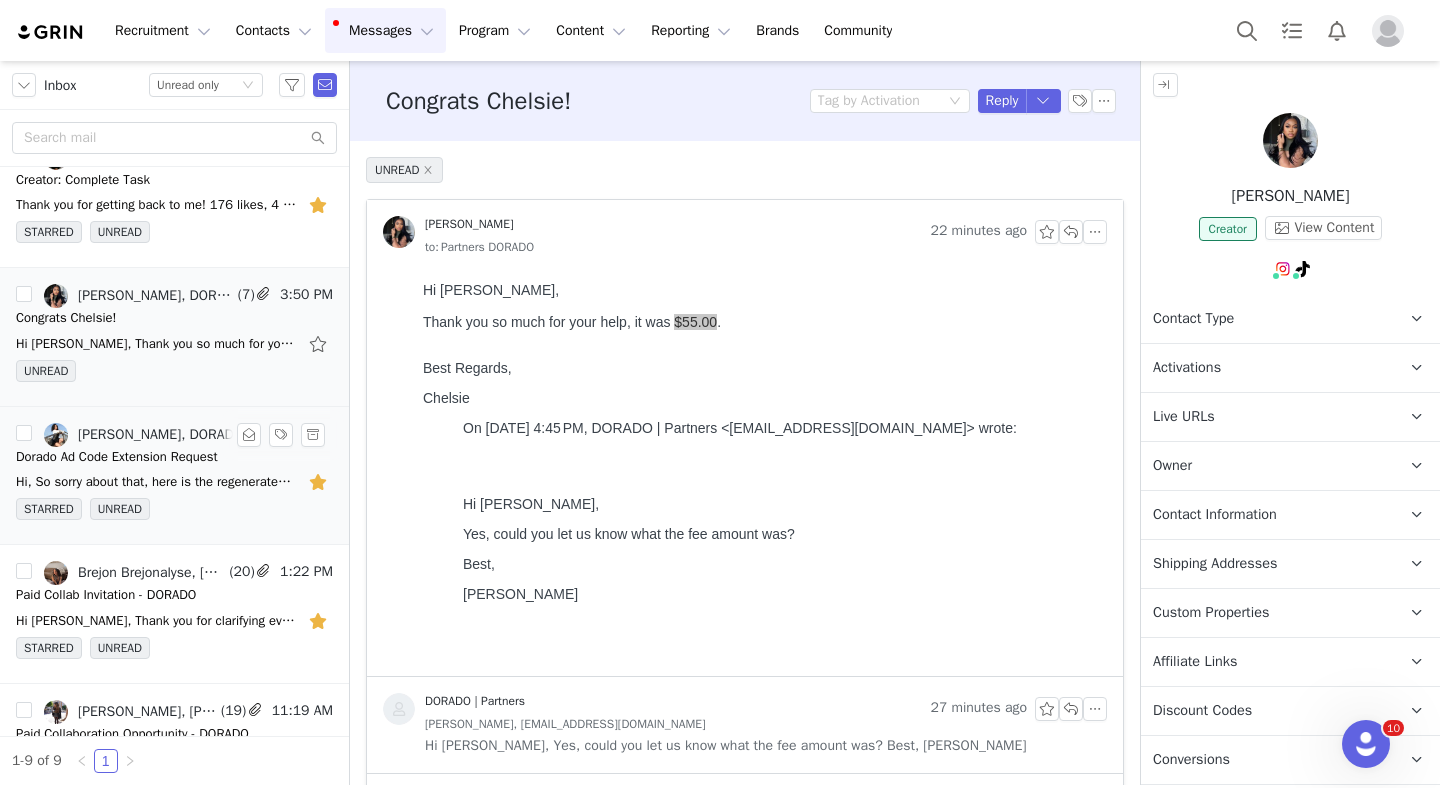 click on "Ahyanna Herr, DORADO | Partners" at bounding box center [166, 435] 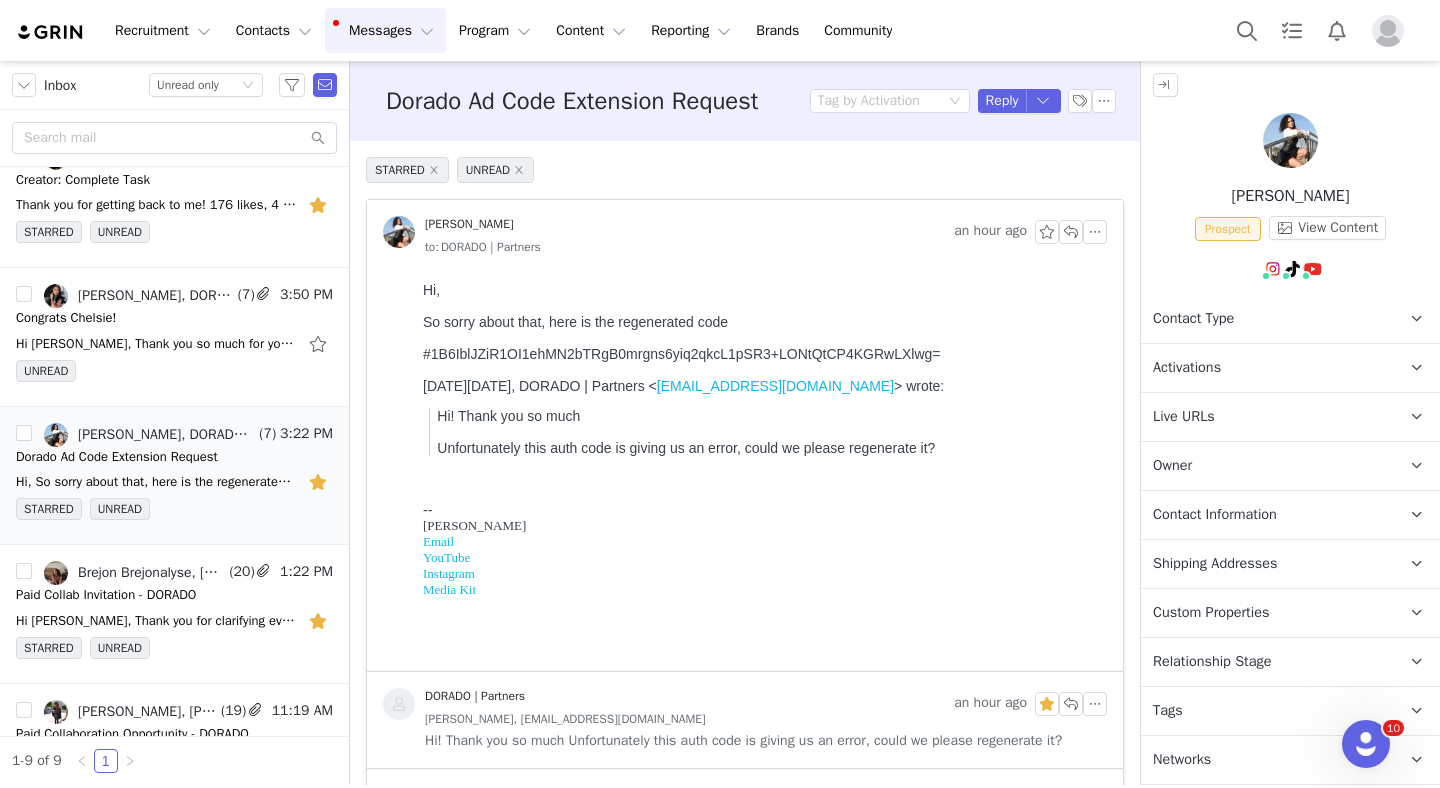 scroll, scrollTop: 0, scrollLeft: 0, axis: both 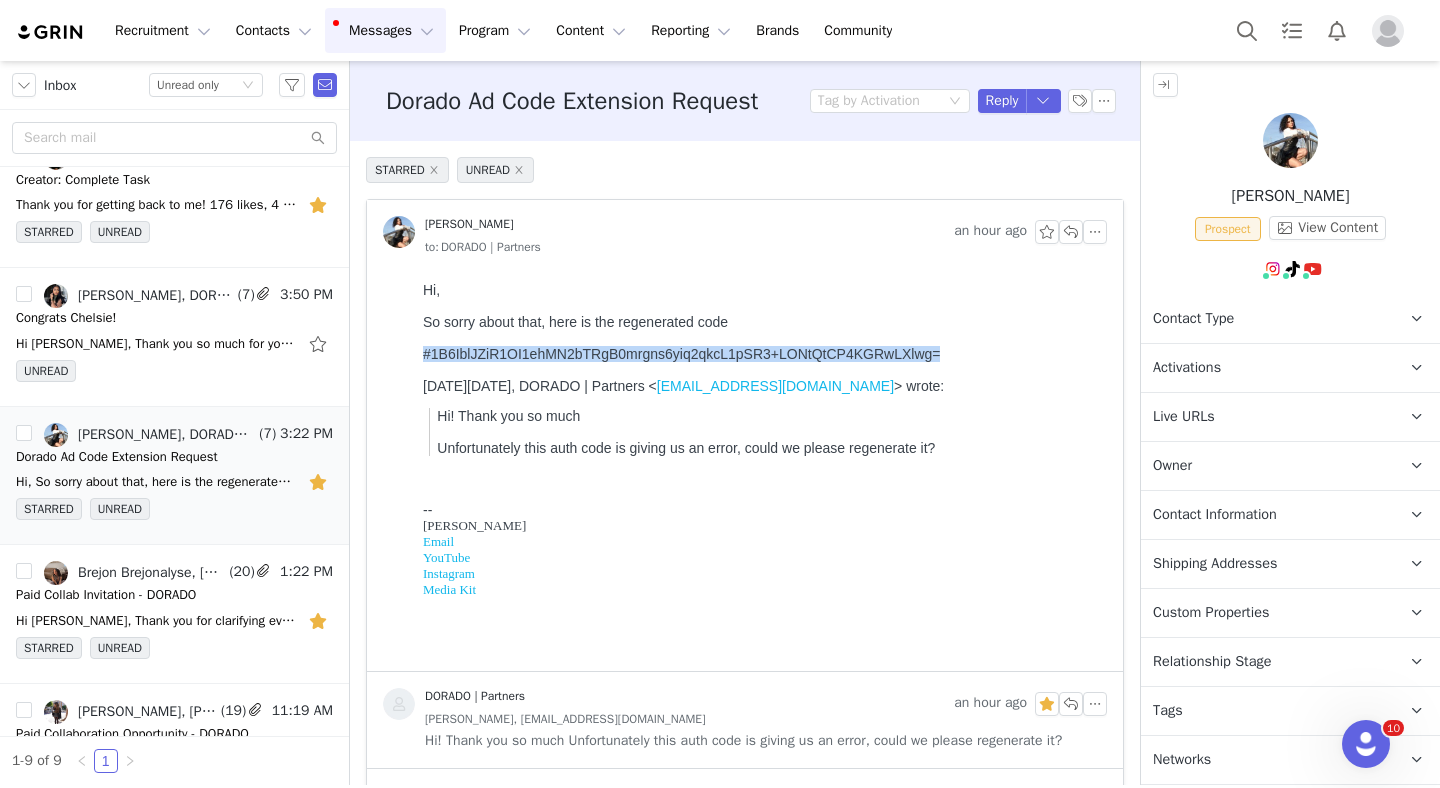 drag, startPoint x: 958, startPoint y: 354, endPoint x: 416, endPoint y: 353, distance: 542.0009 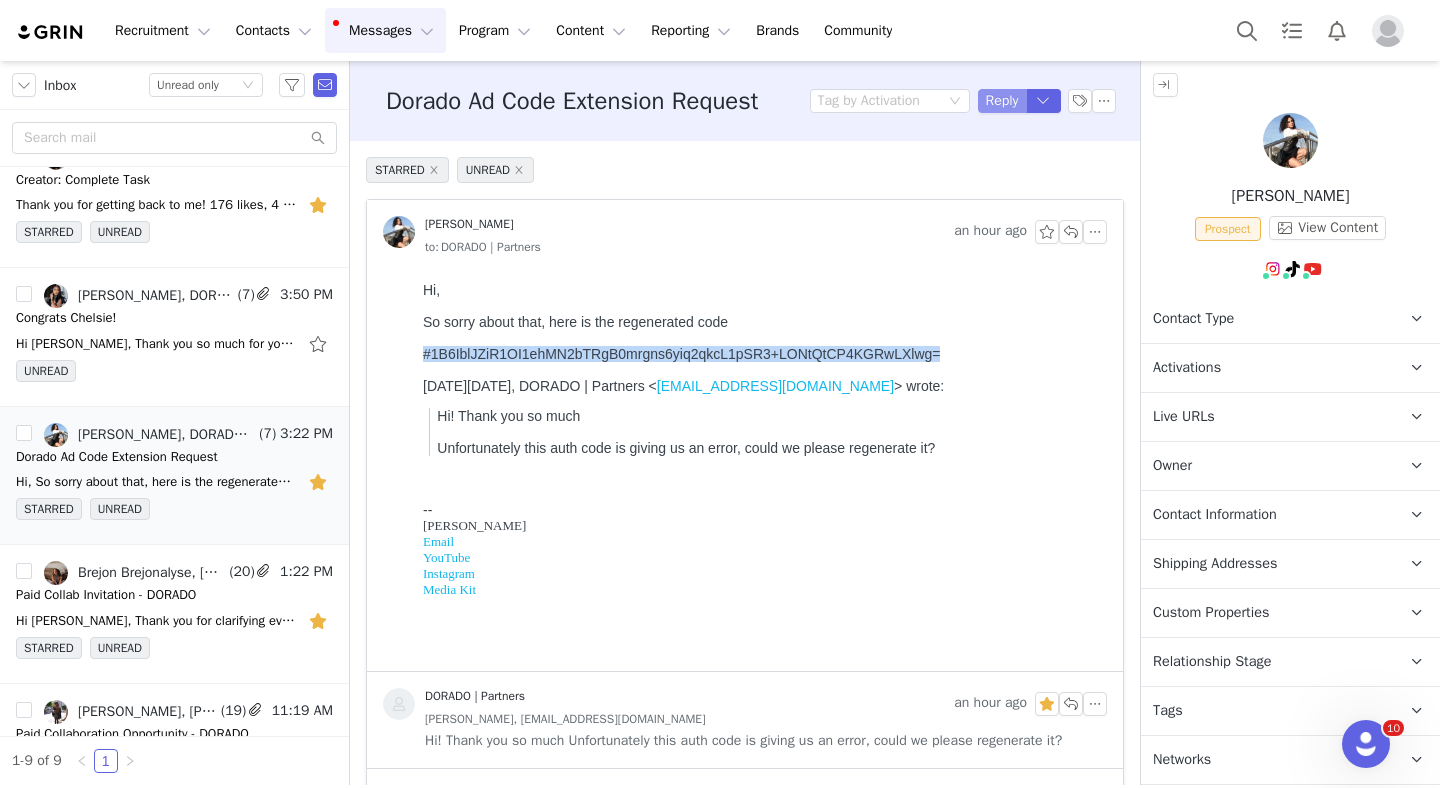 click on "Reply" at bounding box center (1002, 101) 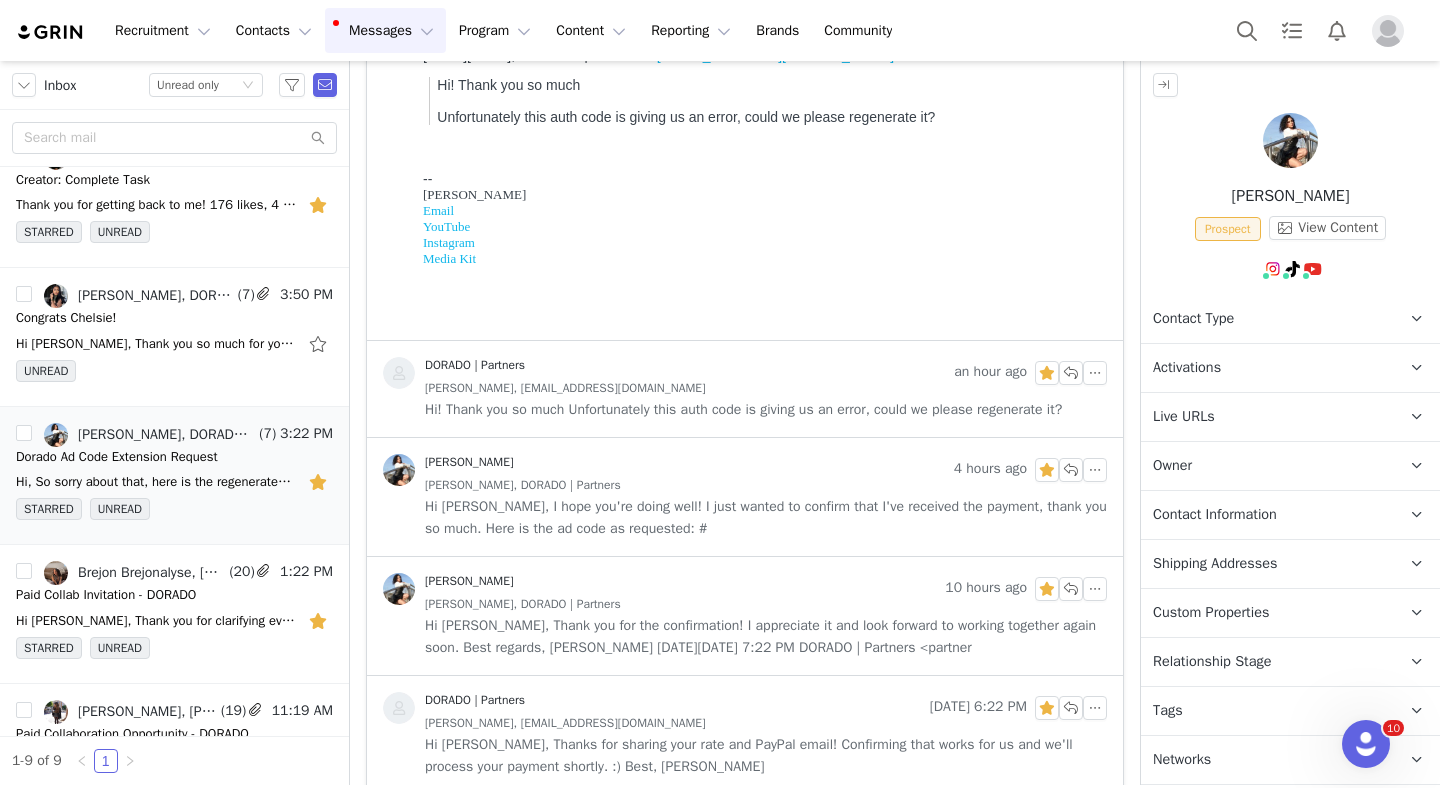 scroll, scrollTop: 0, scrollLeft: 0, axis: both 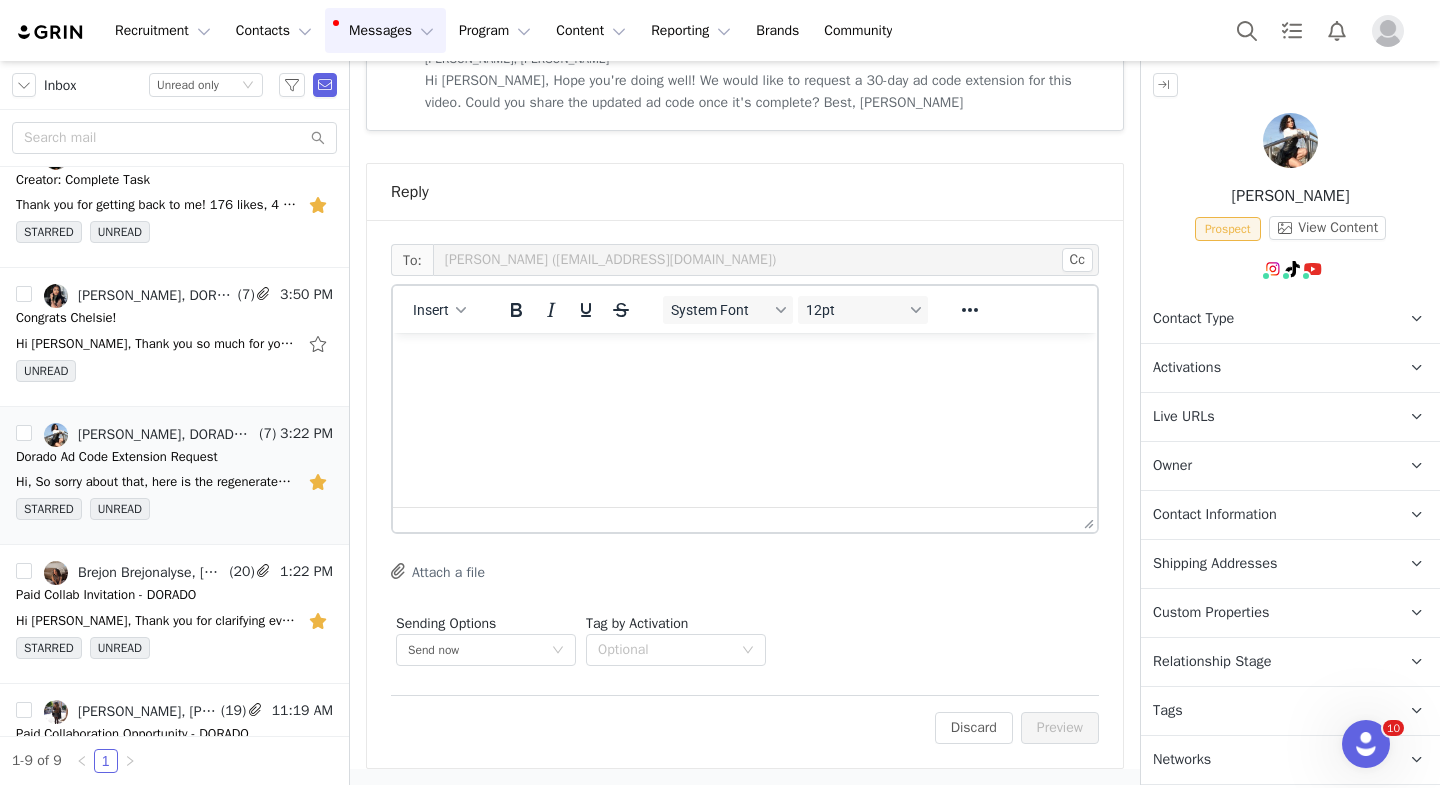 click at bounding box center [745, 360] 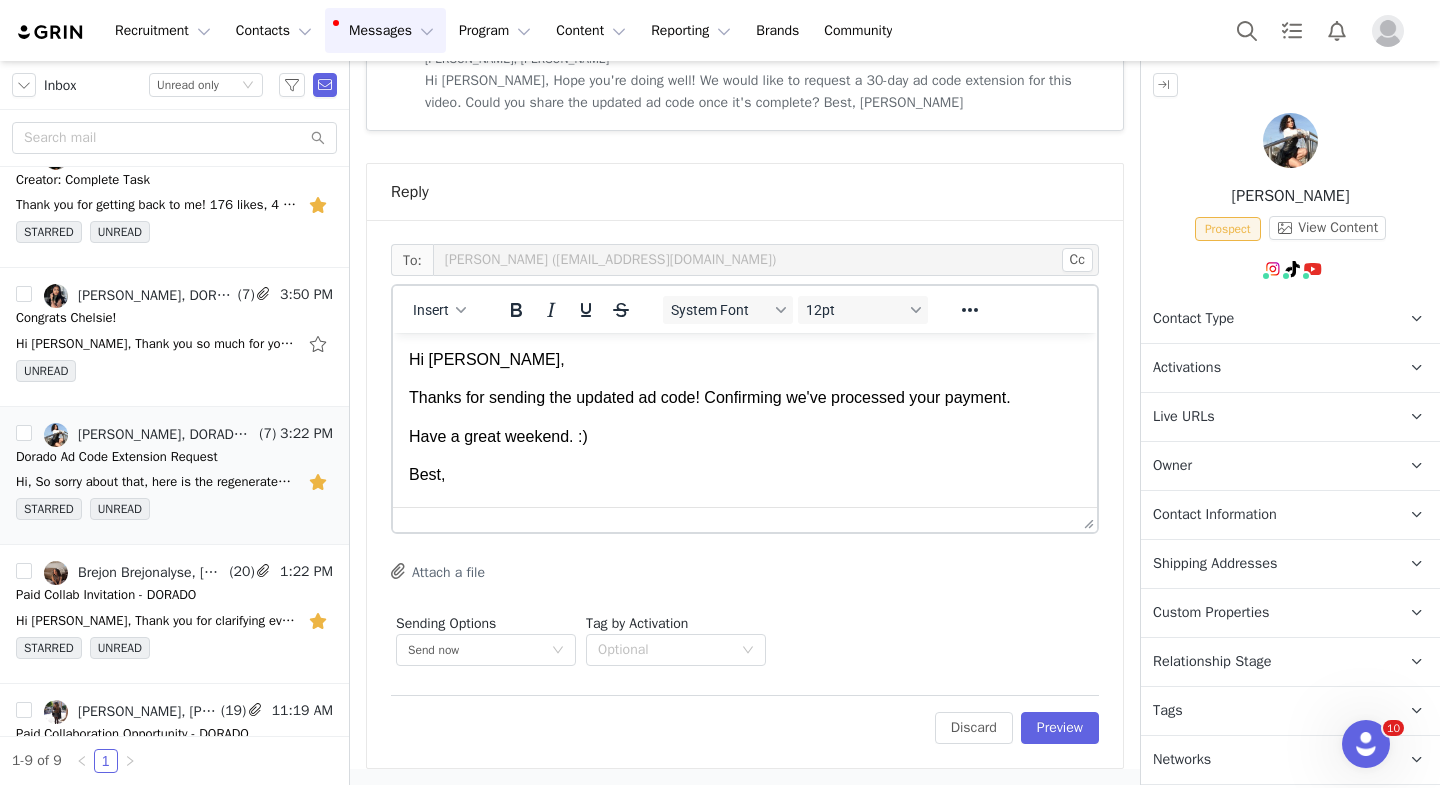 scroll, scrollTop: 18, scrollLeft: 0, axis: vertical 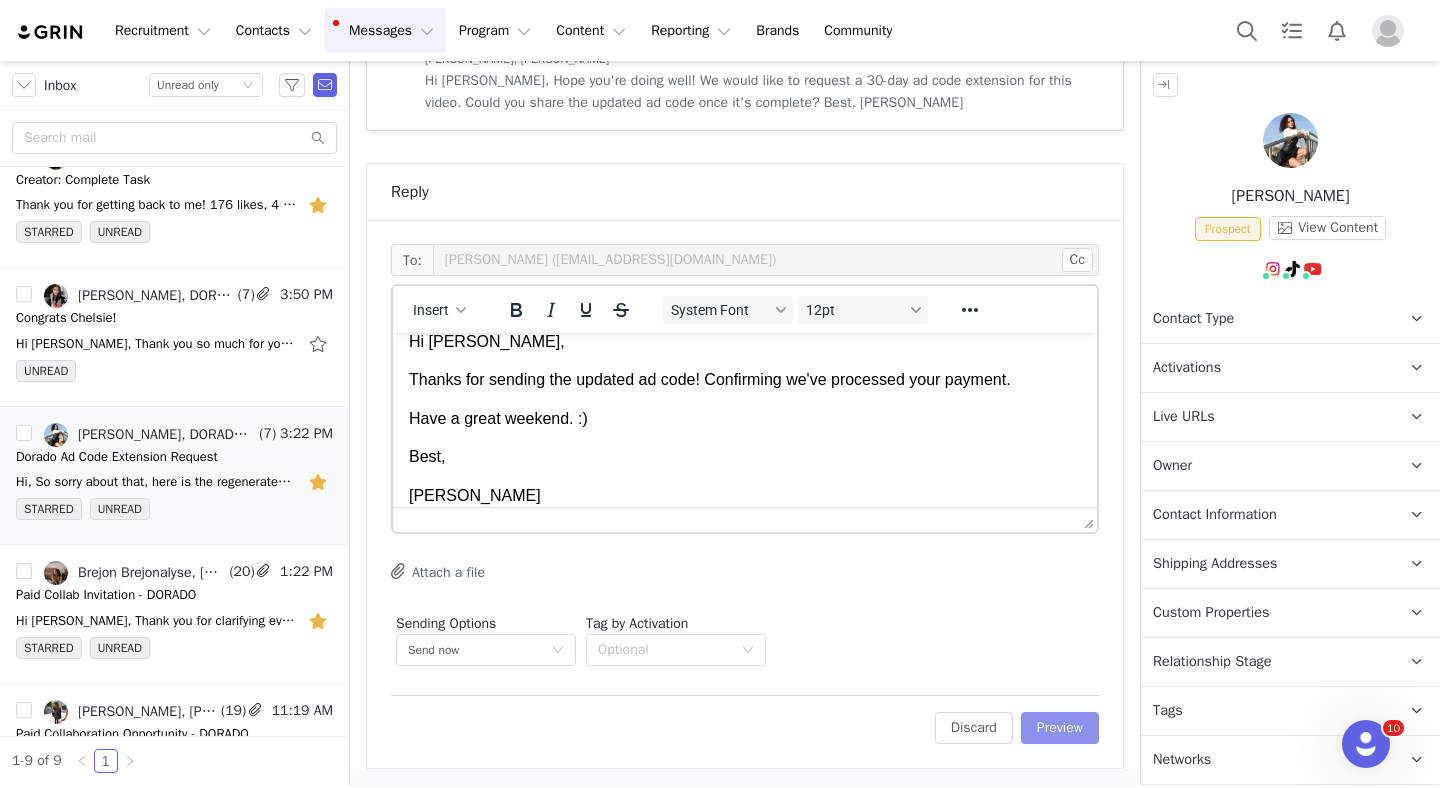 click on "Preview" at bounding box center [1060, 728] 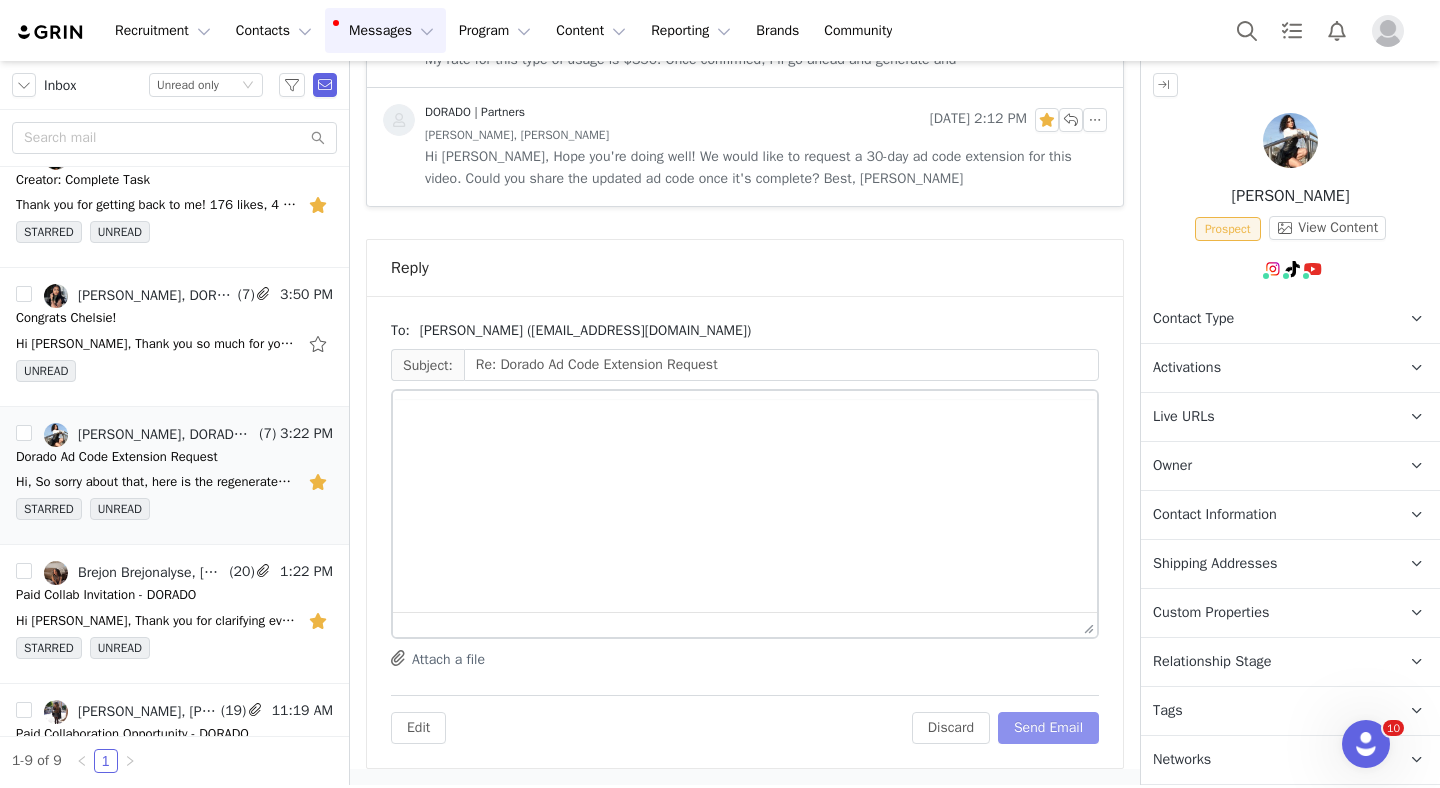 scroll, scrollTop: 1157, scrollLeft: 0, axis: vertical 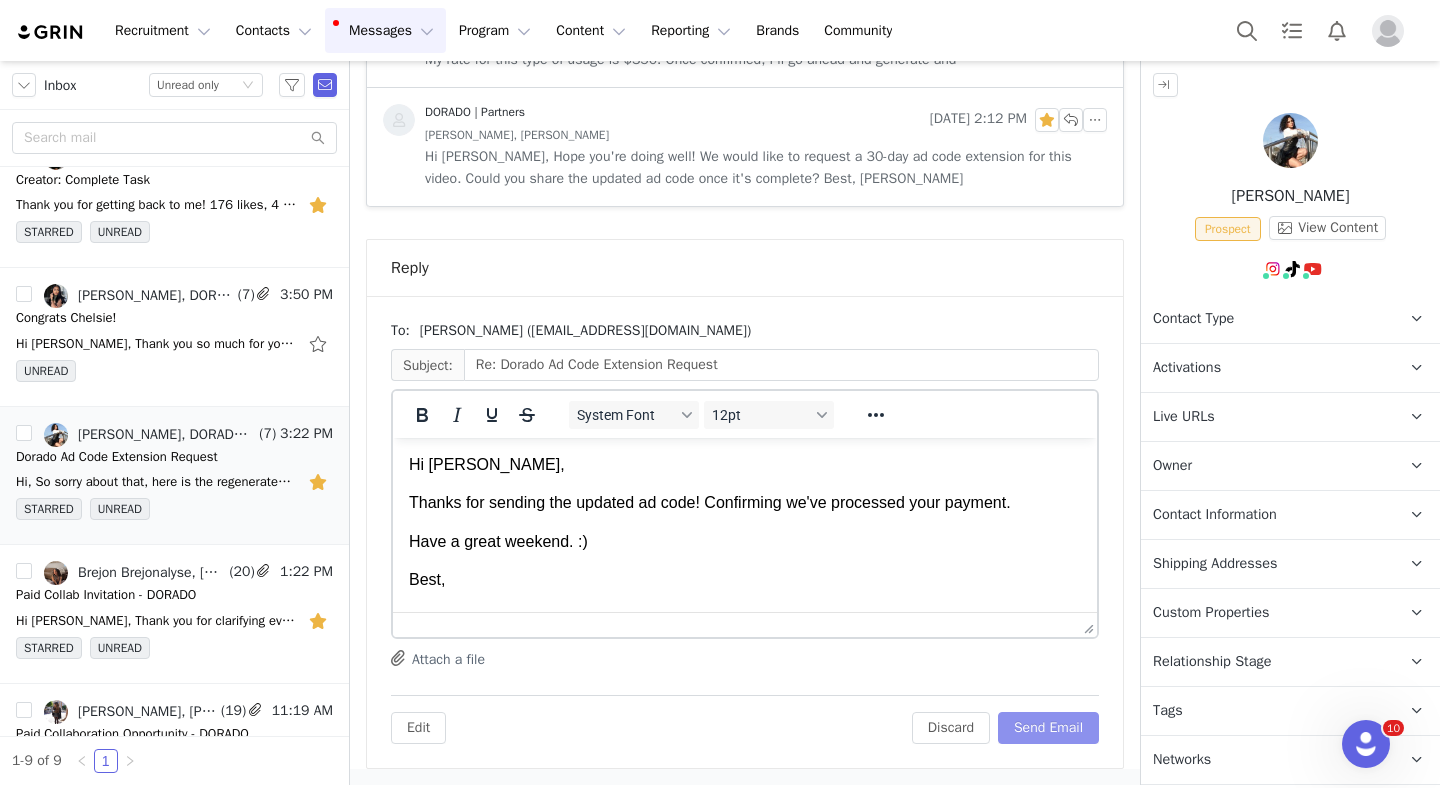click on "Send Email" at bounding box center [1048, 728] 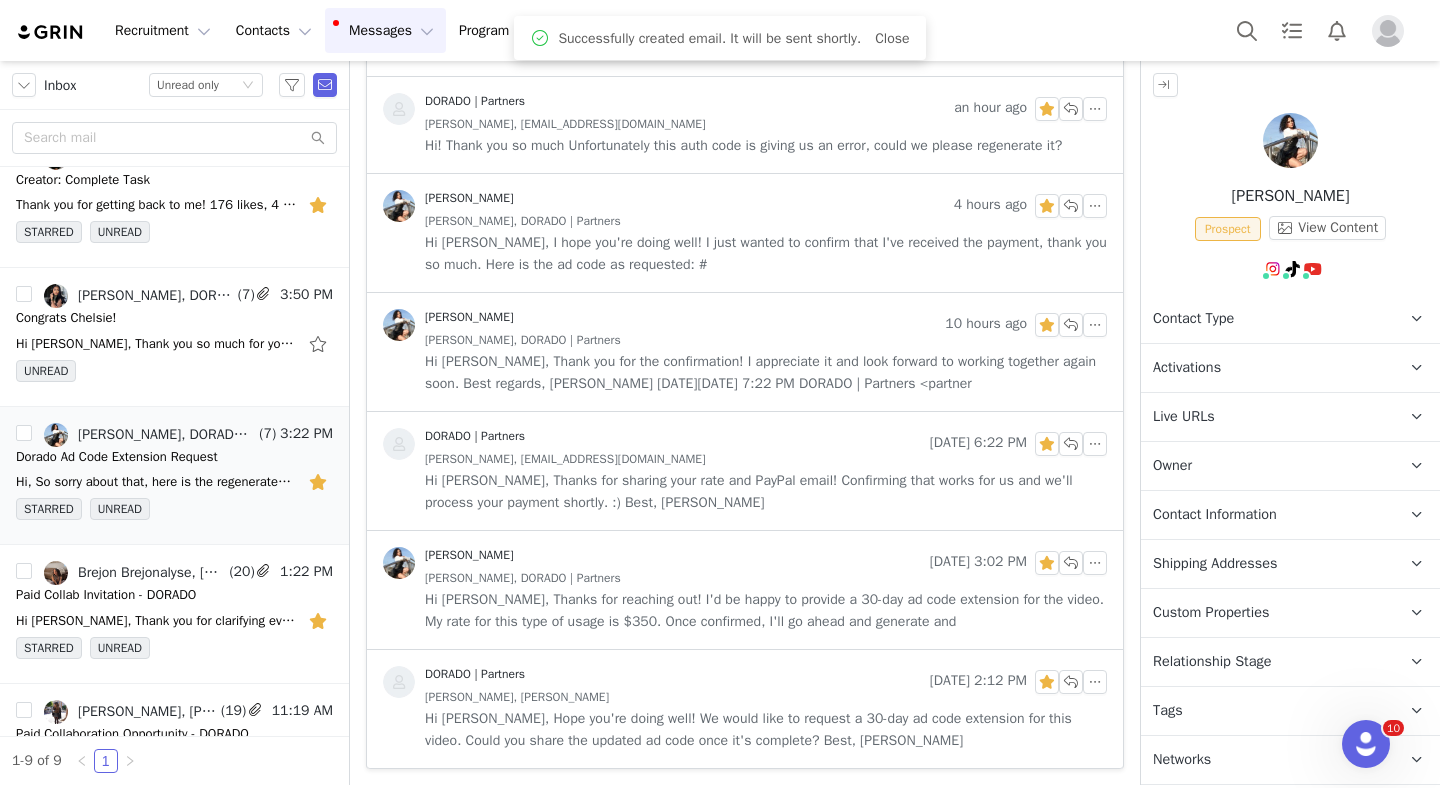 scroll, scrollTop: 595, scrollLeft: 0, axis: vertical 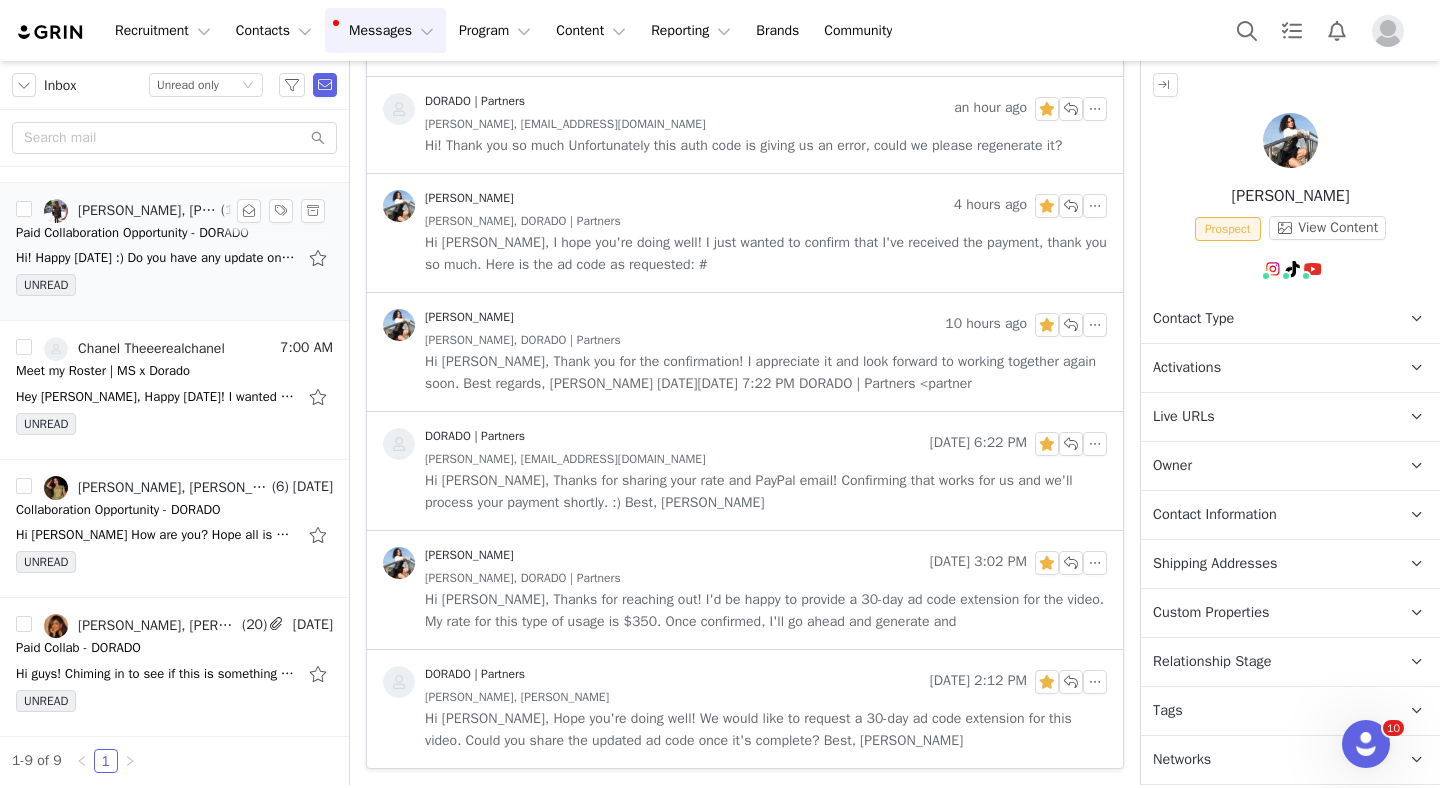 click on "Hi! Happy Friday :) Do you have any update on tracking for her order? Kamie OConnor | Talent Manager at Jabberhaus www.jabberhaus.com | @jabberhaus 1645 N Vine Street, Unit 606, Los Angeles CA 90028 On" at bounding box center [174, 258] 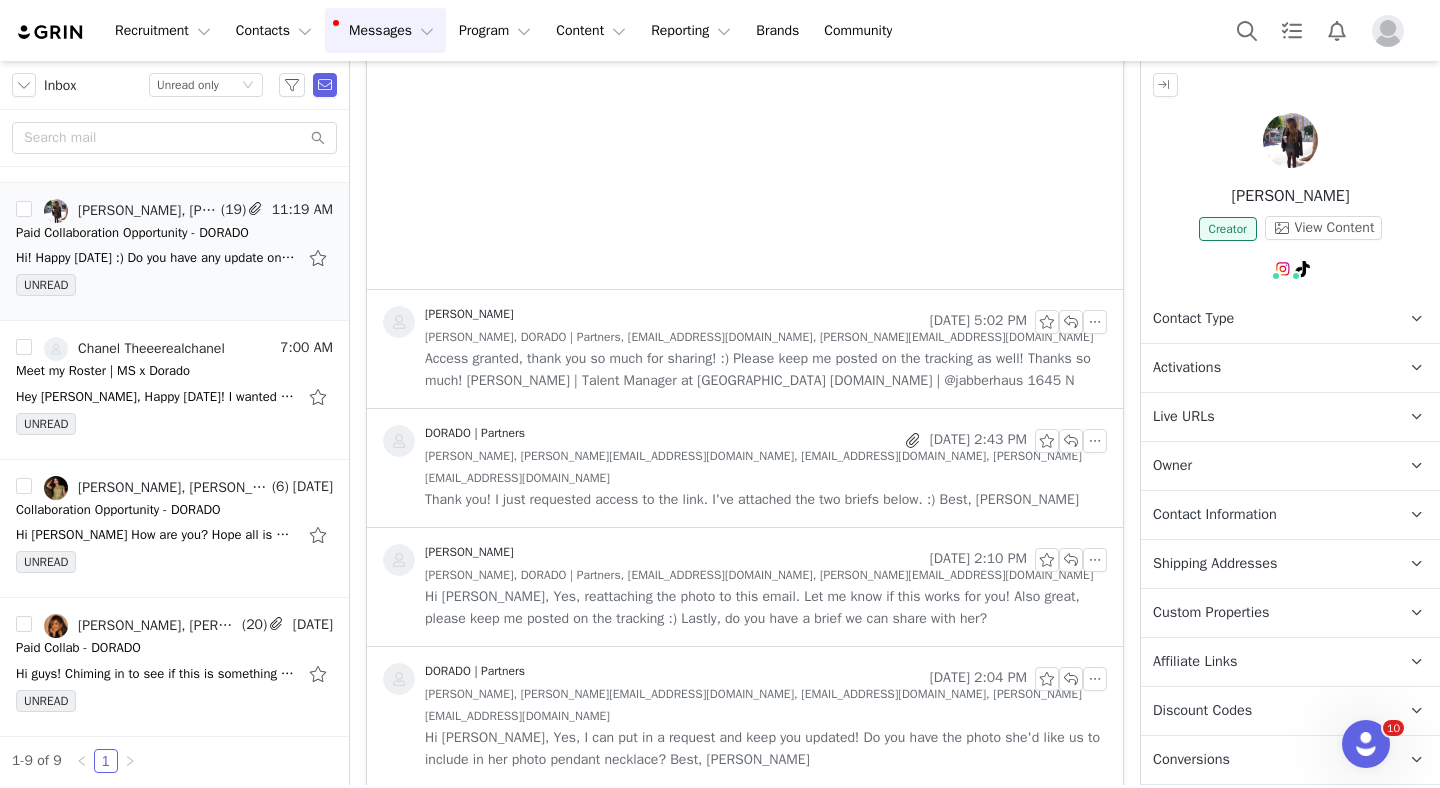 scroll, scrollTop: 1158, scrollLeft: 0, axis: vertical 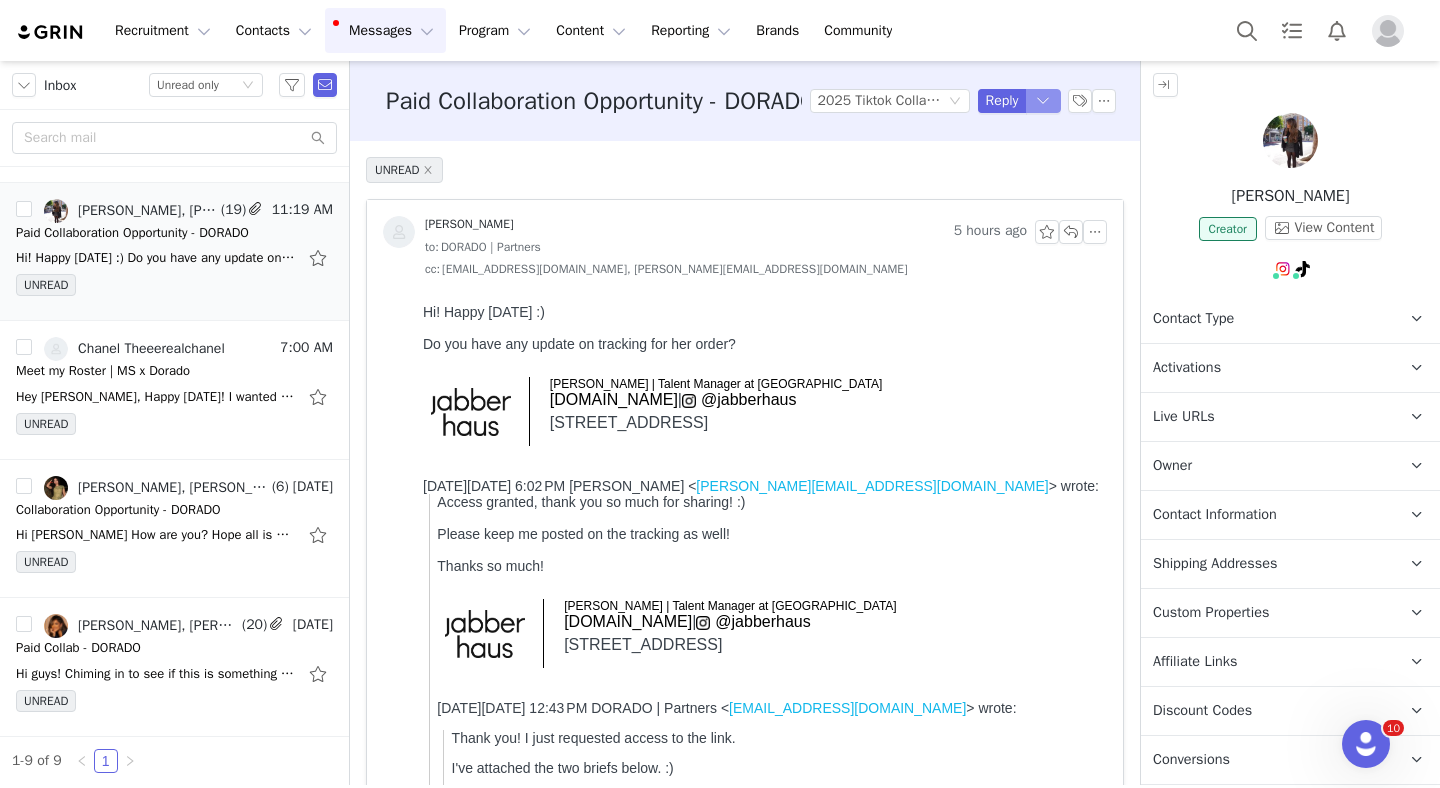 click at bounding box center (1044, 101) 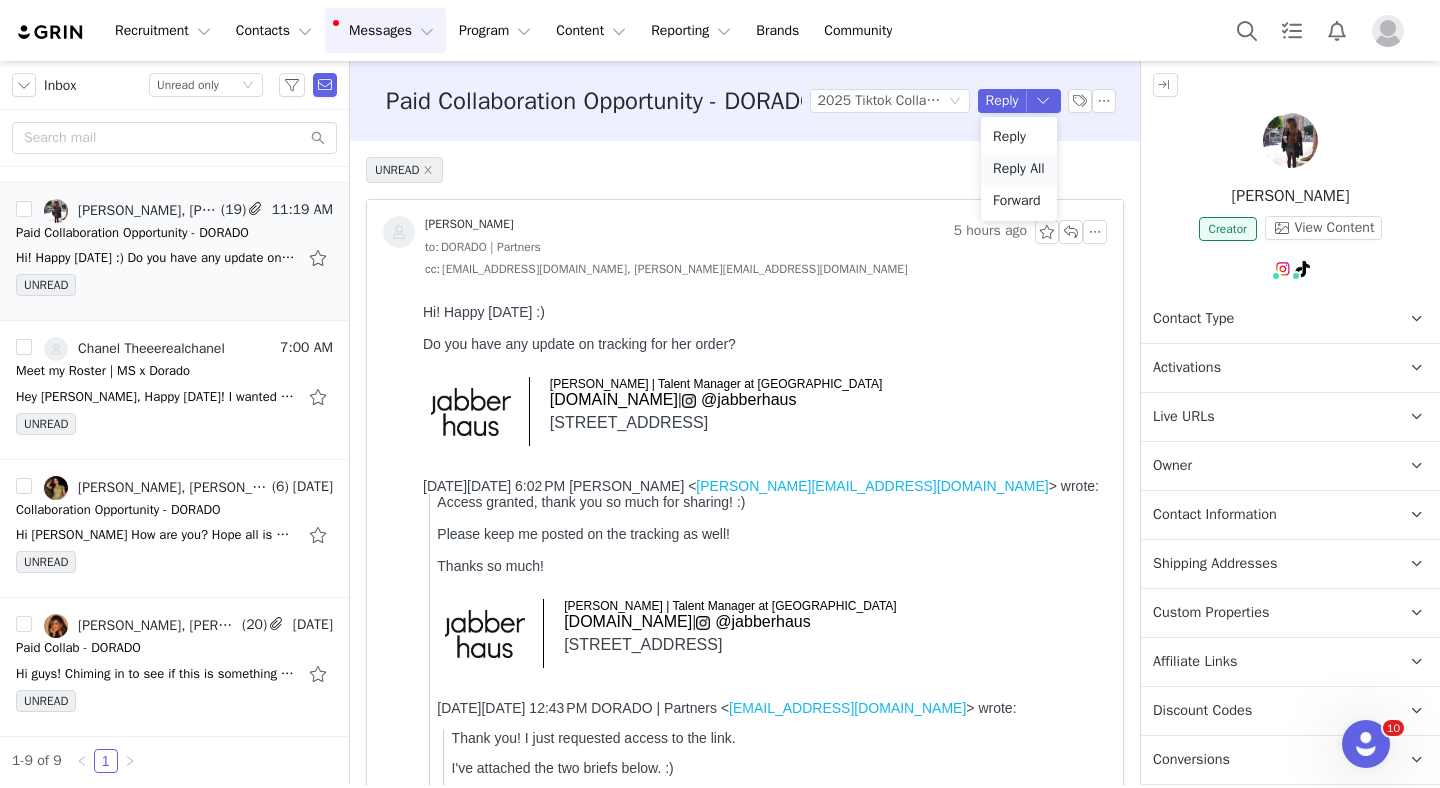 click on "Reply All" at bounding box center (1019, 169) 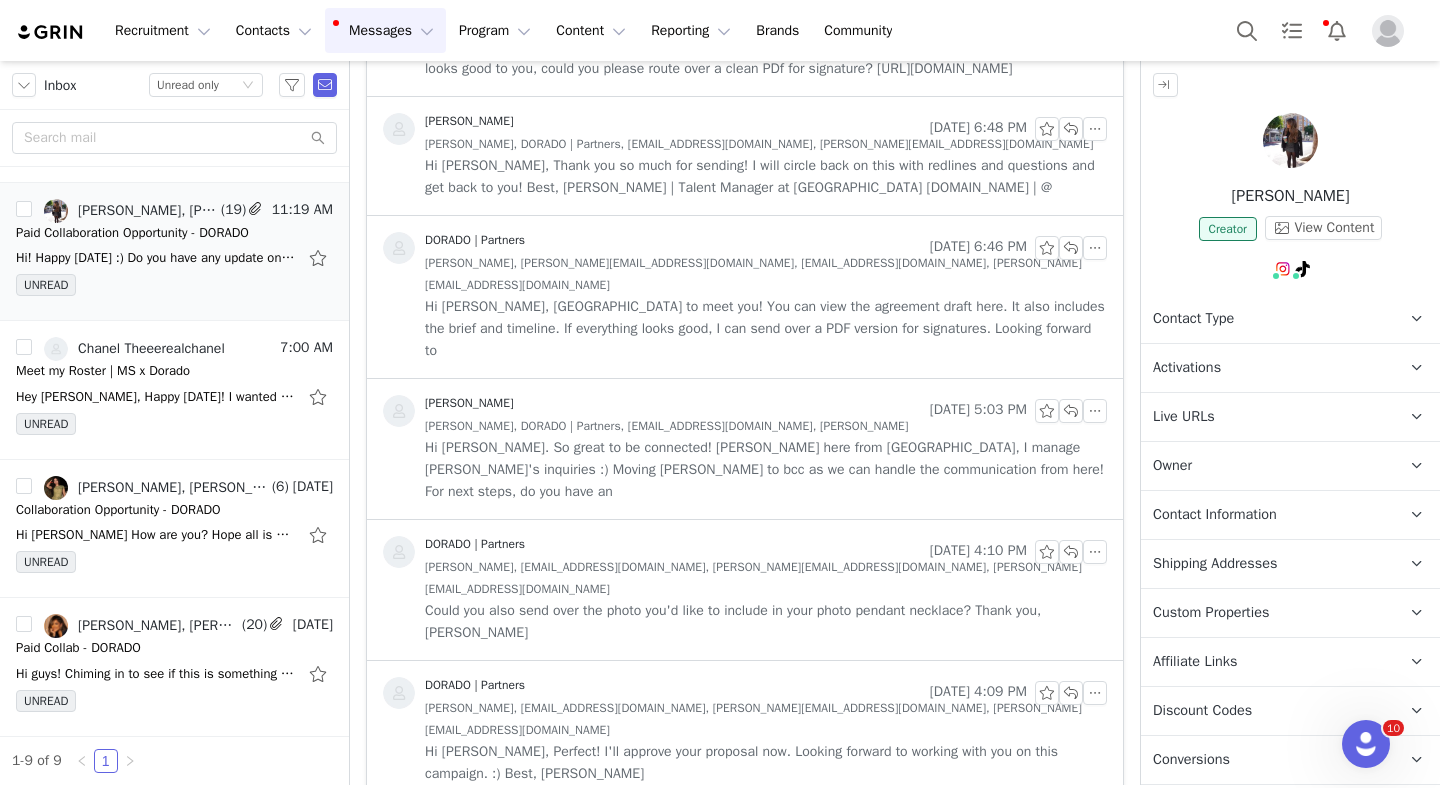 scroll, scrollTop: 0, scrollLeft: 0, axis: both 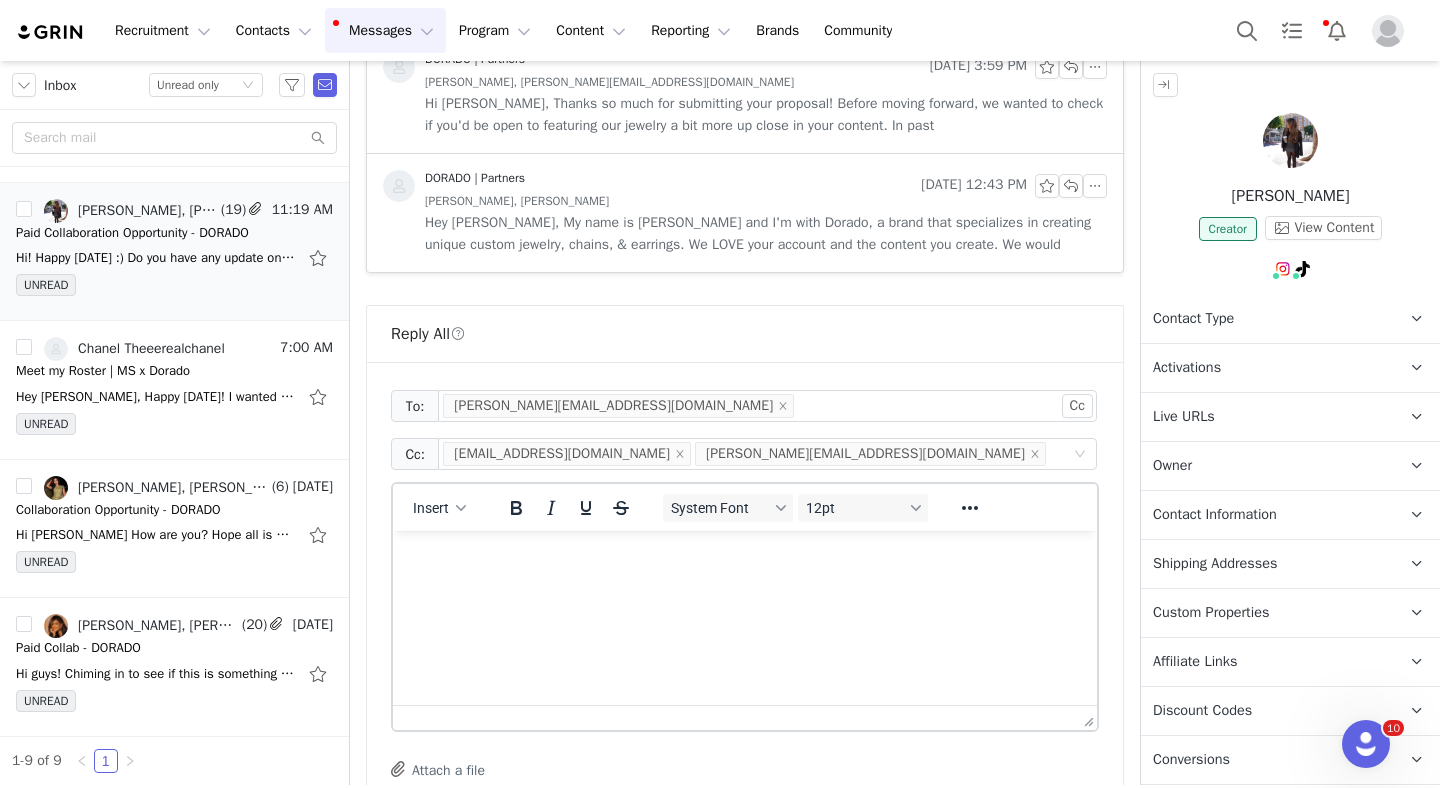 click at bounding box center (745, 558) 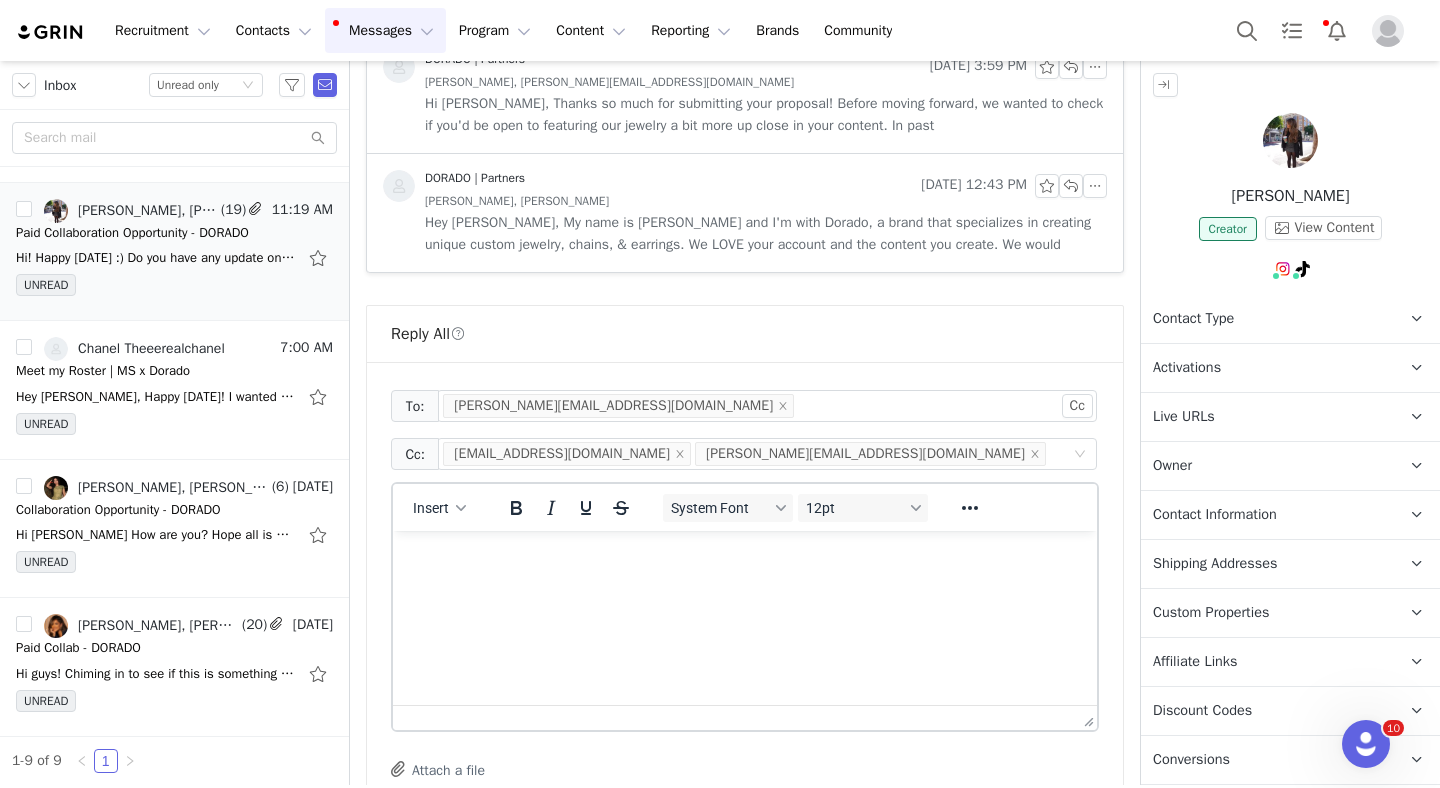 type 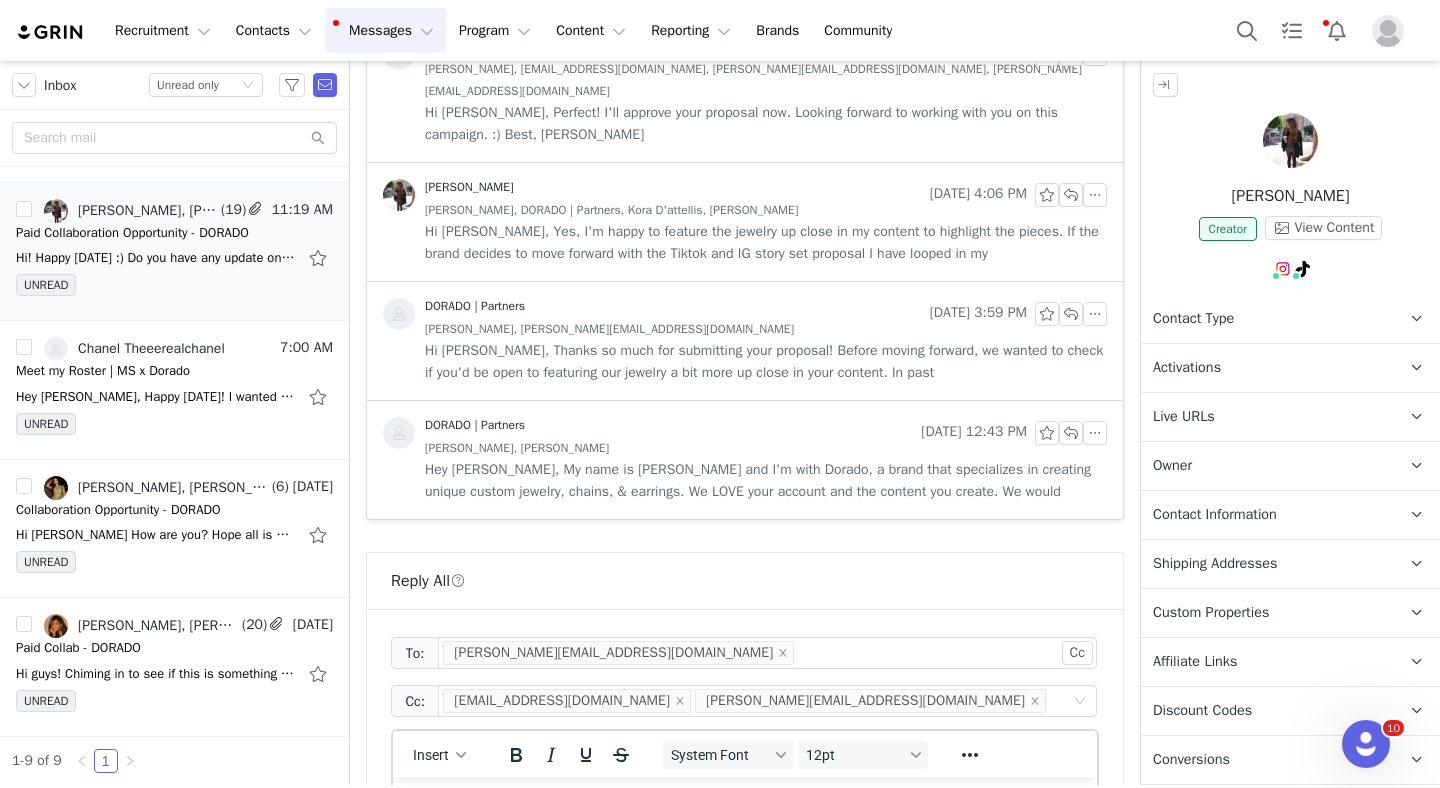 scroll, scrollTop: 2930, scrollLeft: 0, axis: vertical 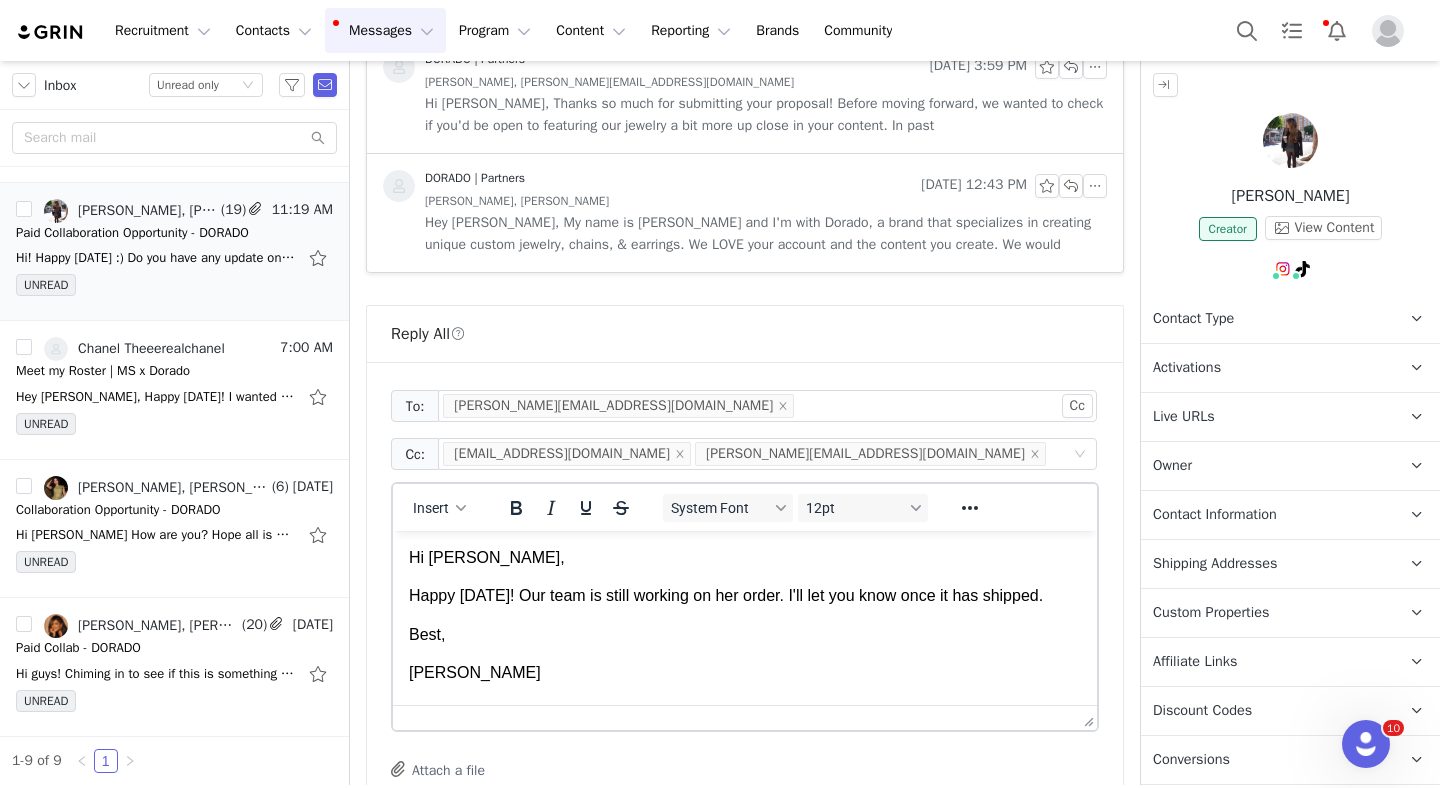 click on "Preview" at bounding box center (1060, 926) 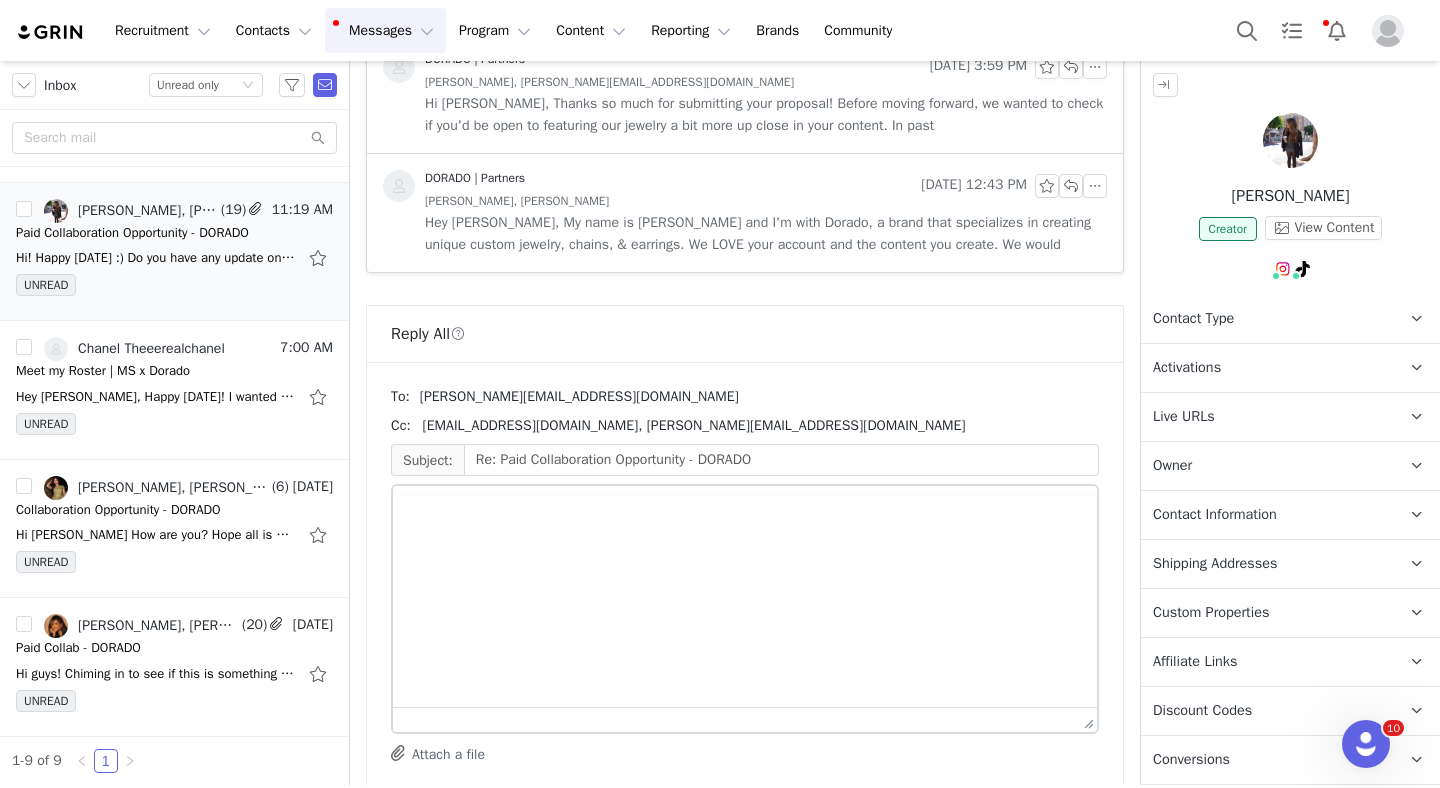 scroll, scrollTop: 2827, scrollLeft: 0, axis: vertical 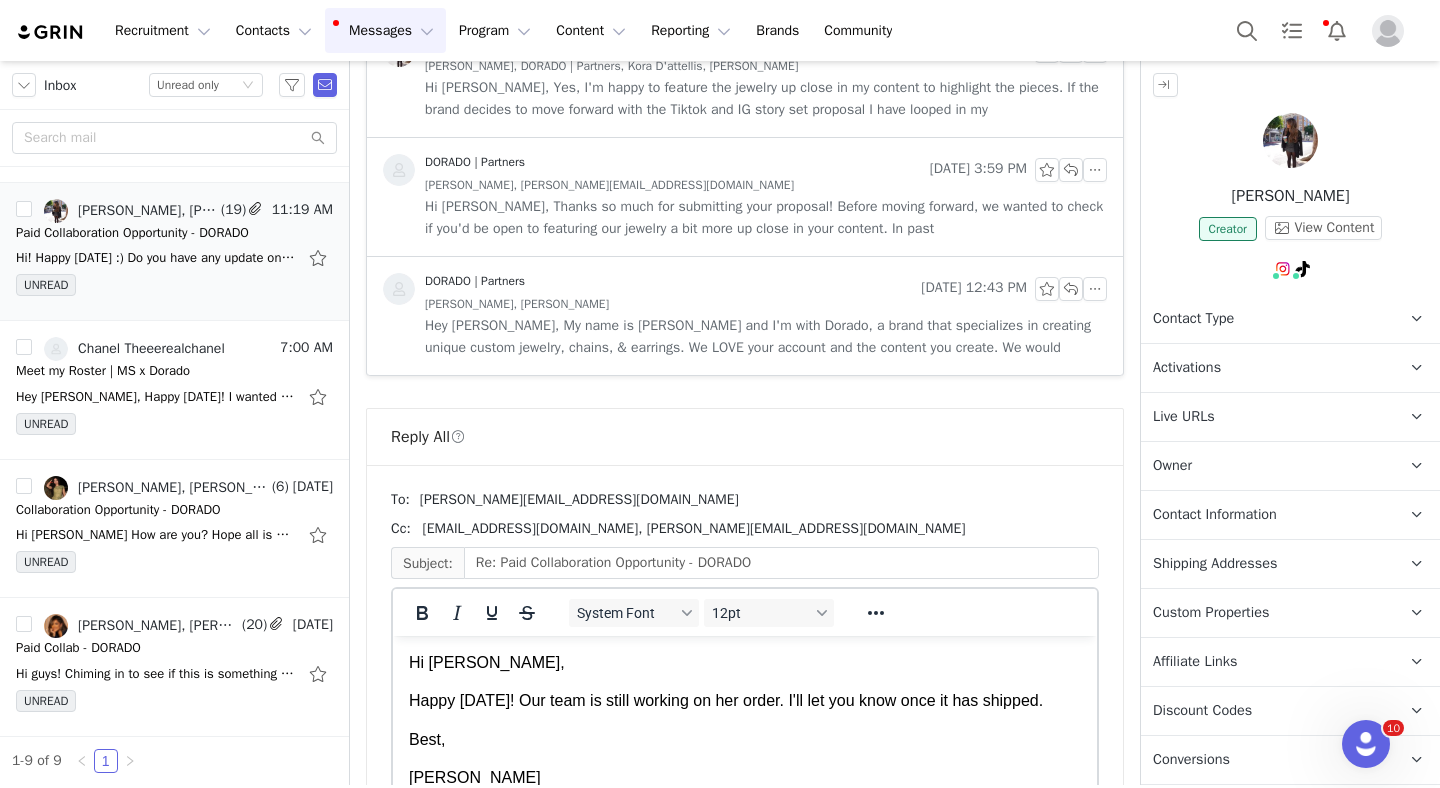 click on "Send Email" at bounding box center [1048, 926] 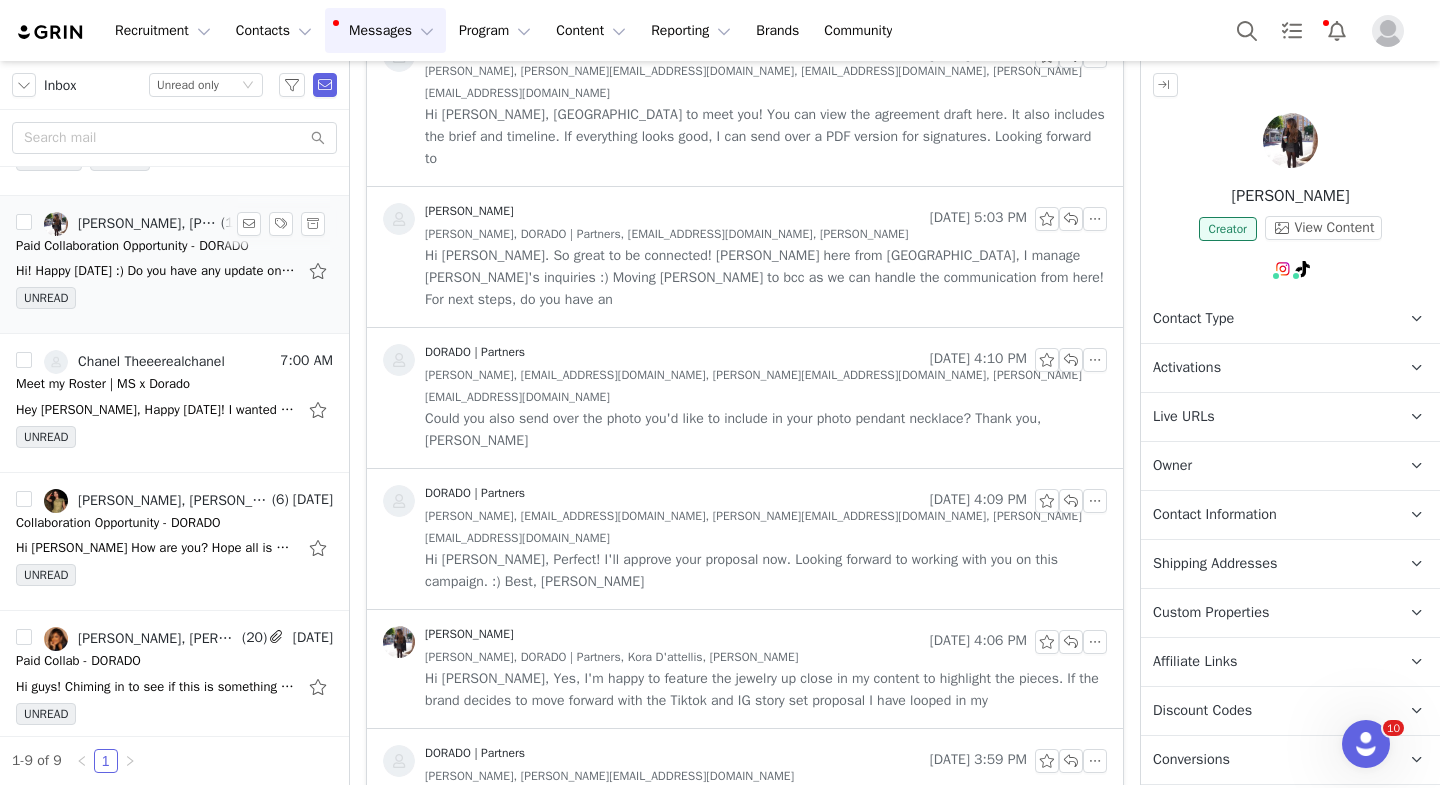 scroll, scrollTop: 677, scrollLeft: 0, axis: vertical 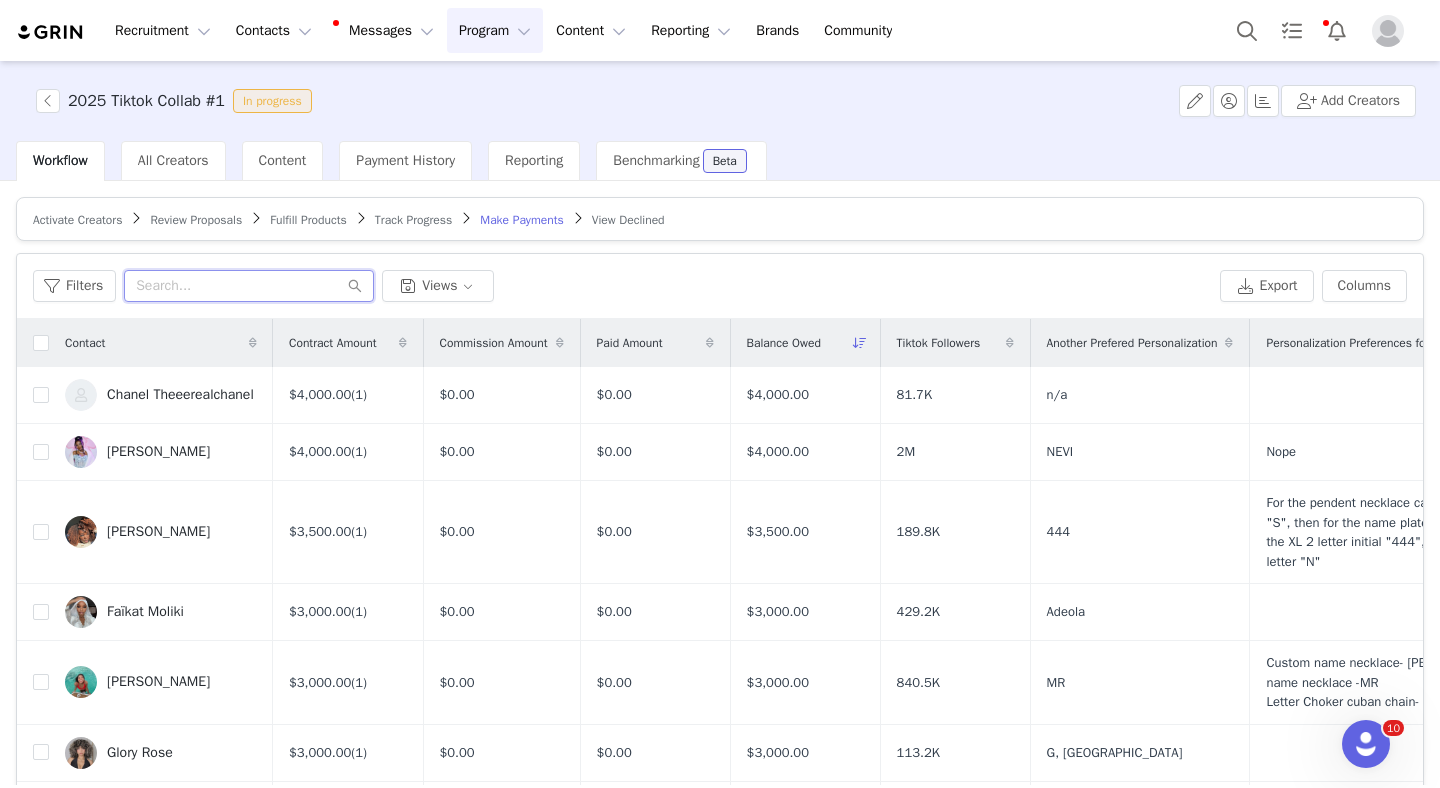 click at bounding box center [249, 286] 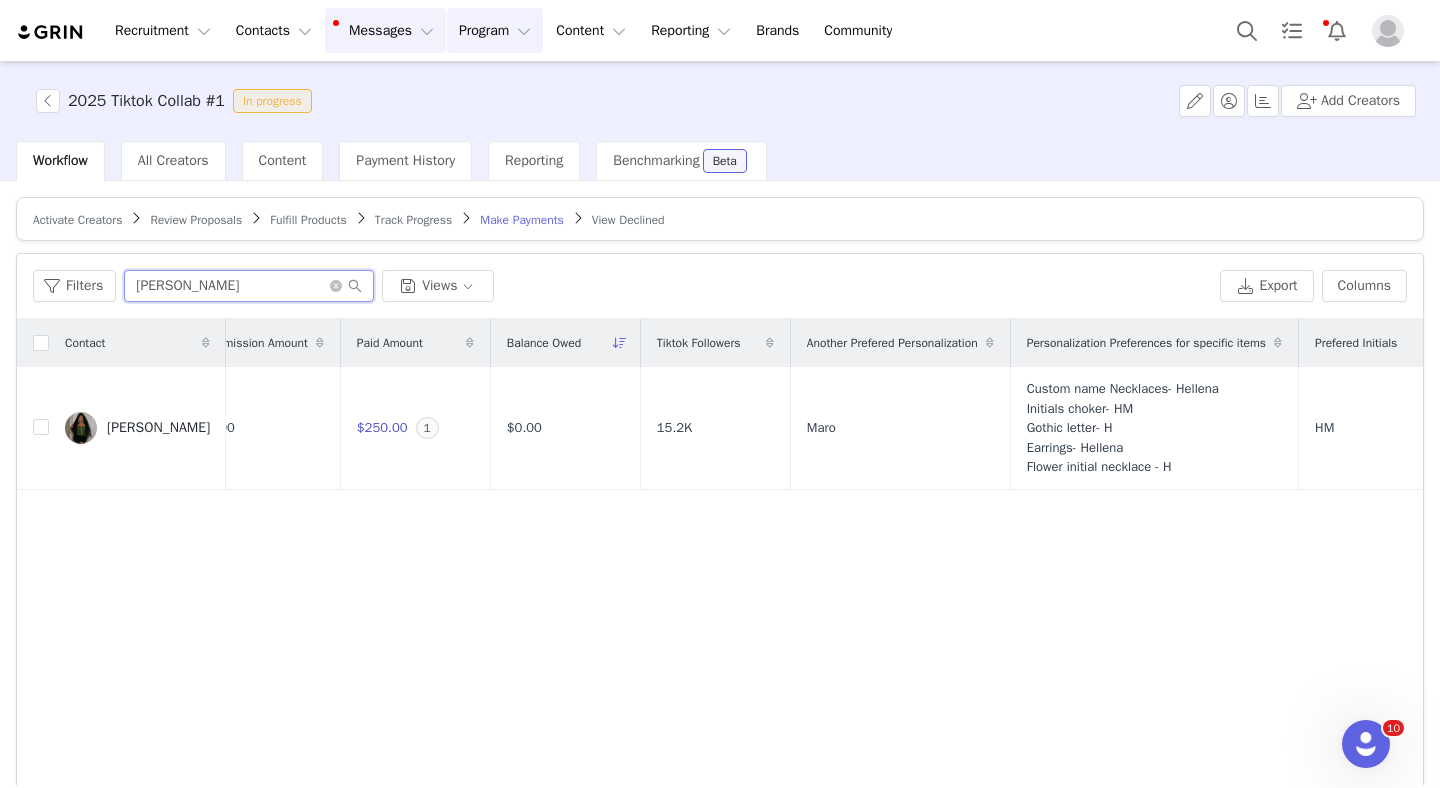 scroll, scrollTop: 0, scrollLeft: 0, axis: both 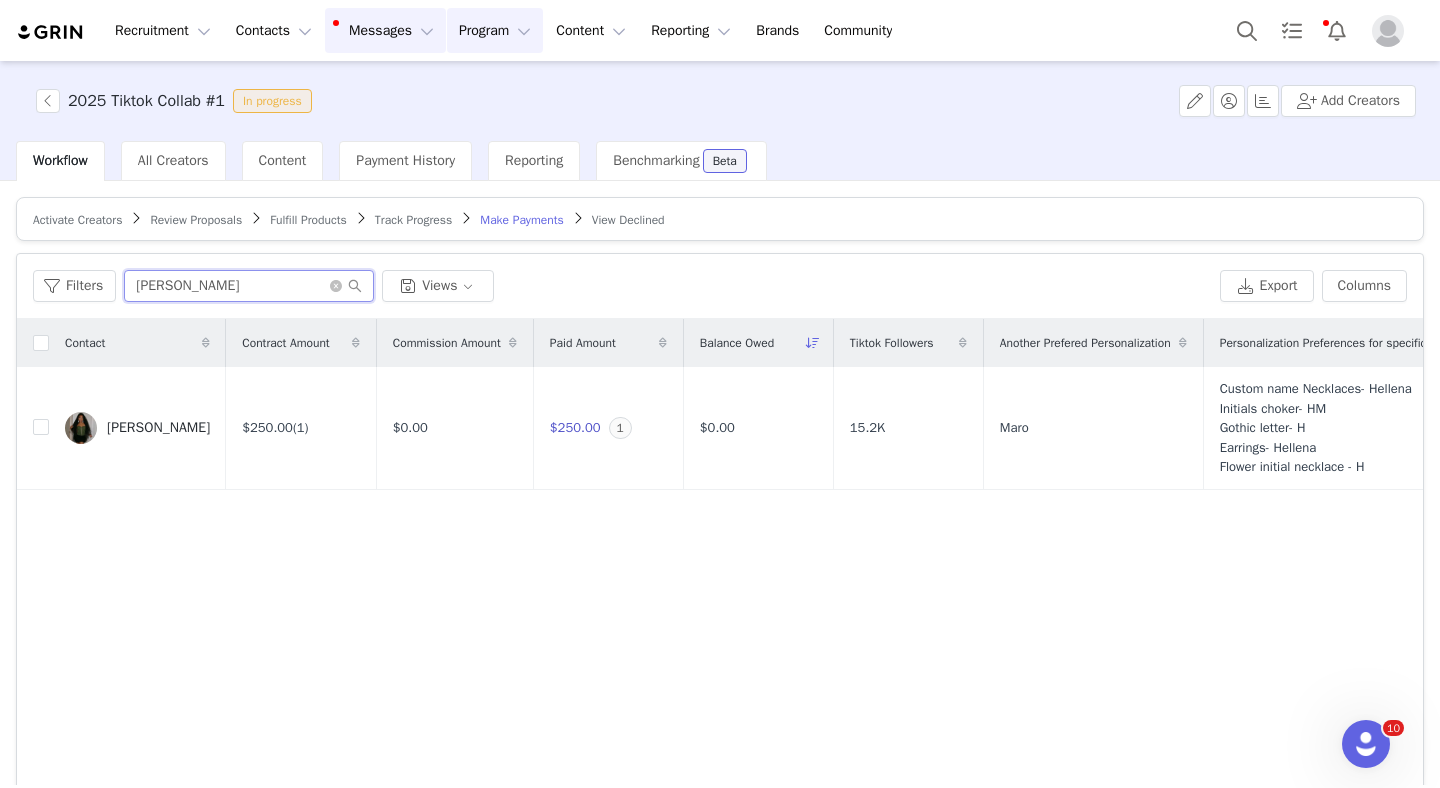 type on "hellen" 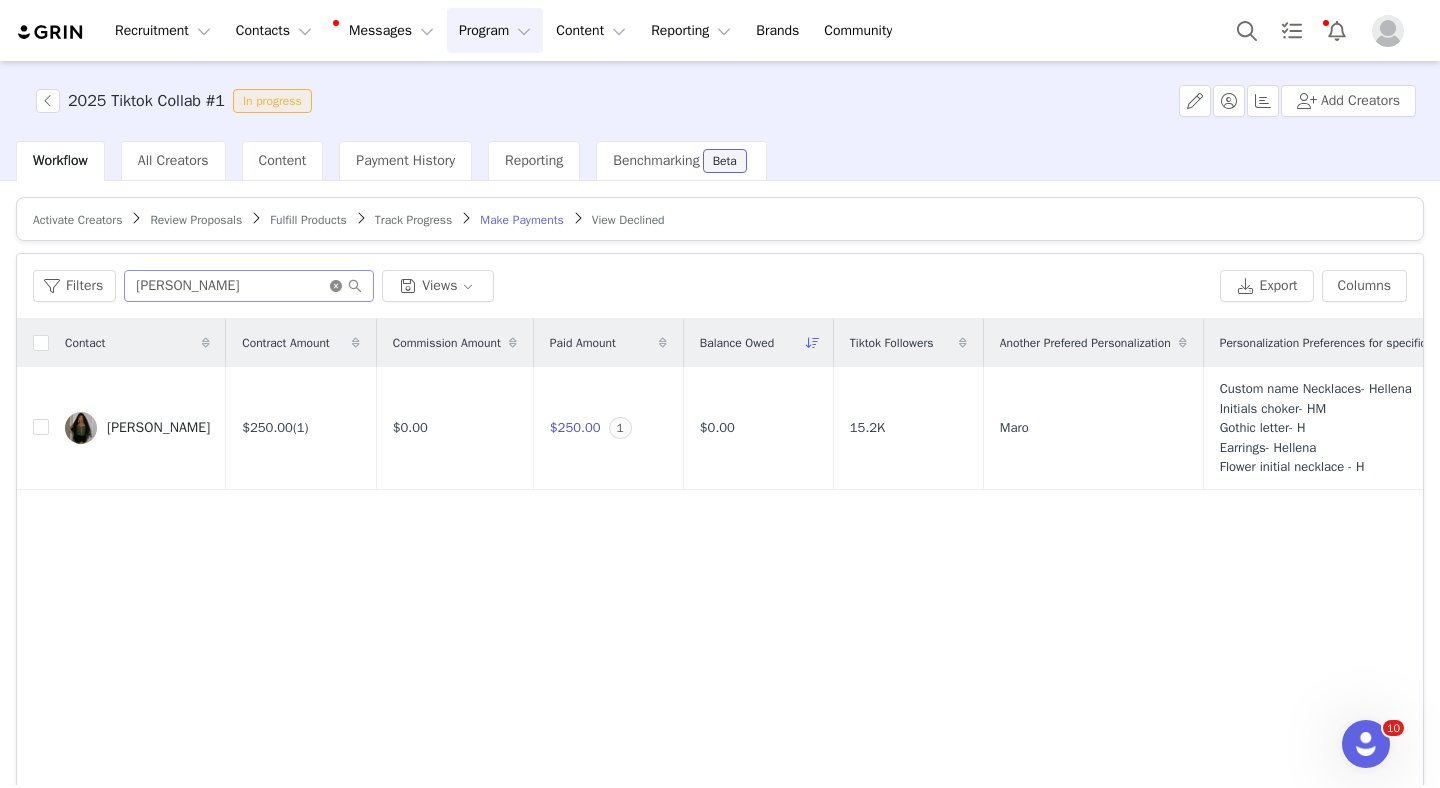 click 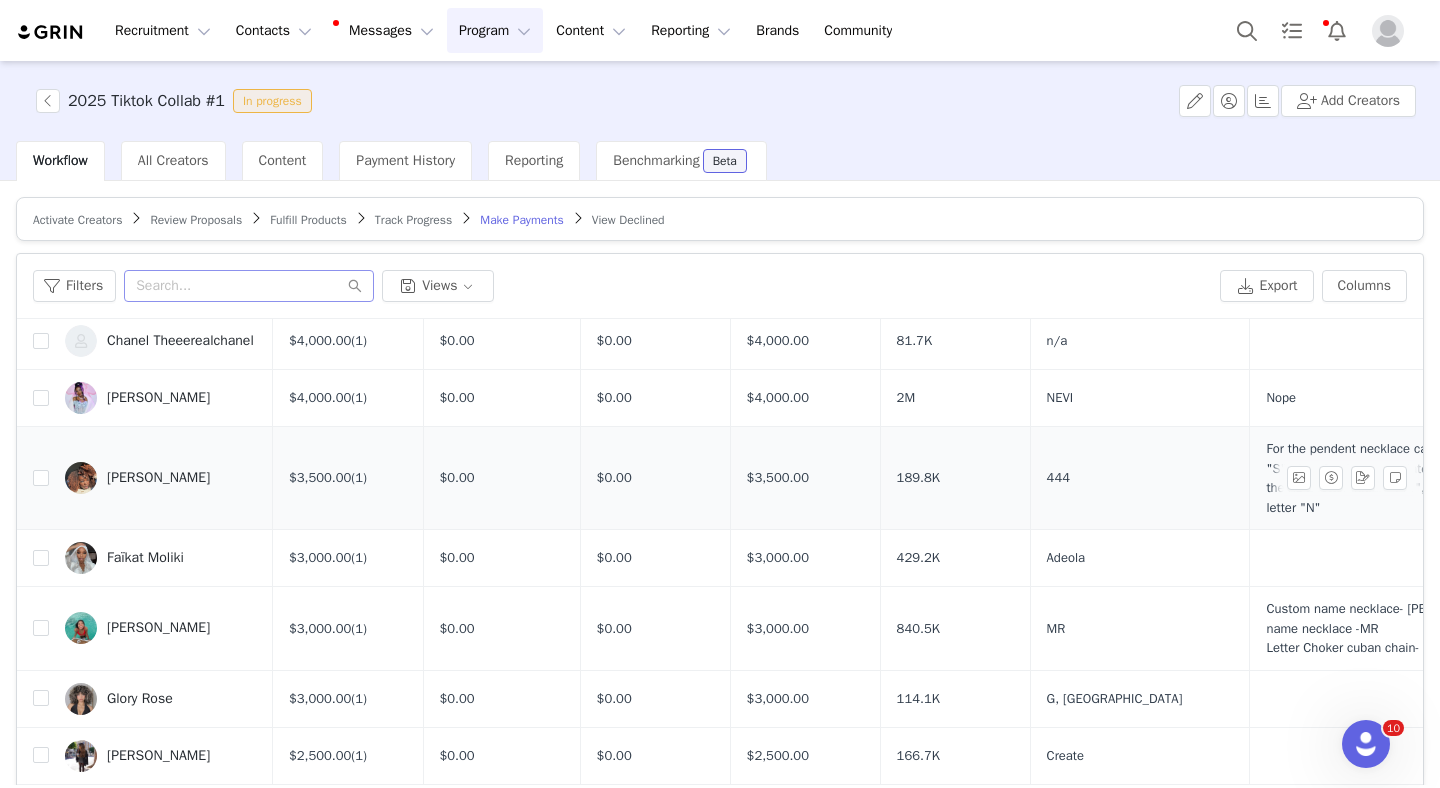 scroll, scrollTop: 0, scrollLeft: 0, axis: both 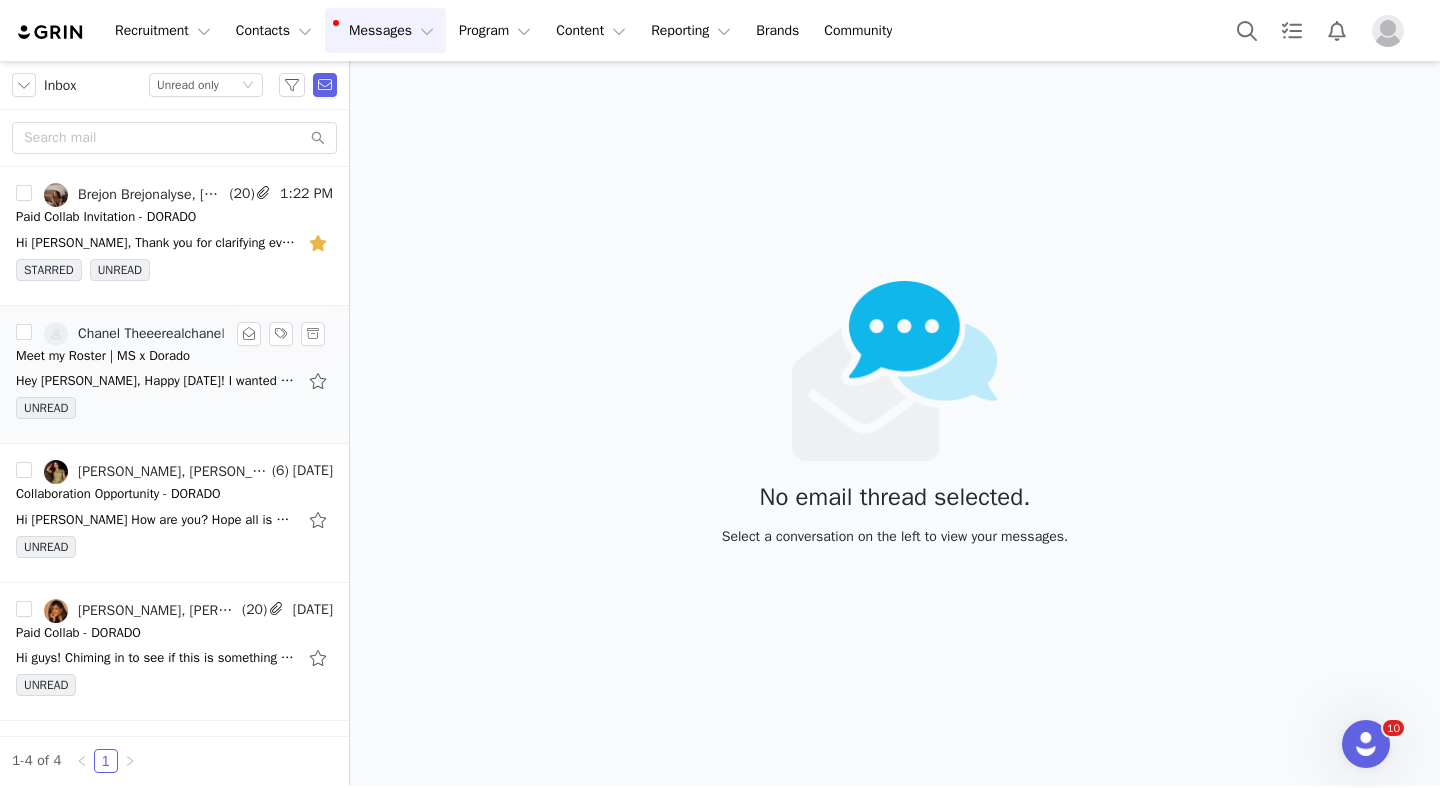 click on "Hey [PERSON_NAME], Happy [DATE]! I wanted to reach out and introduce you to the rest of my roster. I have quite a powerful group of women under my belt, and would love to build on our partnership should you" at bounding box center (156, 381) 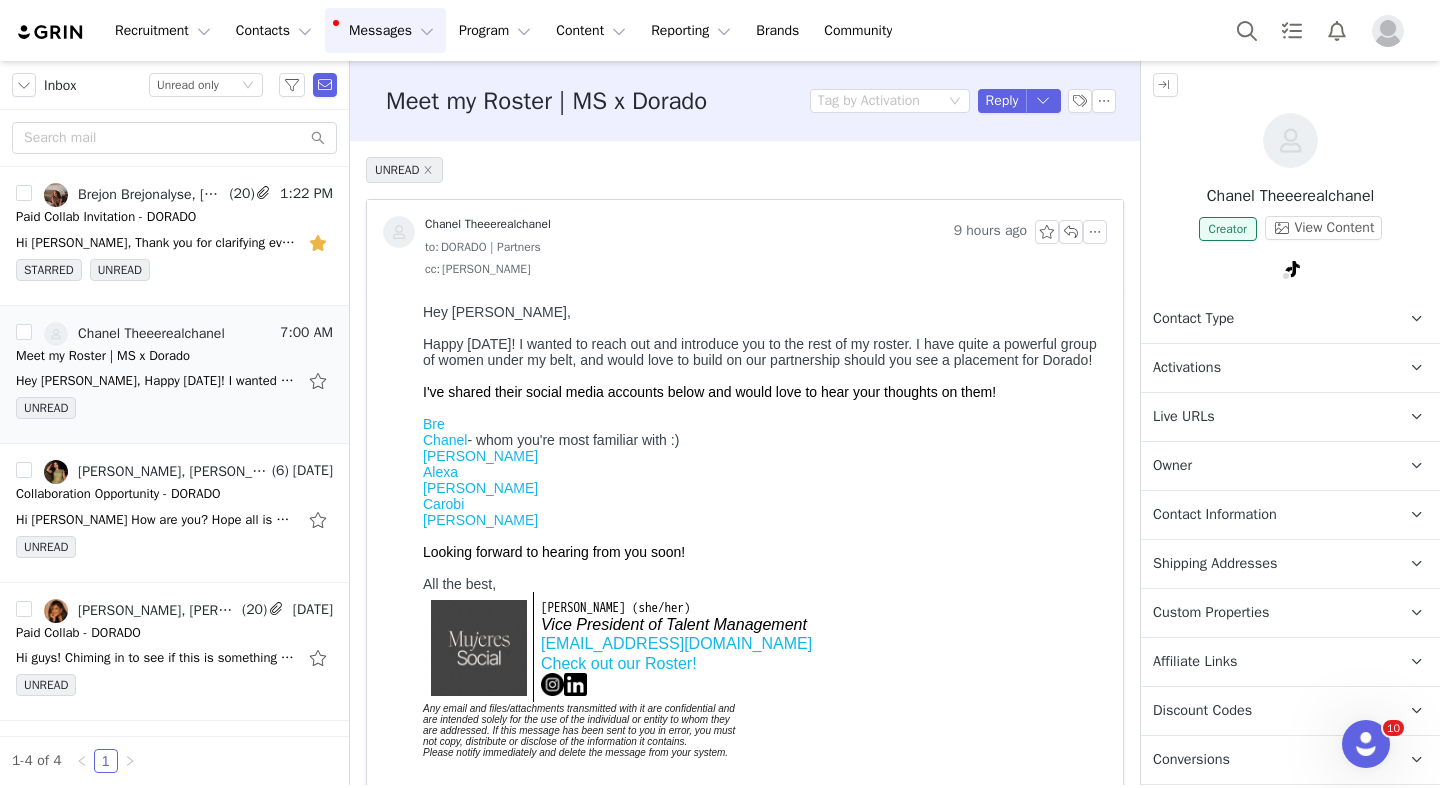 scroll, scrollTop: 0, scrollLeft: 0, axis: both 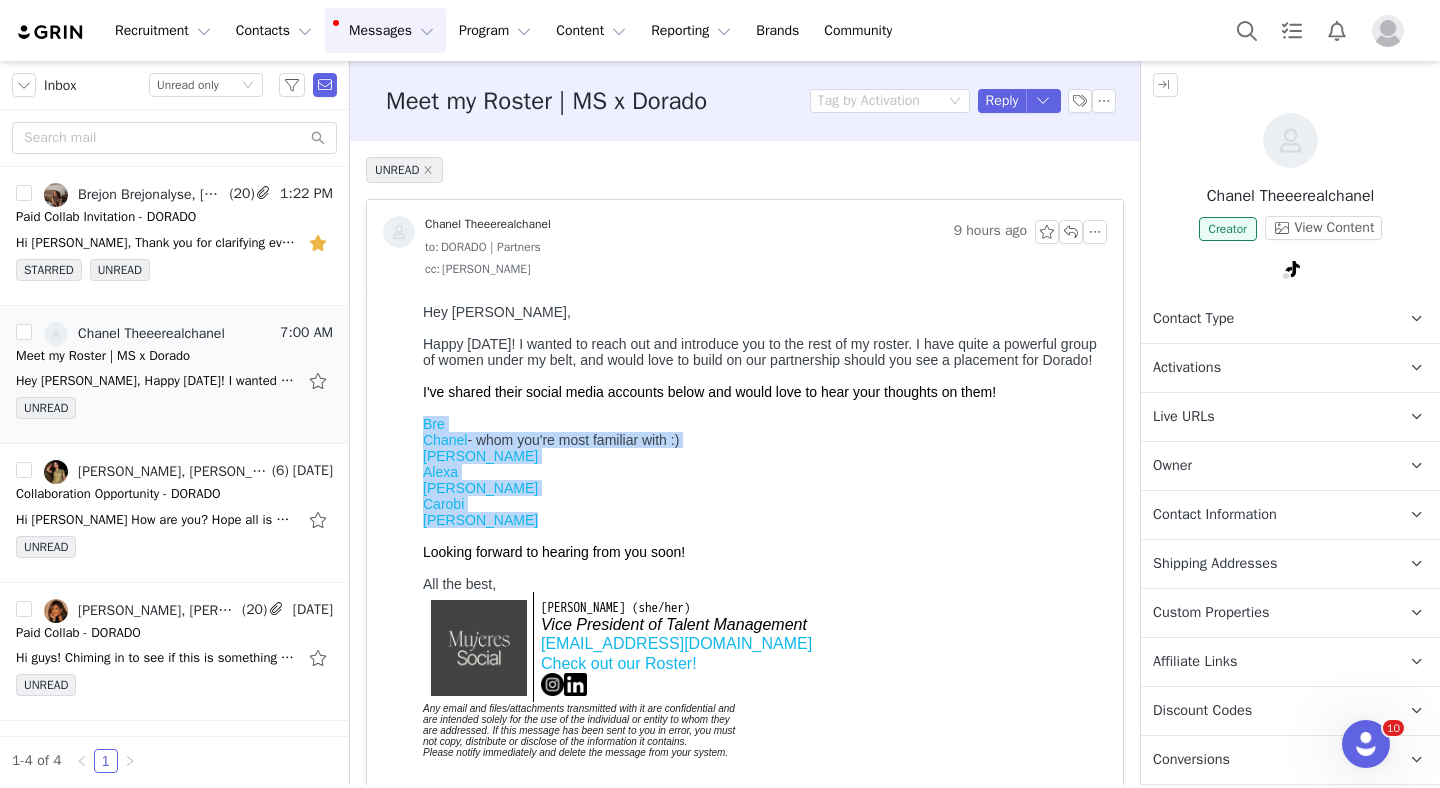 drag, startPoint x: 475, startPoint y: 531, endPoint x: 413, endPoint y: 426, distance: 121.93851 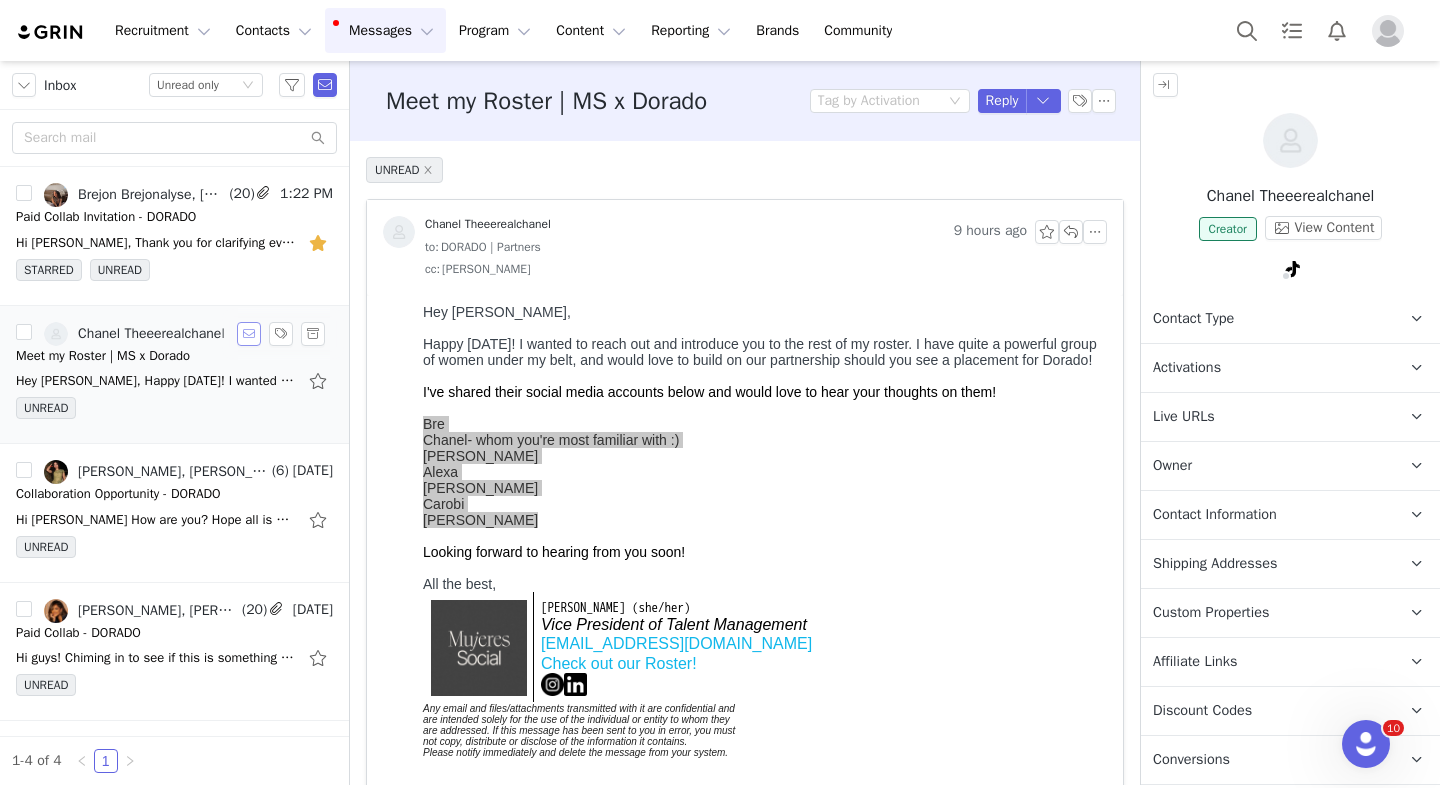 click at bounding box center (249, 334) 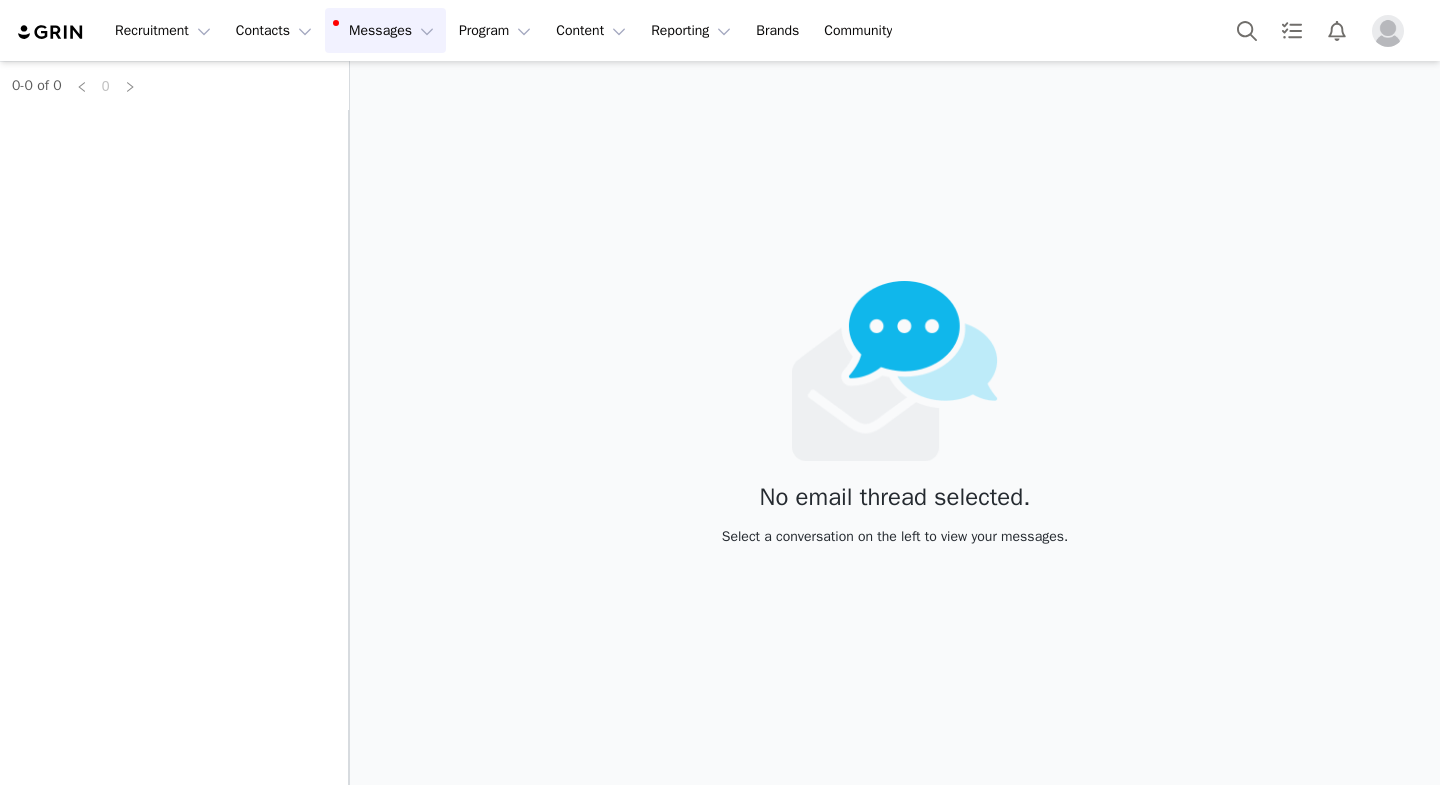 scroll, scrollTop: 0, scrollLeft: 0, axis: both 